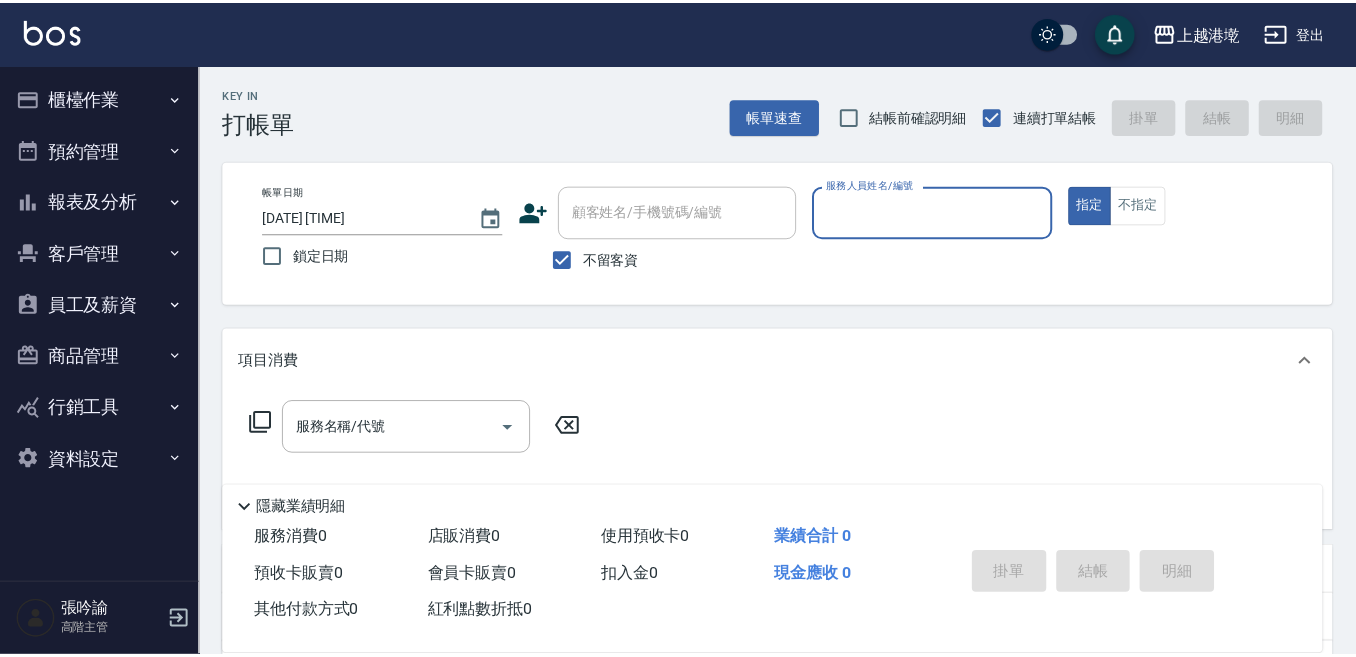 scroll, scrollTop: 0, scrollLeft: 0, axis: both 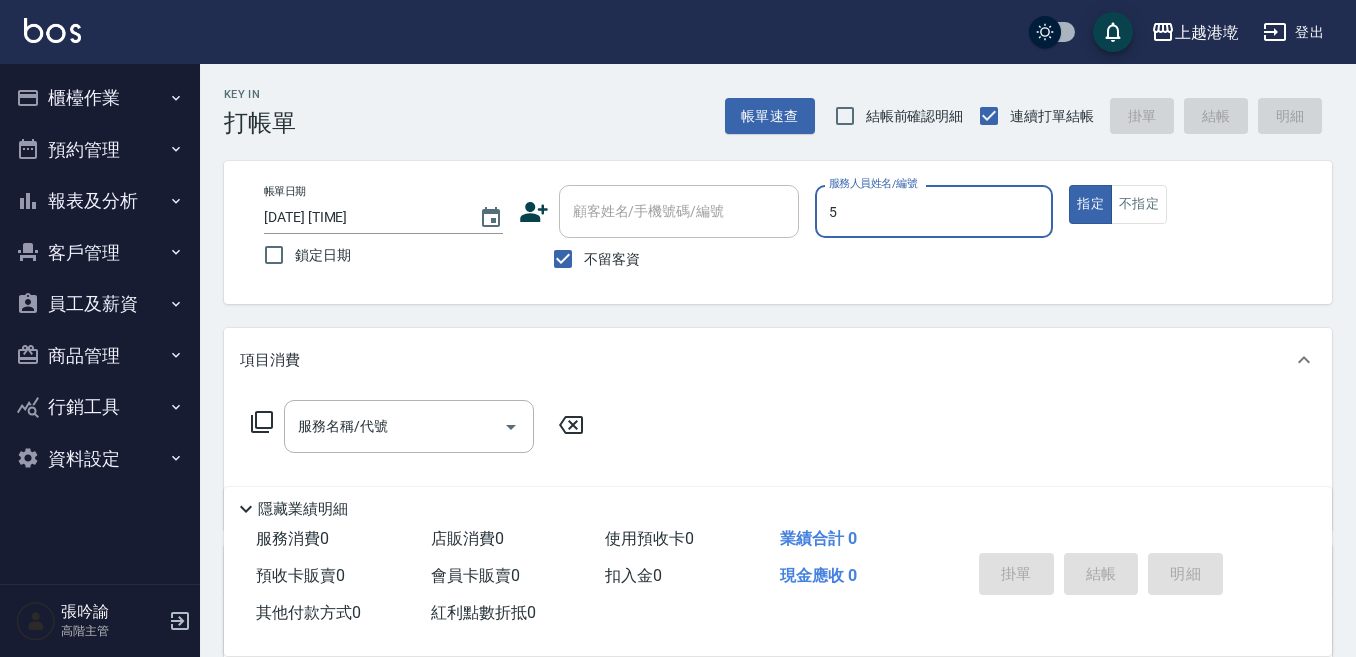 type on "5" 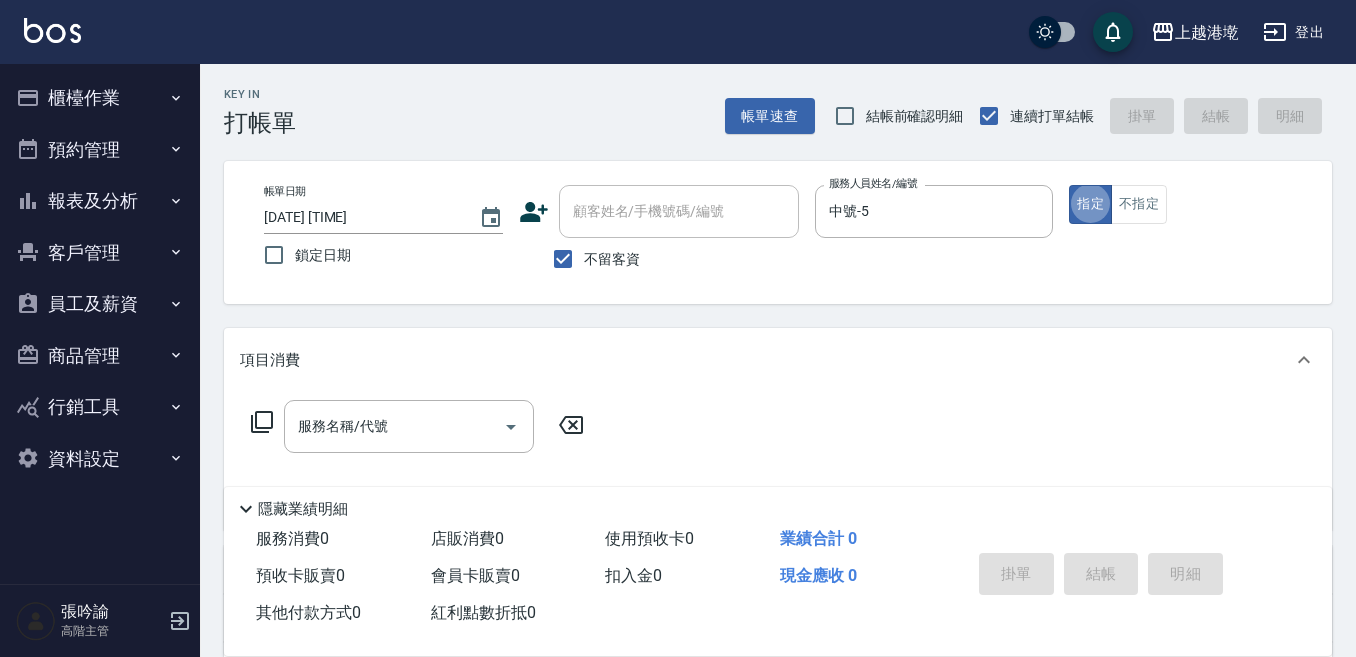 scroll, scrollTop: 100, scrollLeft: 0, axis: vertical 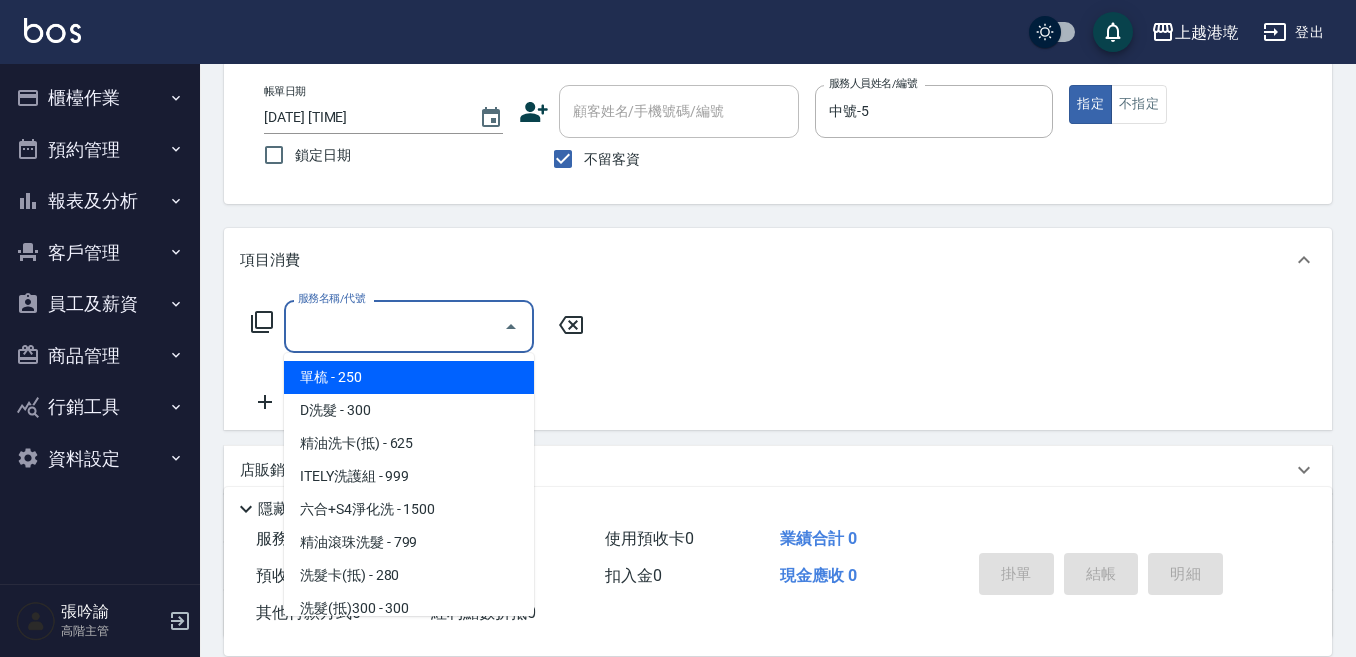 click on "服務名稱/代號" at bounding box center [394, 326] 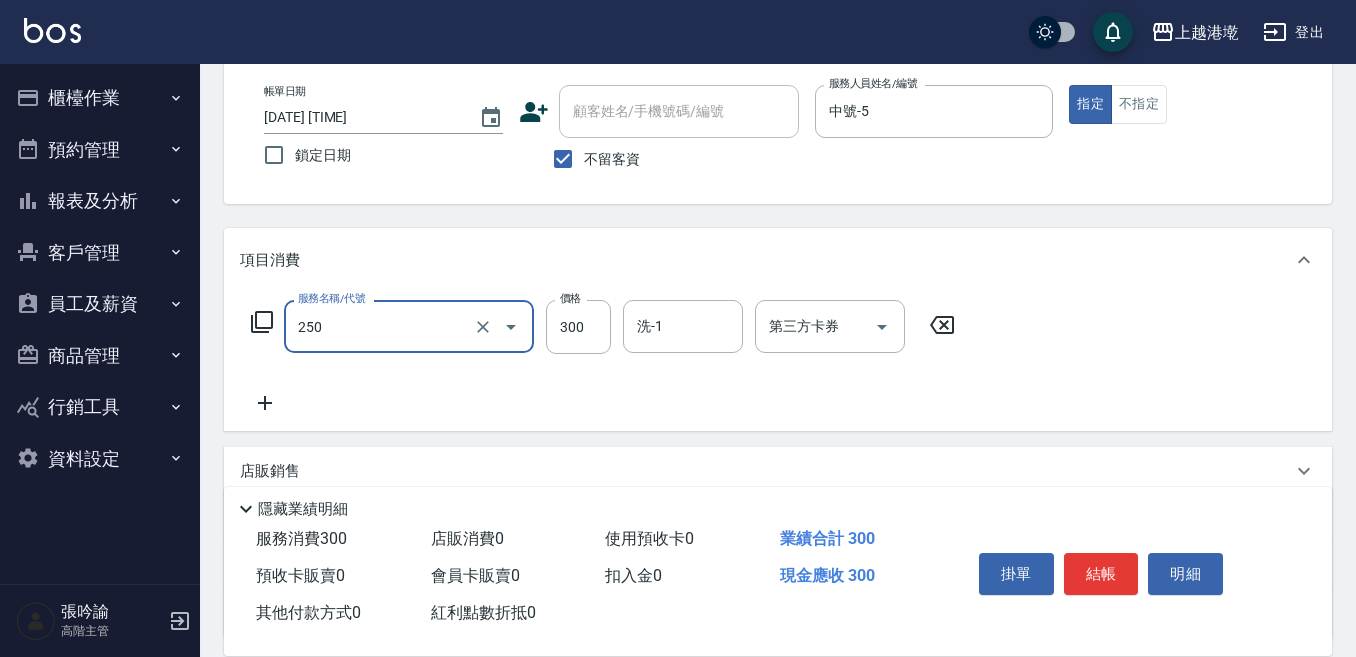 type on "日式洗髮(250)" 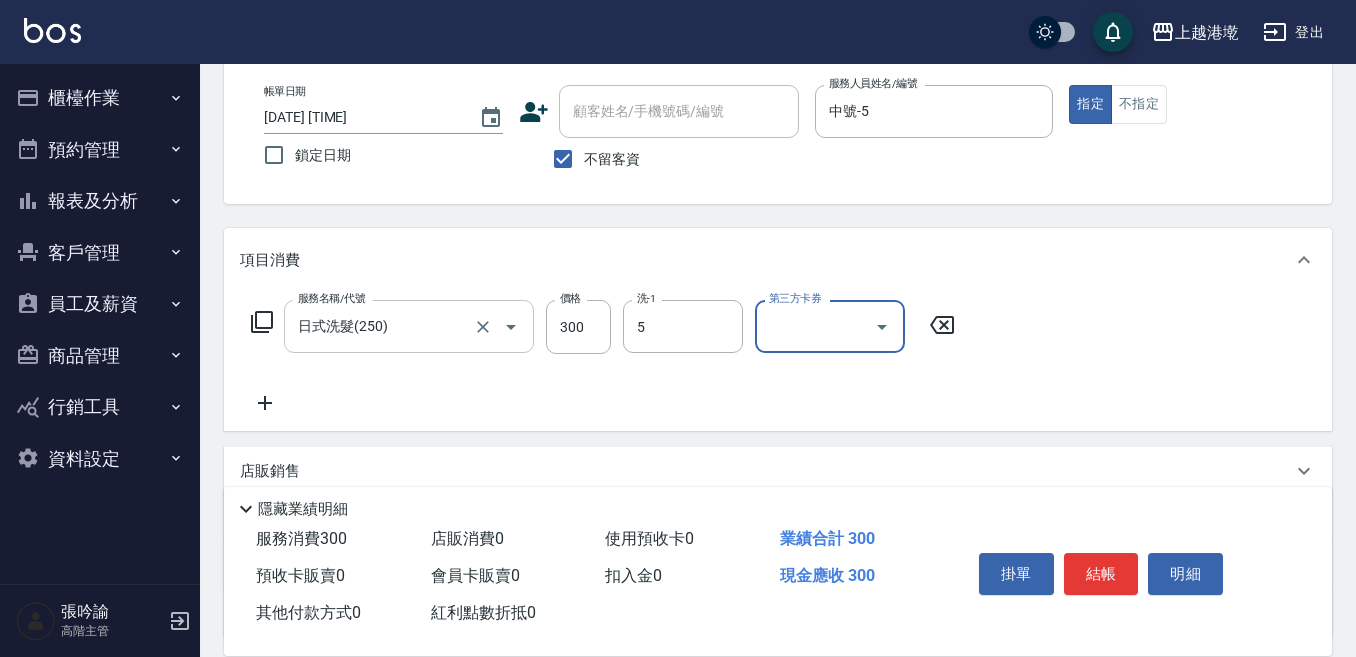 type on "中號-5" 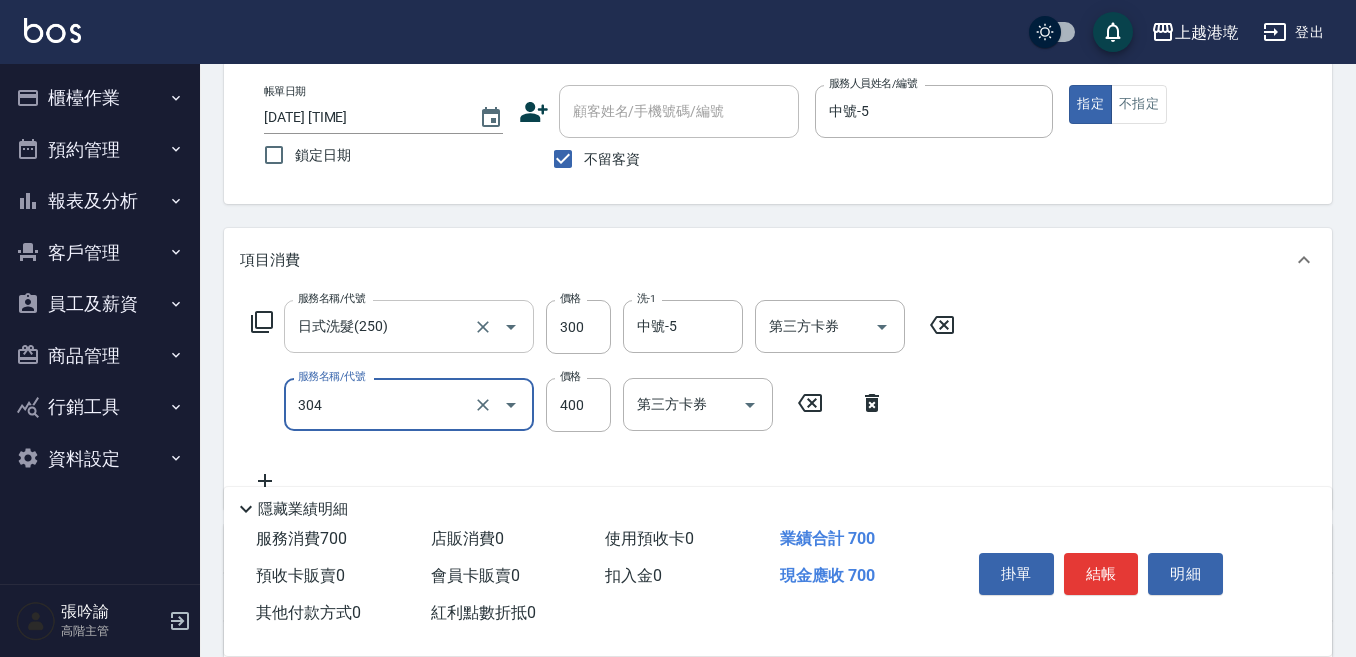 type on "剪髮400(304)" 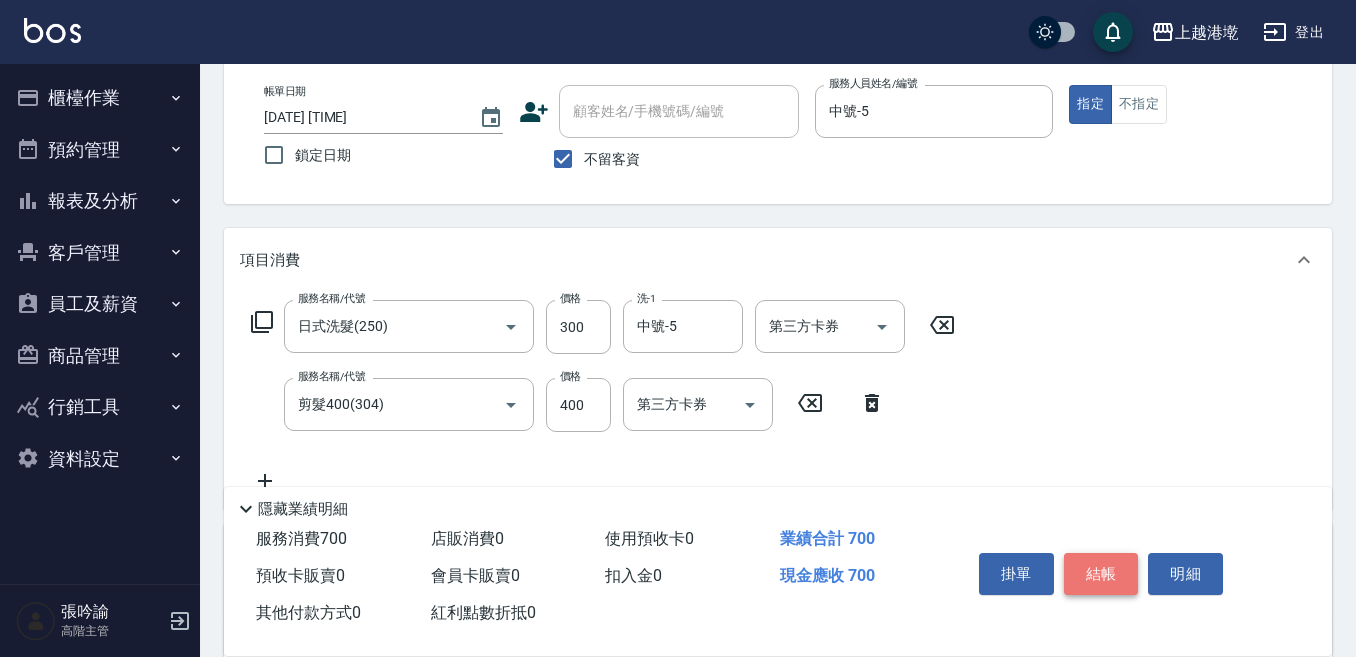 click on "結帳" at bounding box center [1101, 574] 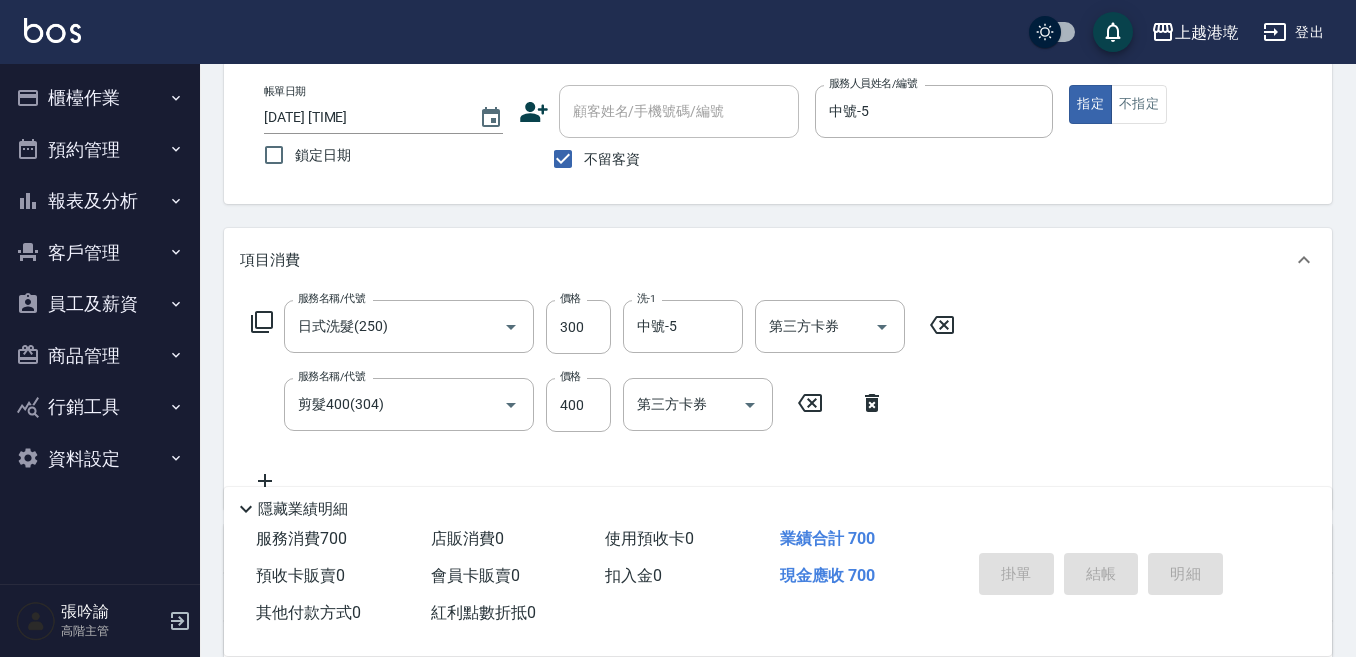 type on "[DATE] [TIME]" 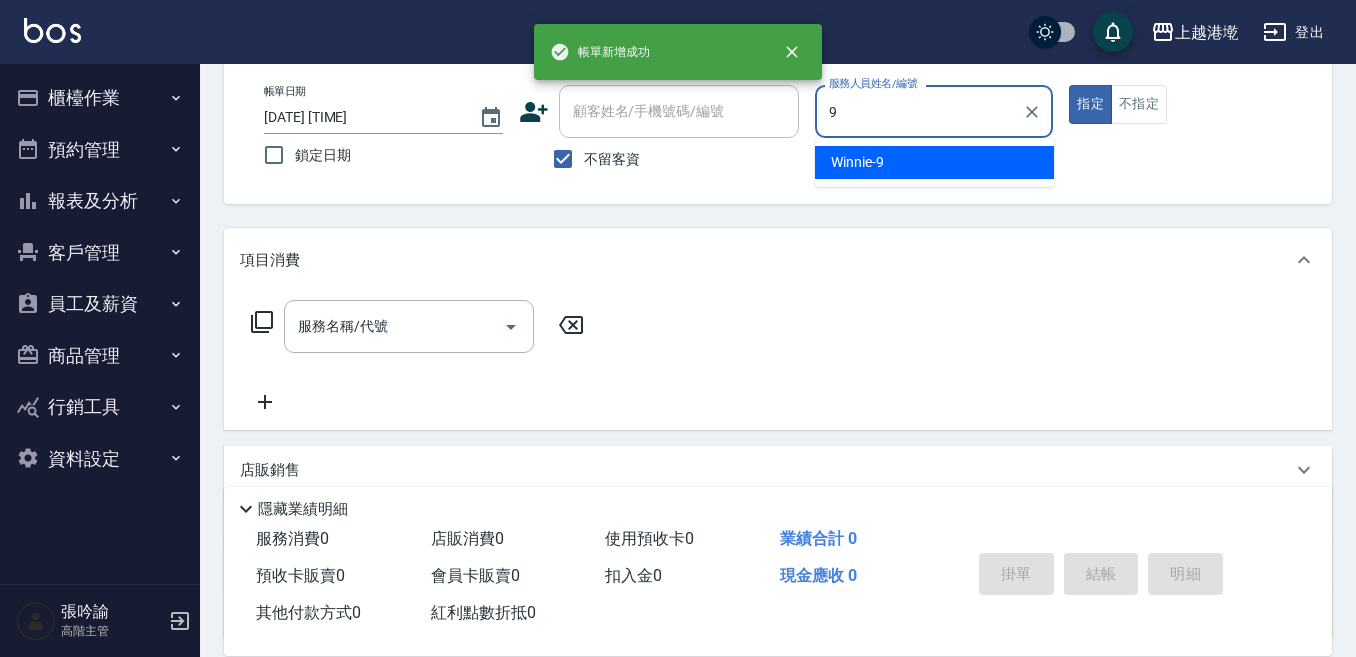 type on "Winnie-9" 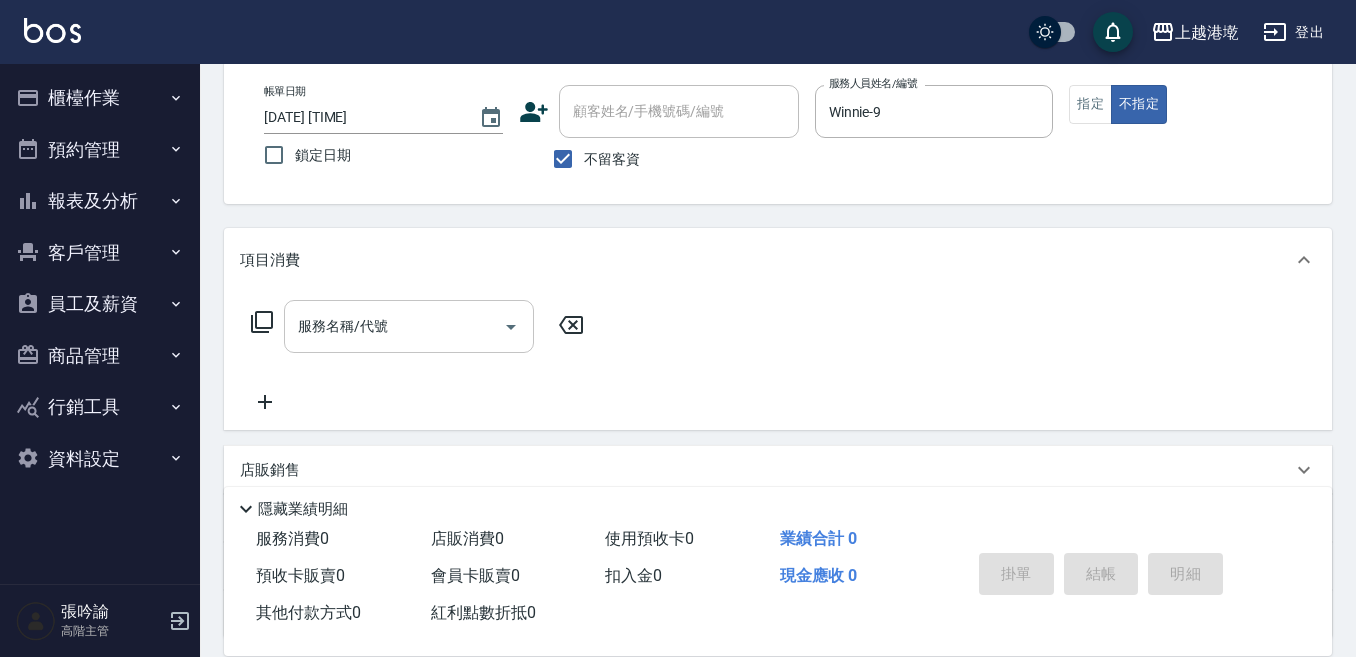 click on "服務名稱/代號" at bounding box center [394, 326] 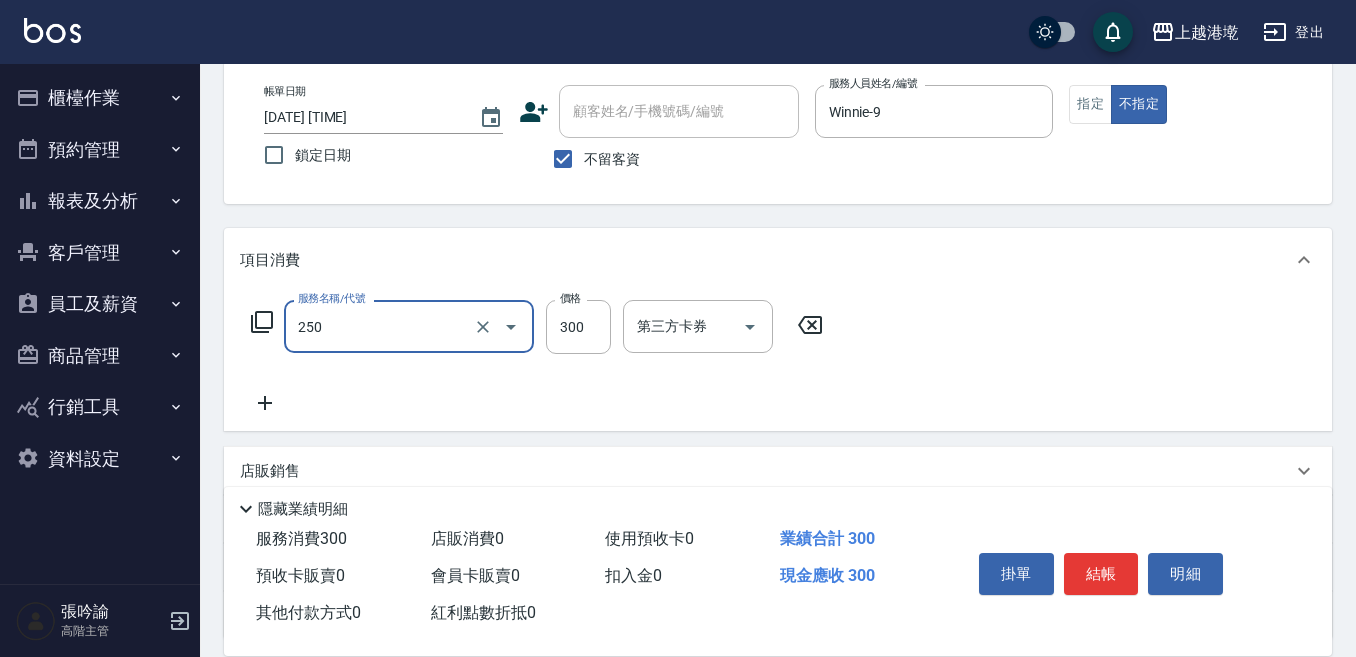 type on "日式洗髮(250)" 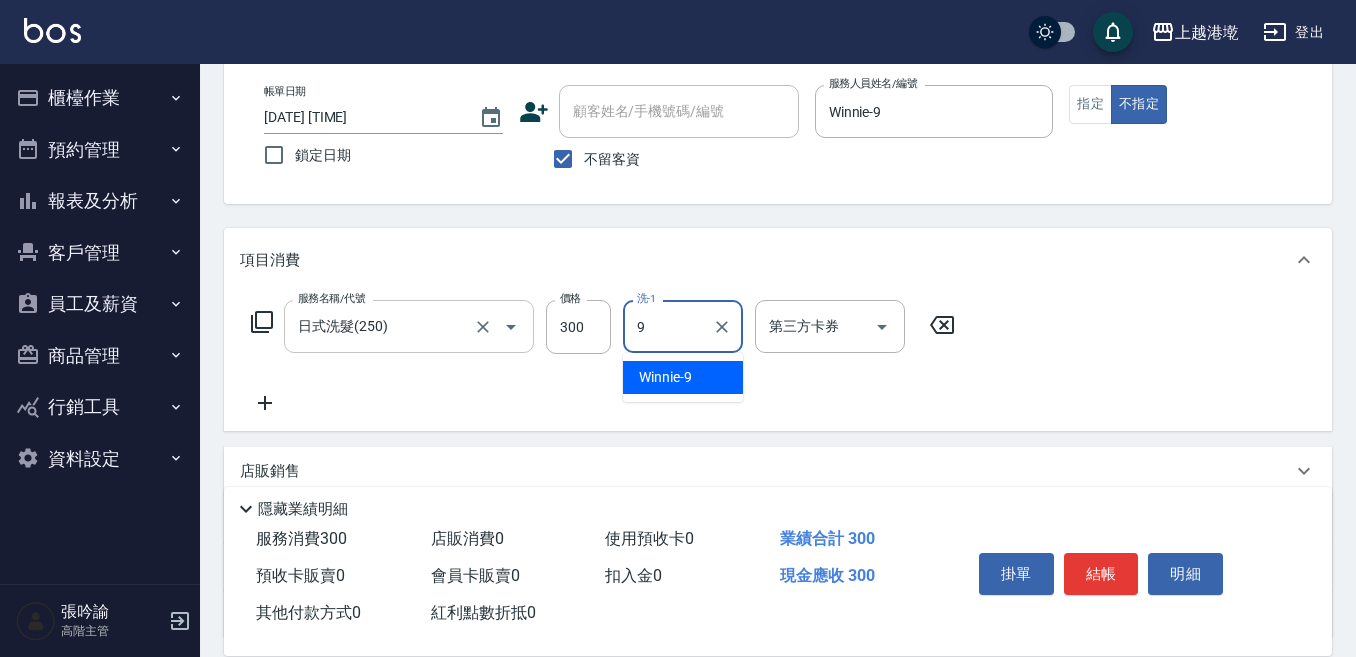 type on "Winnie-9" 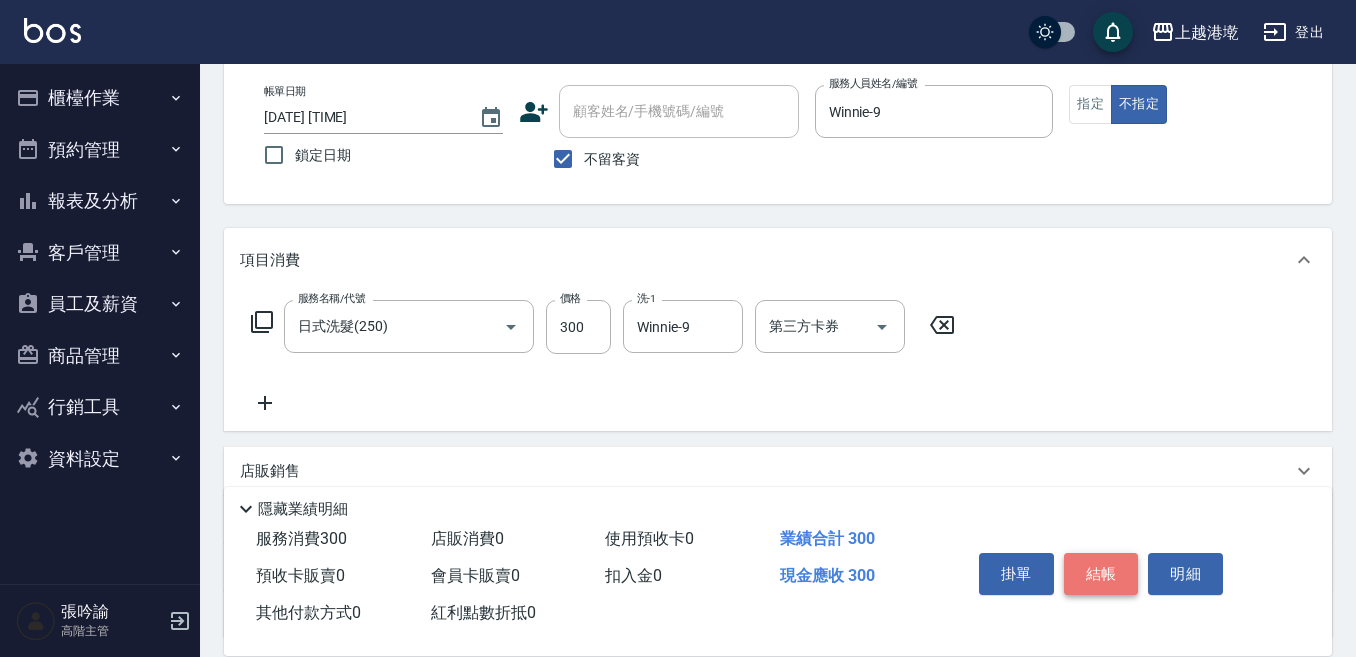 click on "結帳" at bounding box center [1101, 574] 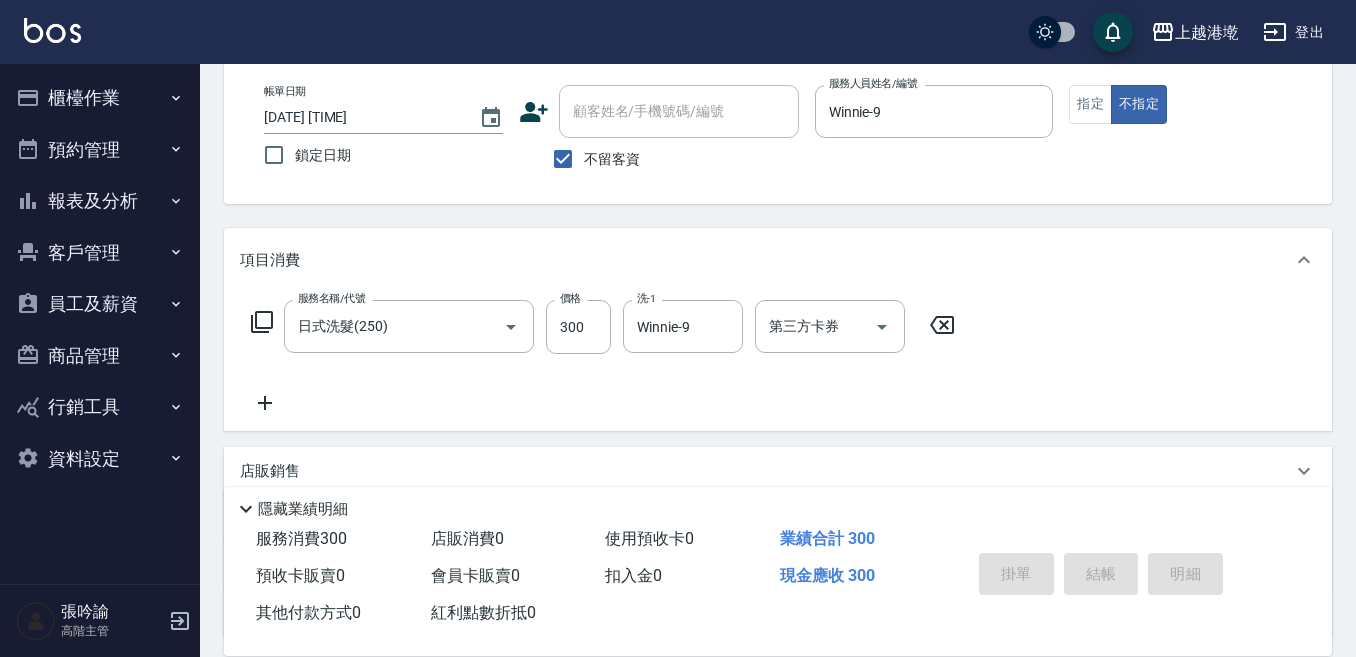 type 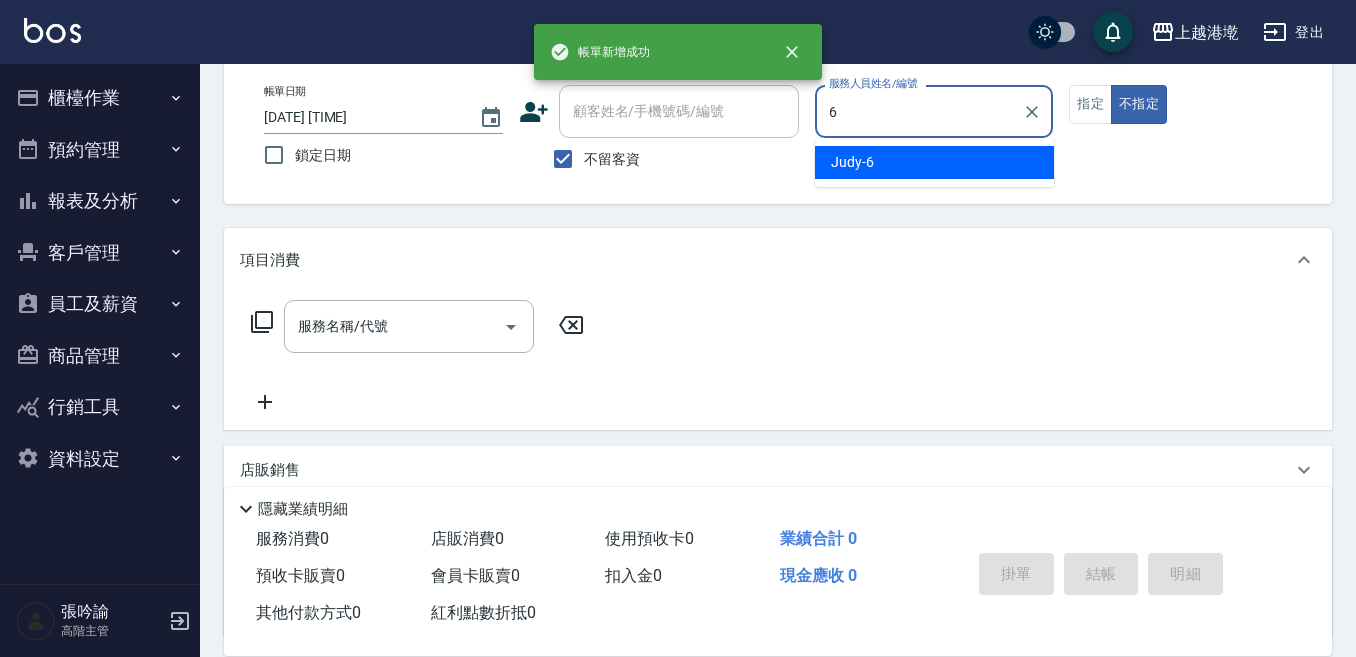 type on "Judy-6" 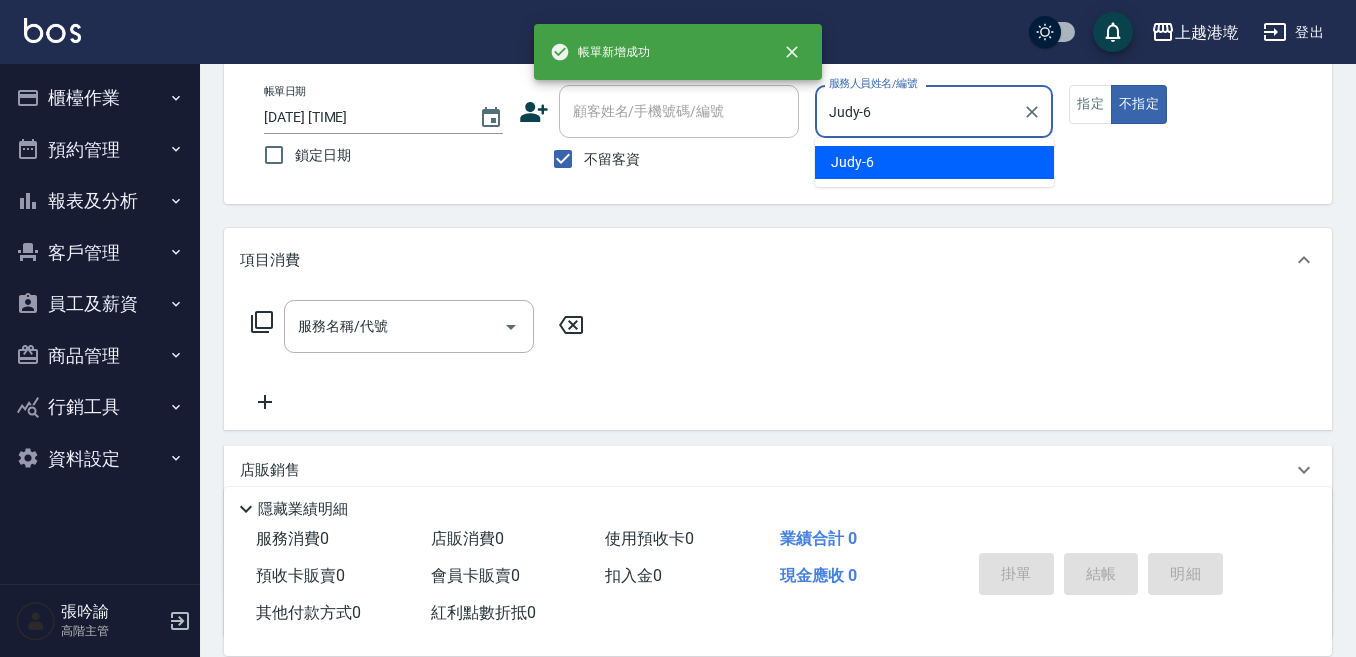 type on "false" 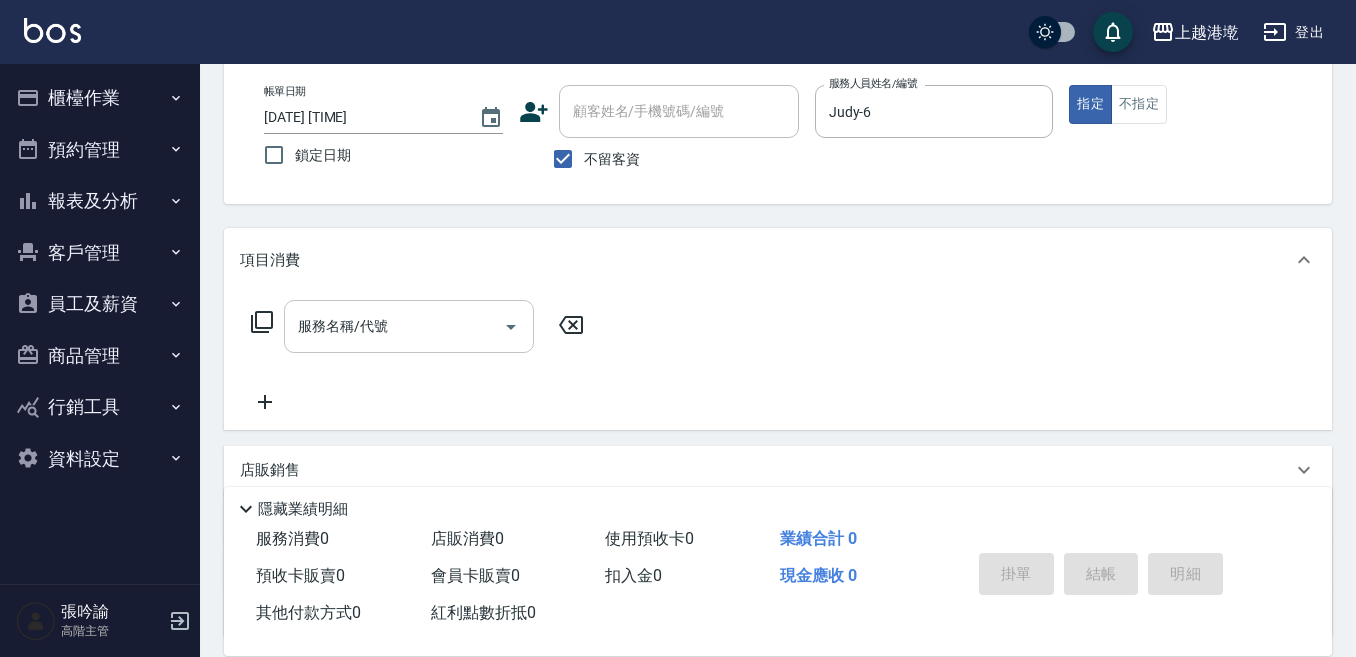 click on "服務名稱/代號" at bounding box center [394, 326] 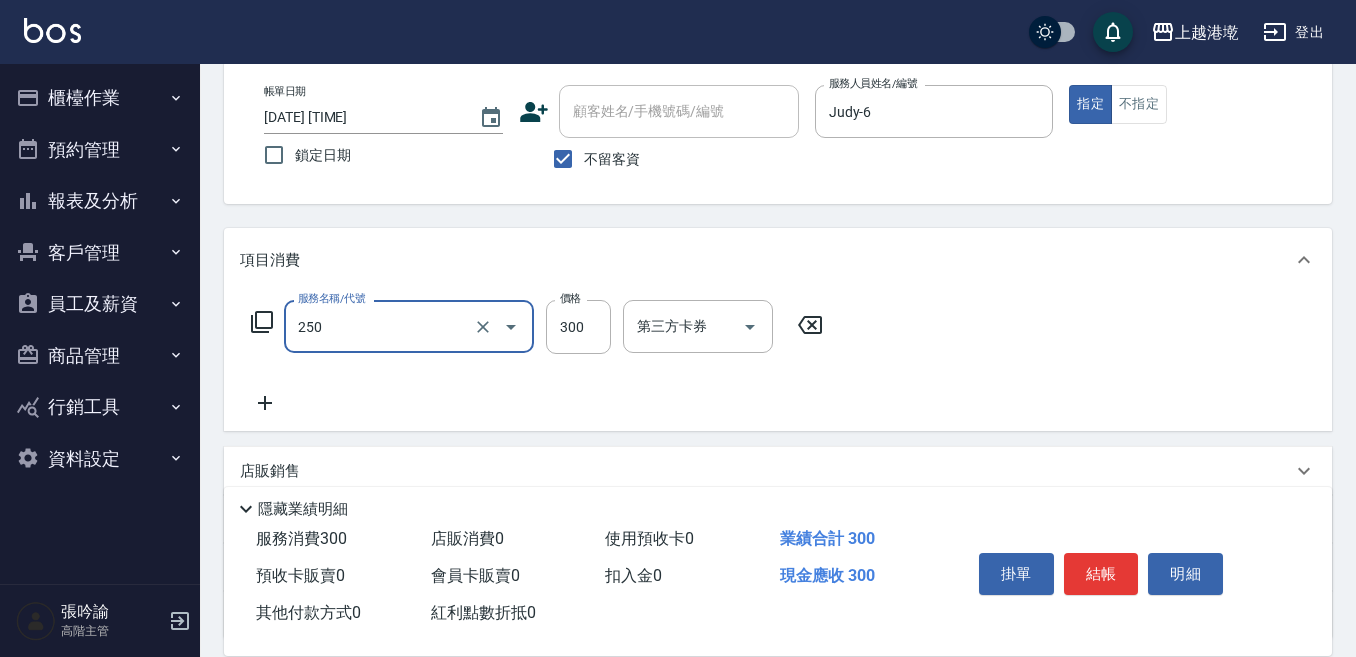 type on "日式洗髮(250)" 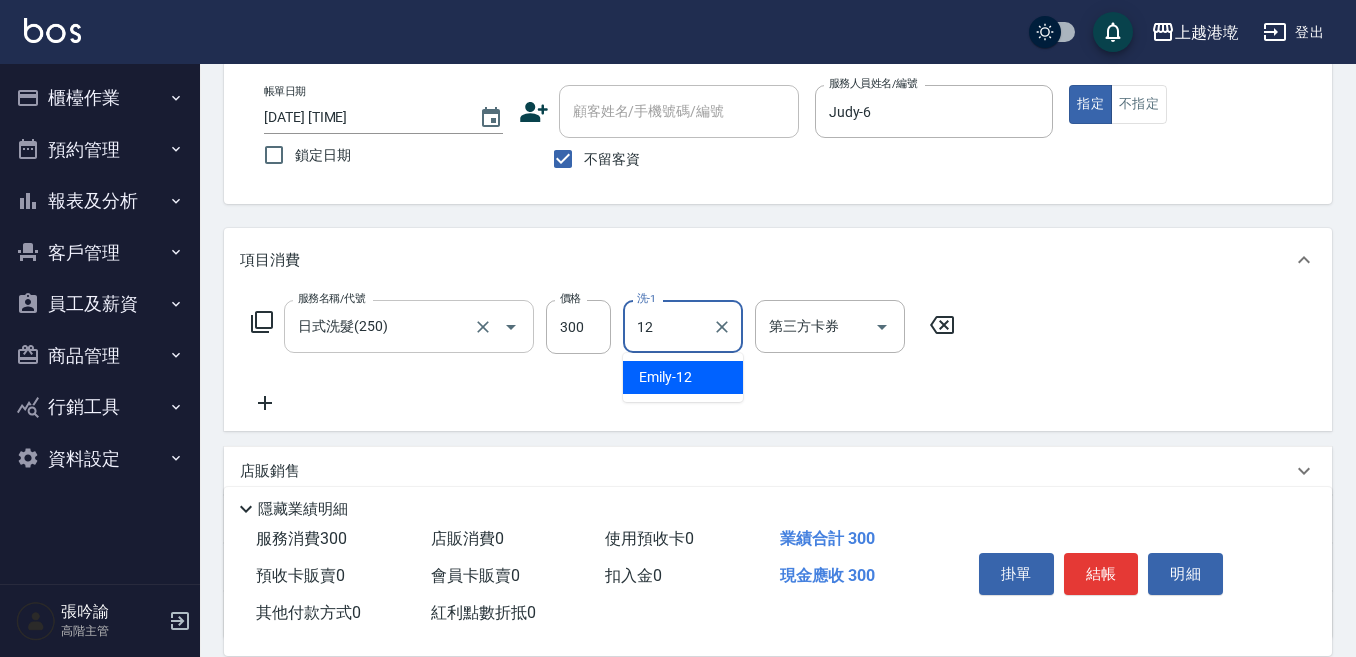 type on "Emily-12" 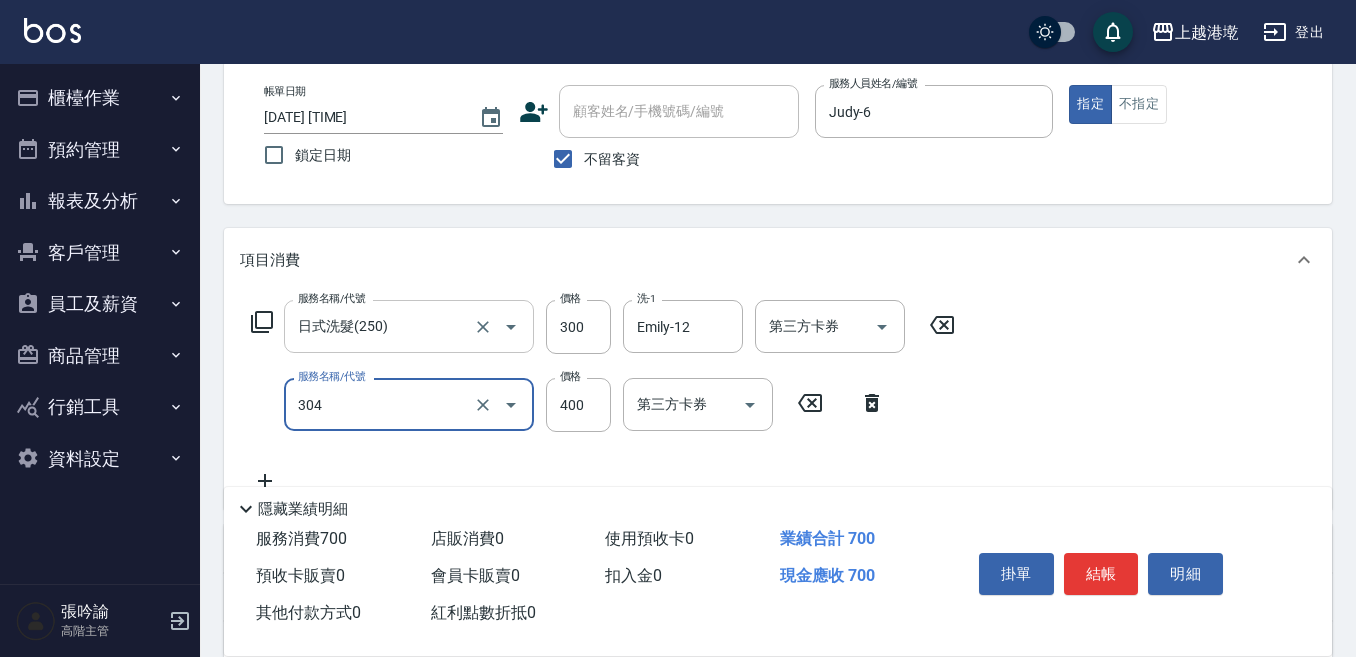 type on "剪髮400(304)" 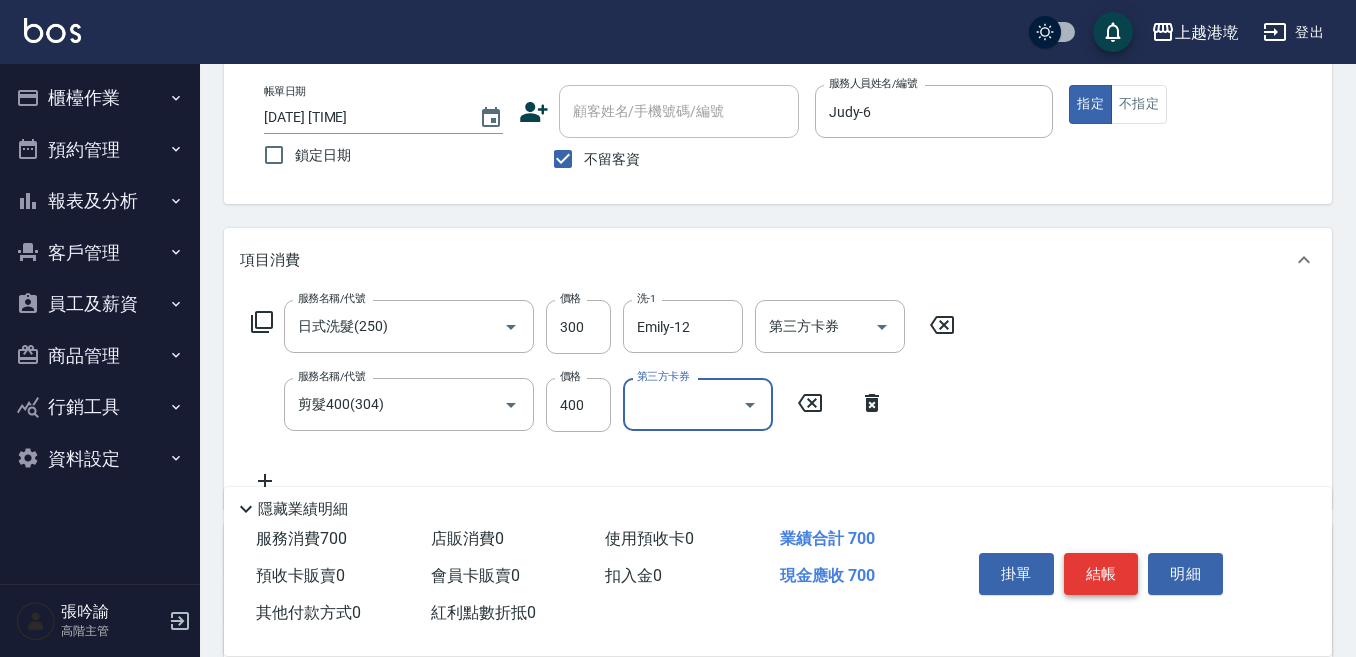 click on "結帳" at bounding box center [1101, 574] 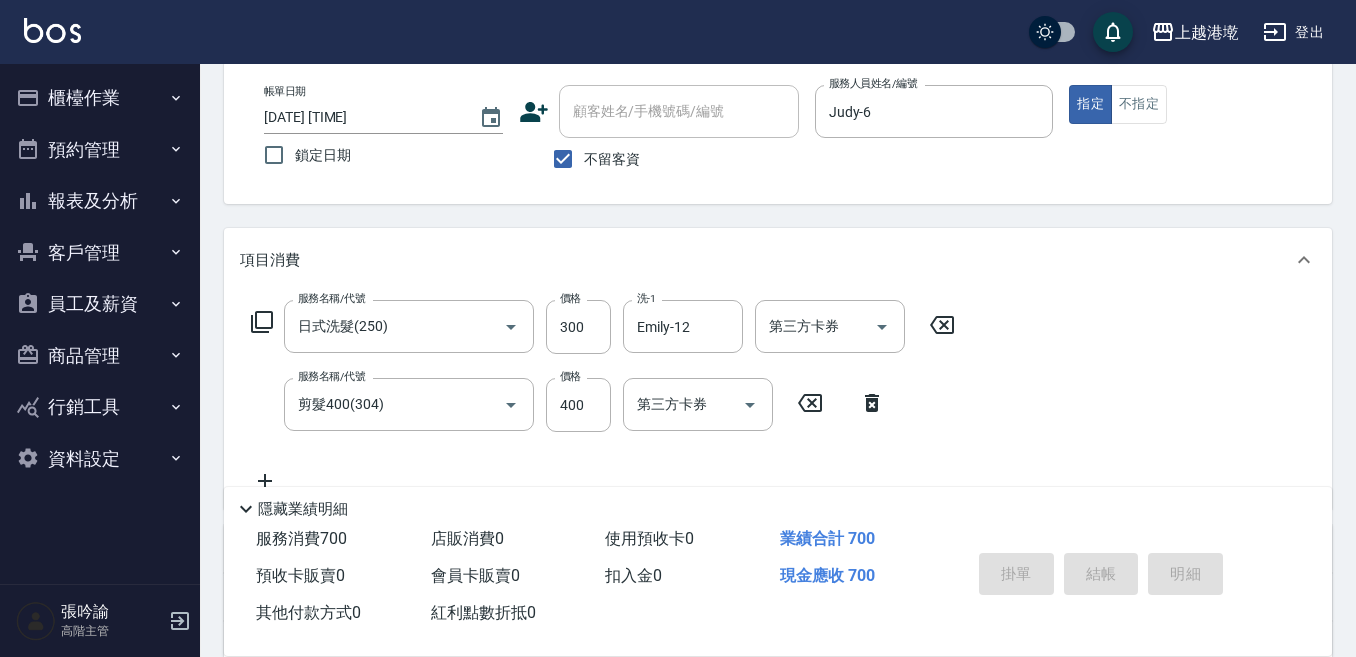 type 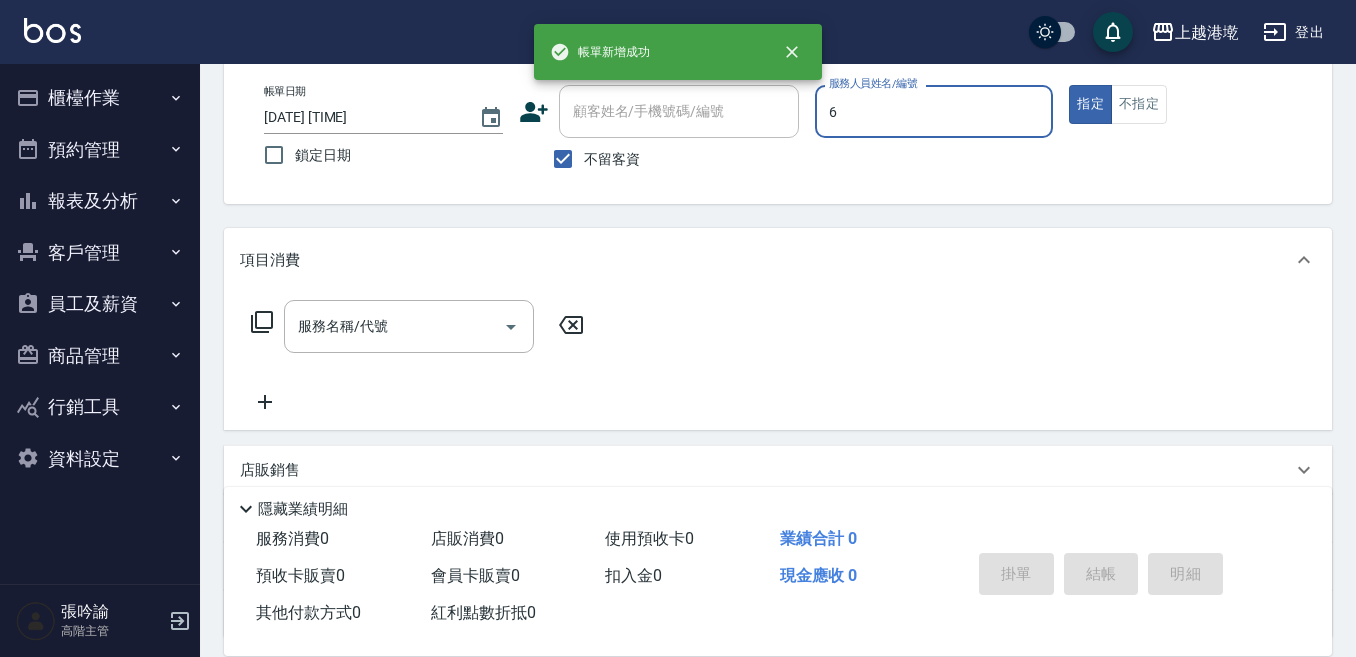type on "Judy-6" 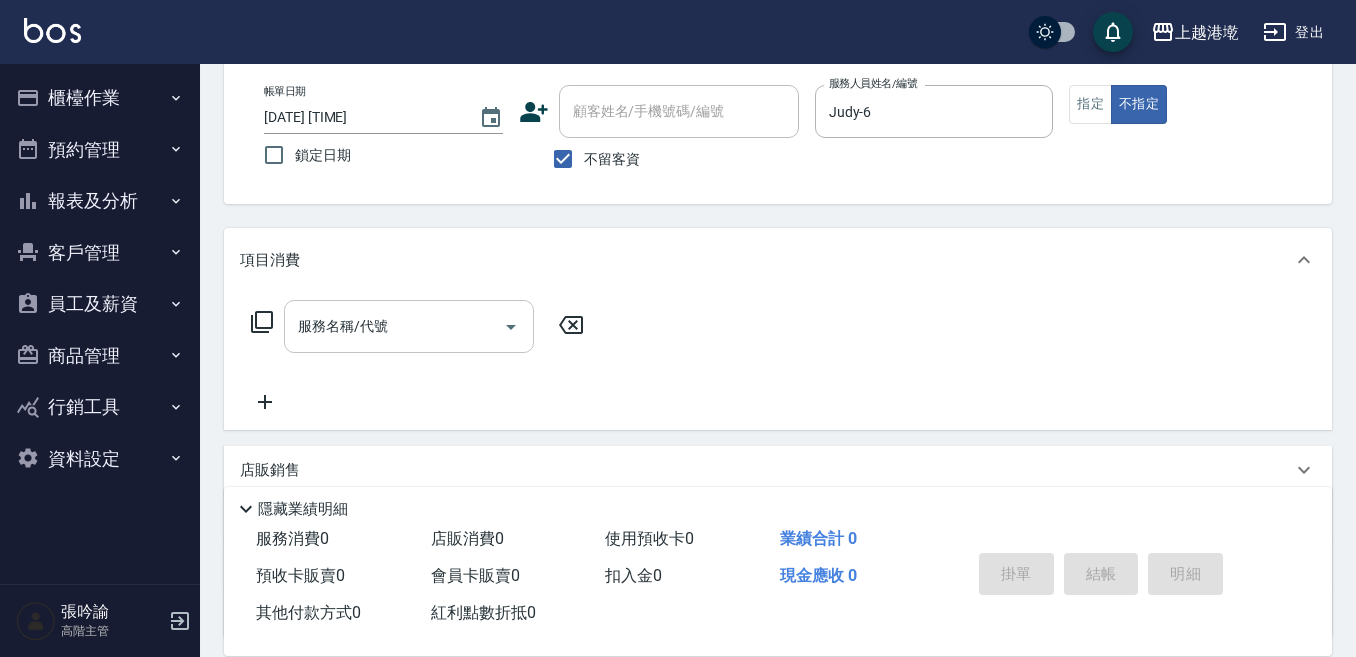 click on "服務名稱/代號" at bounding box center (394, 326) 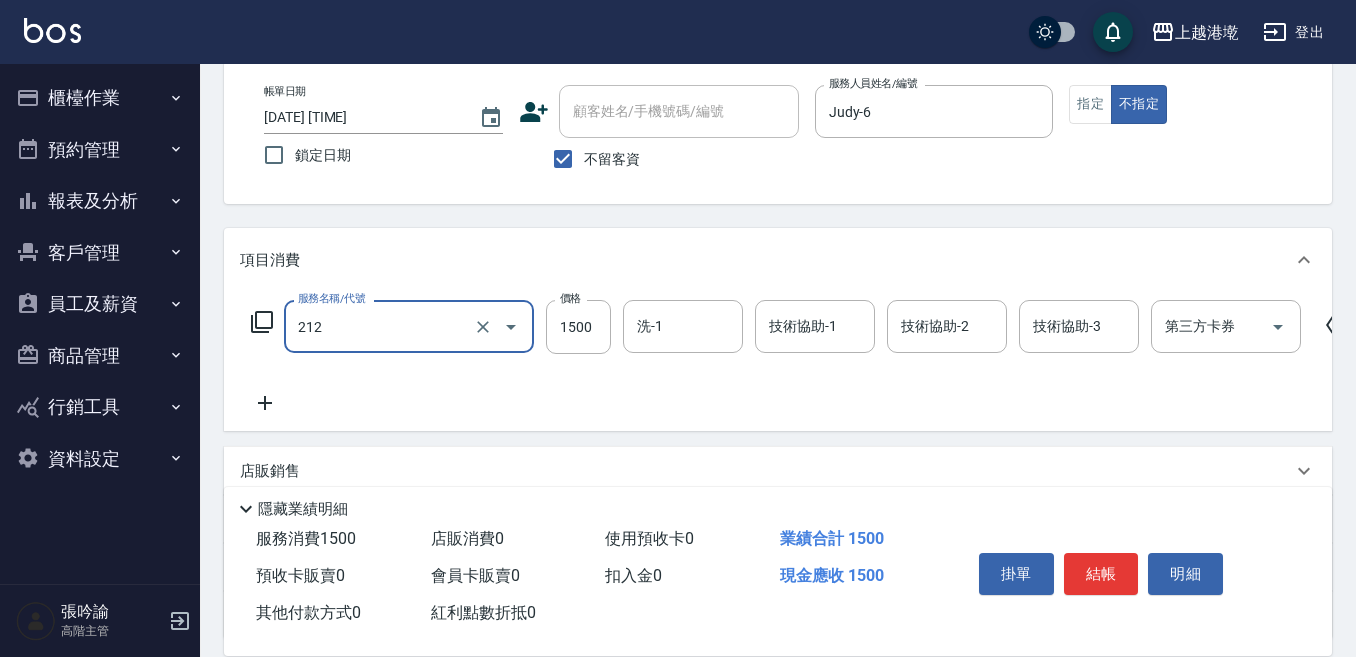 type on "六合+S4淨化洗(212)" 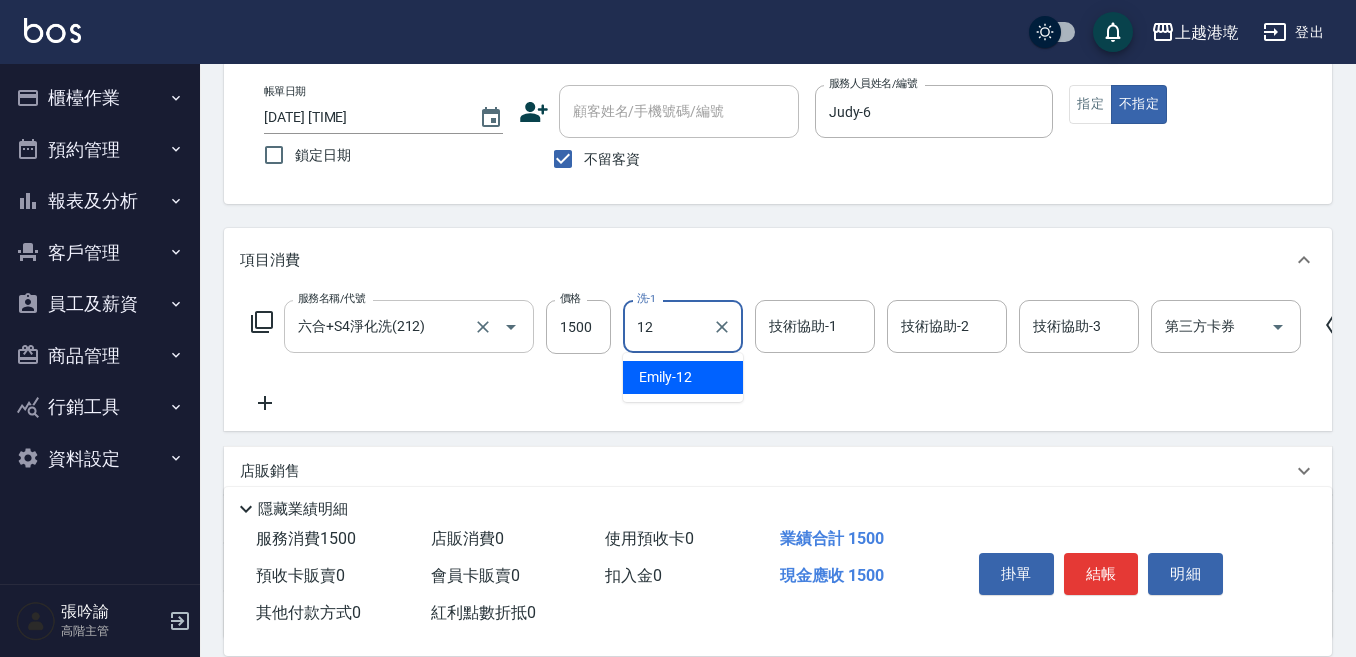 type on "Emily-12" 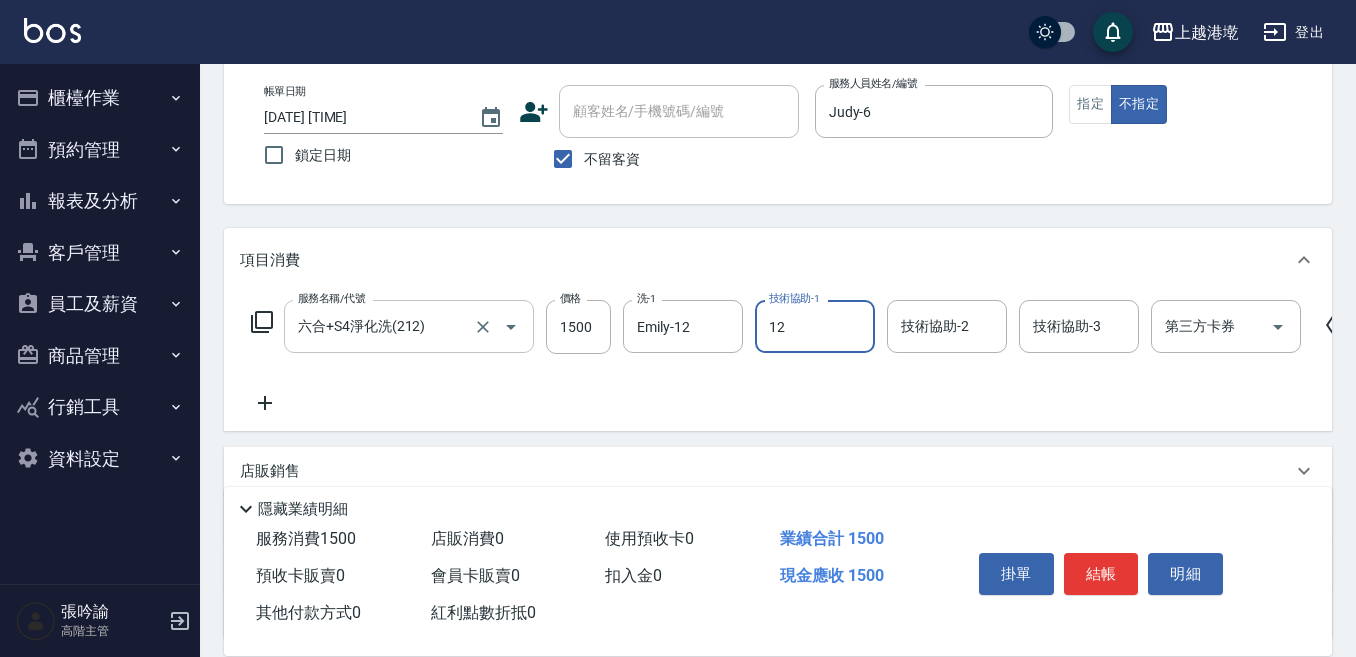 type on "Emily-12" 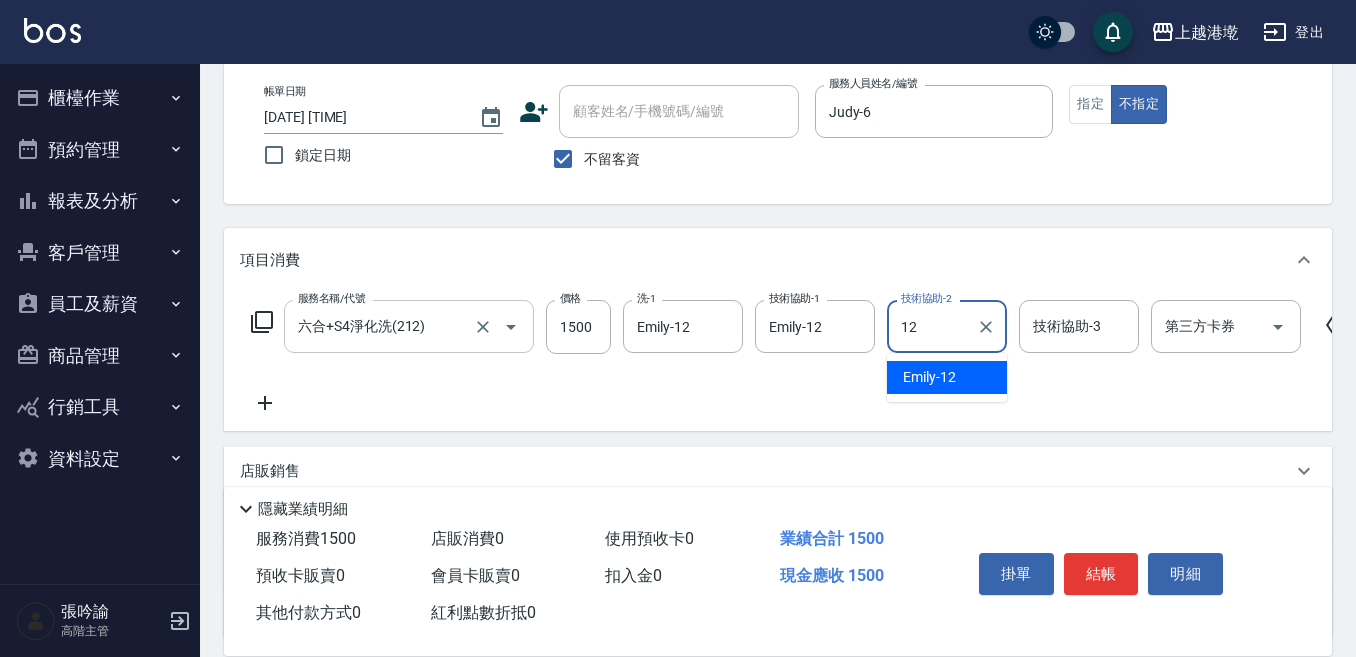 type on "Emily-12" 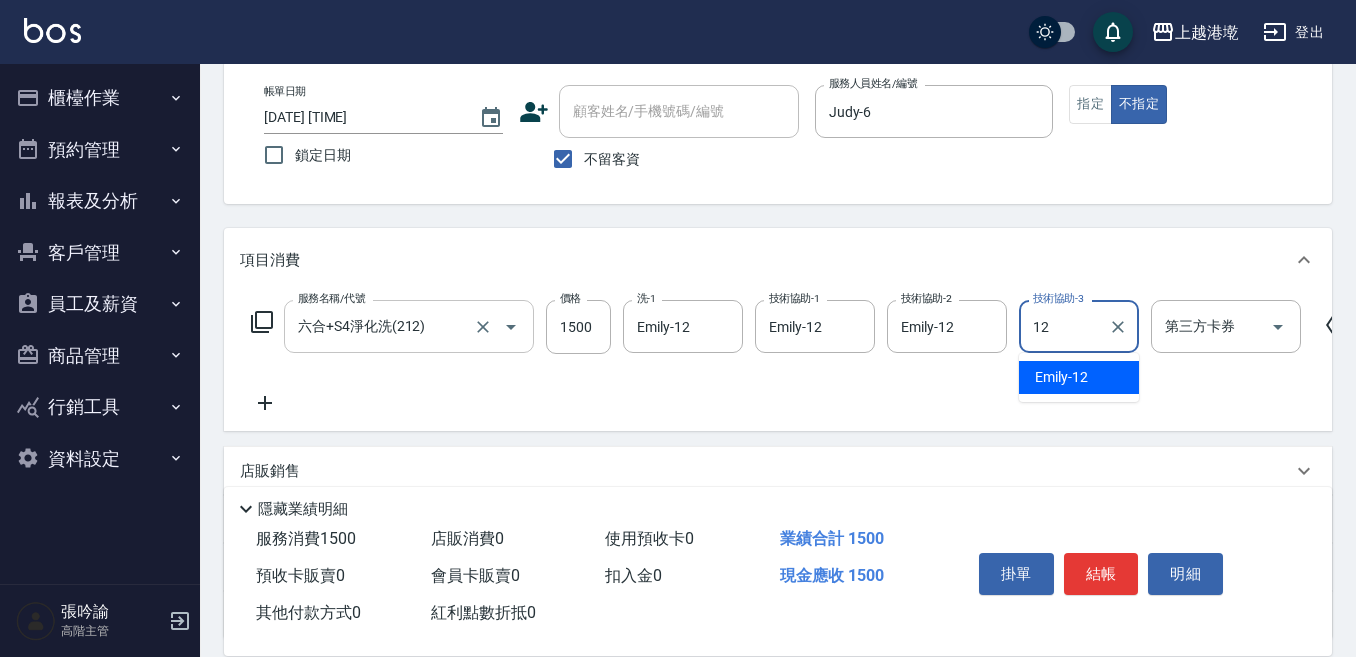 type on "Emily-12" 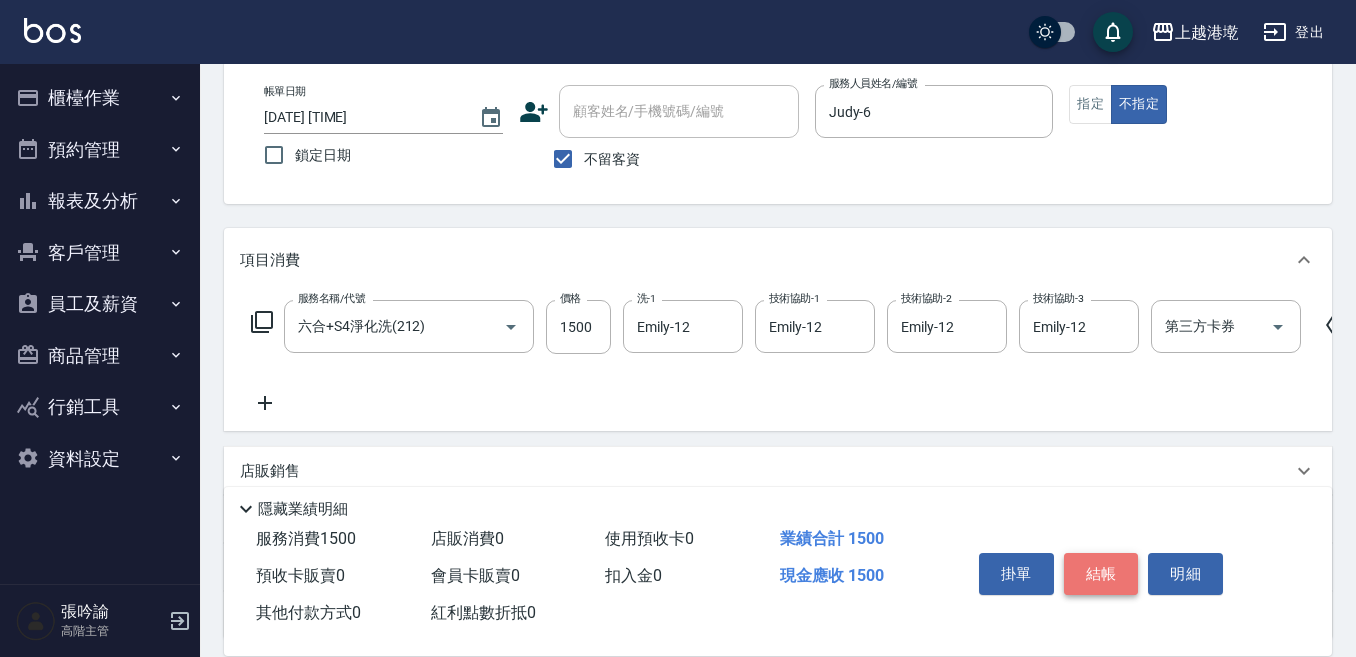 click on "結帳" at bounding box center [1101, 574] 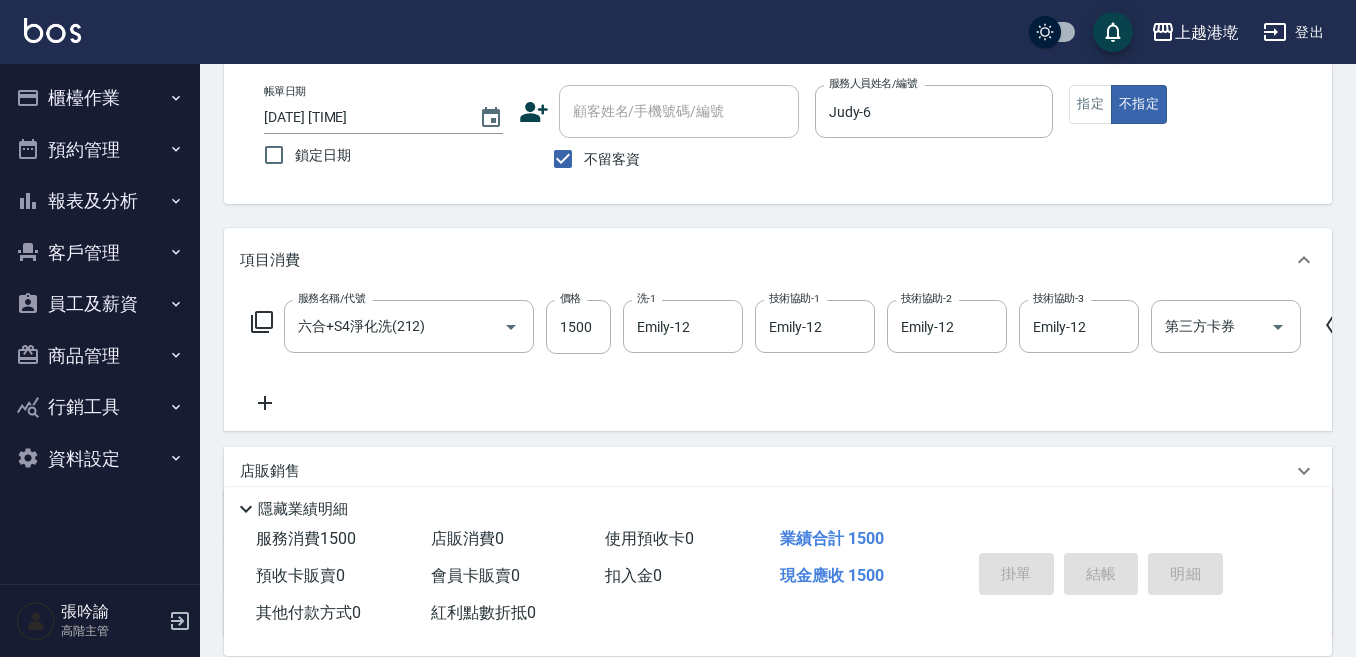type 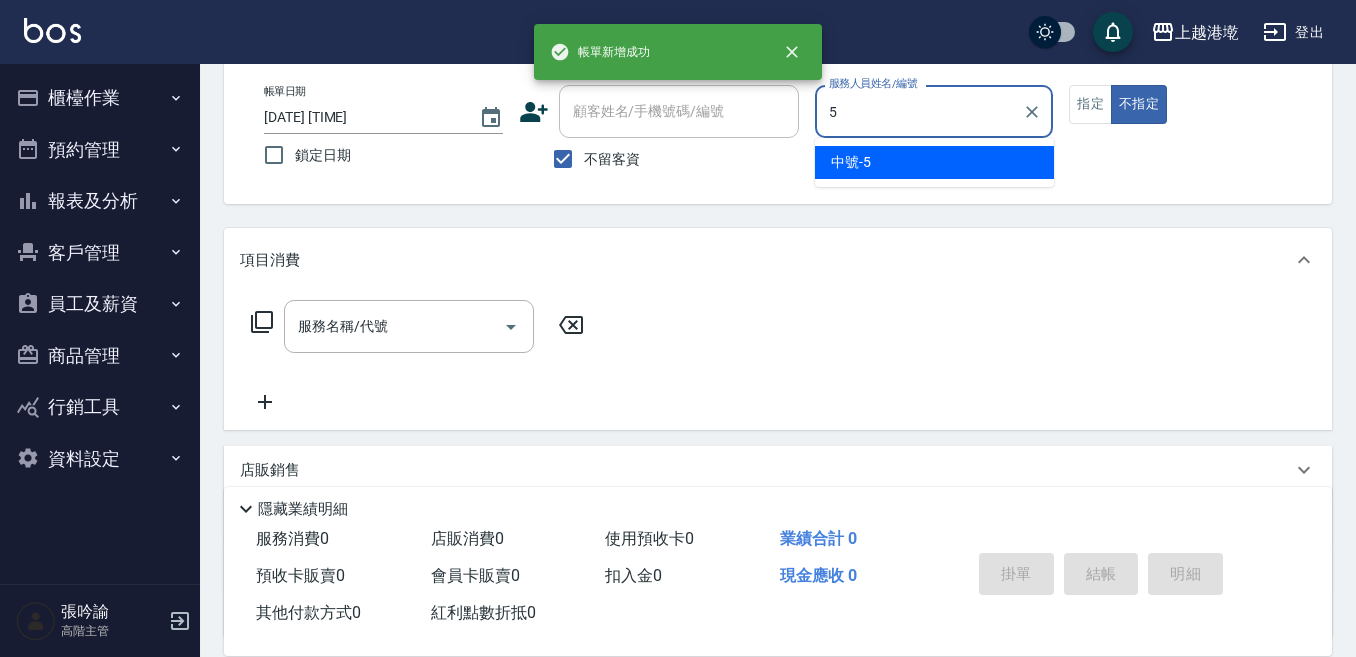 type on "中號-5" 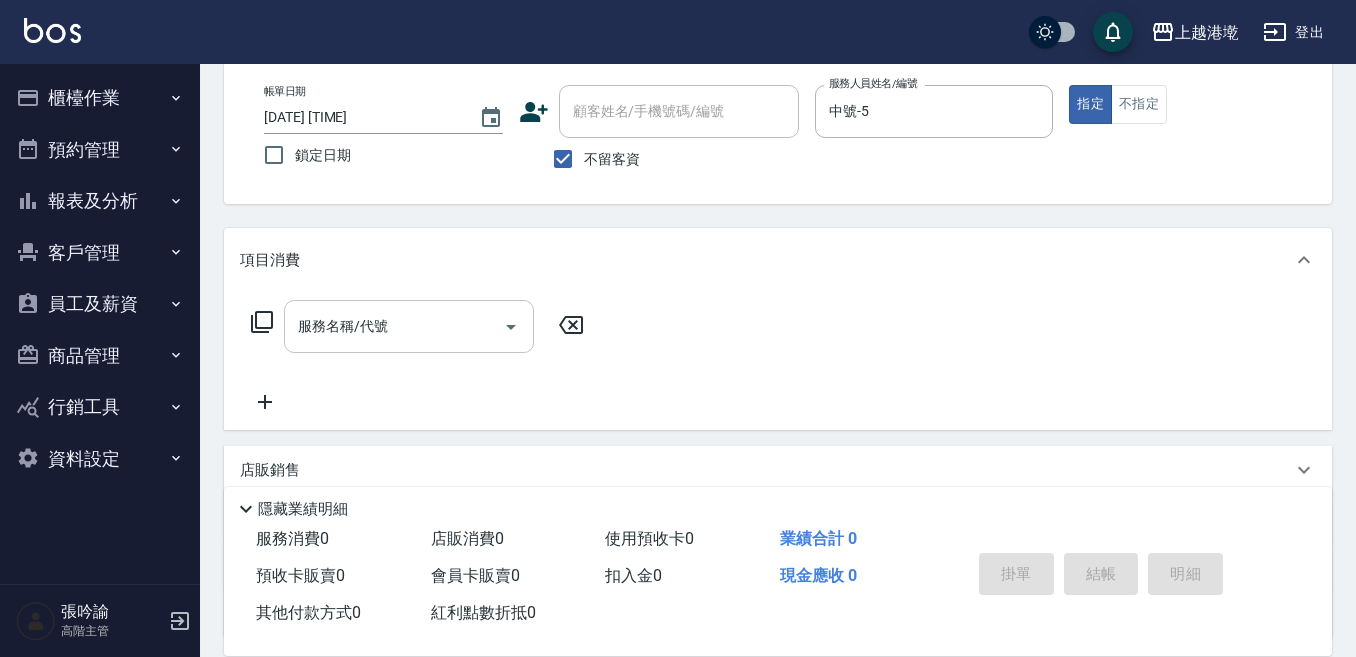 click on "服務名稱/代號" at bounding box center (394, 326) 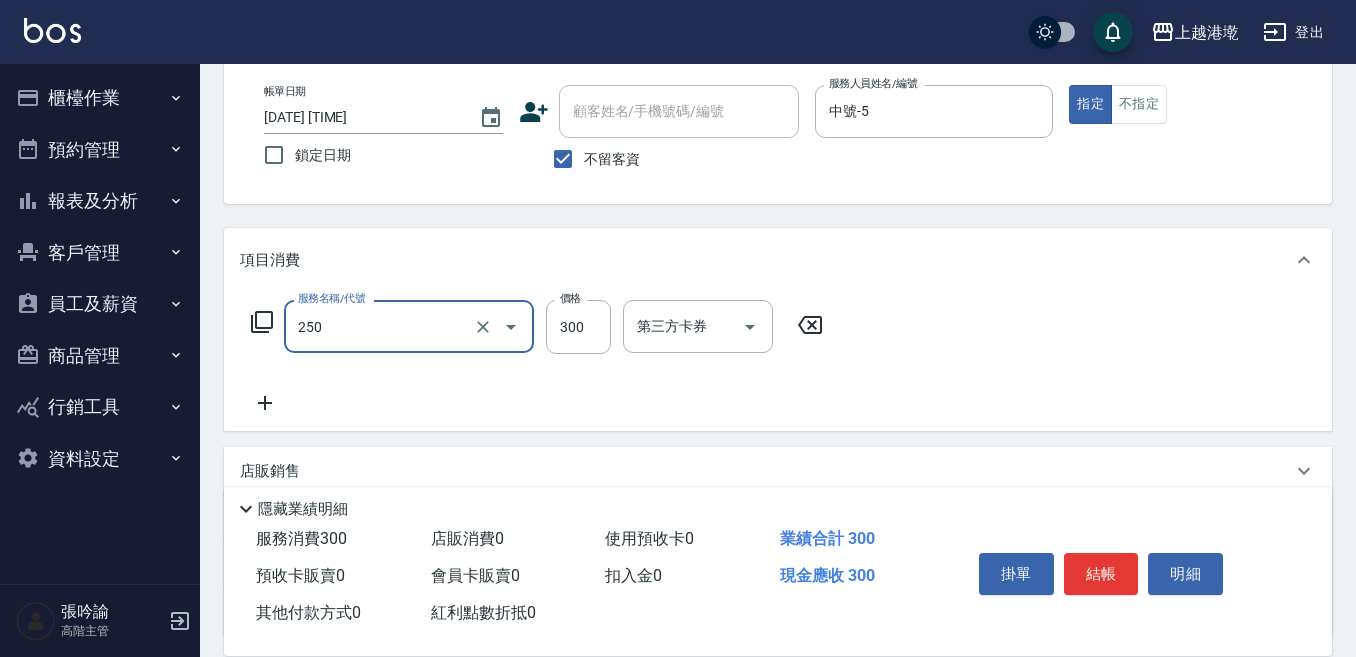 type on "日式洗髮(250)" 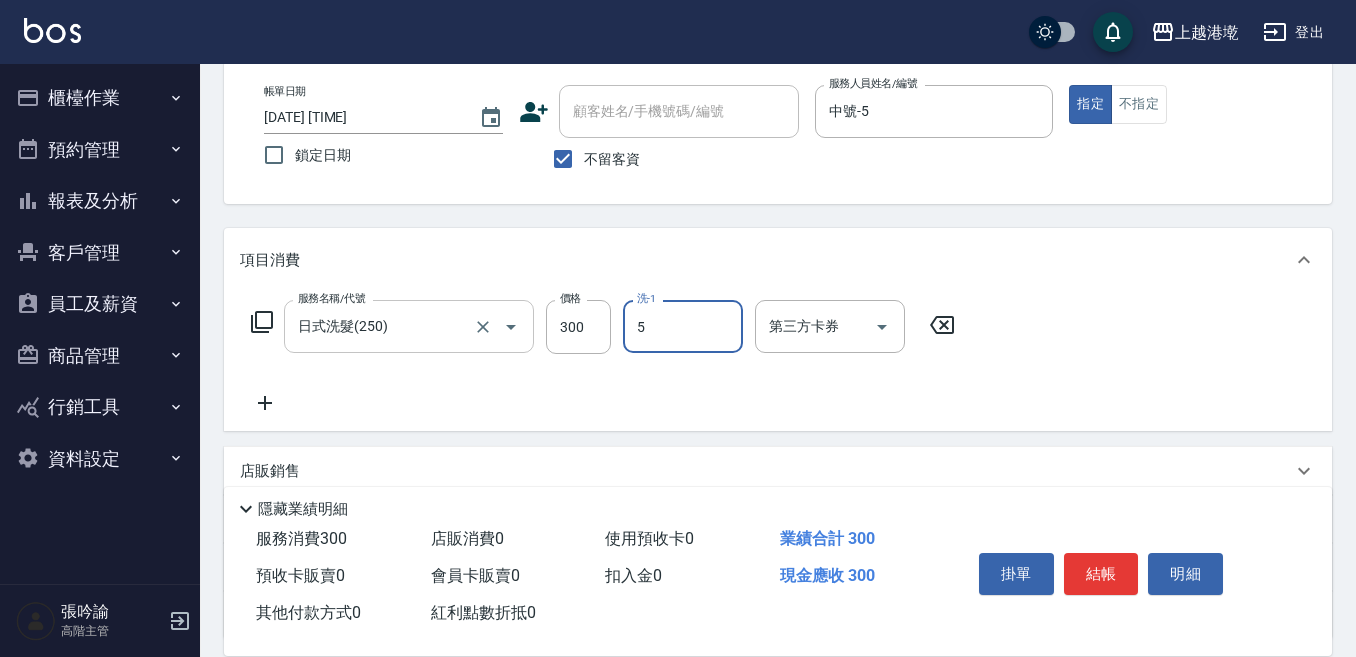 type on "中號-5" 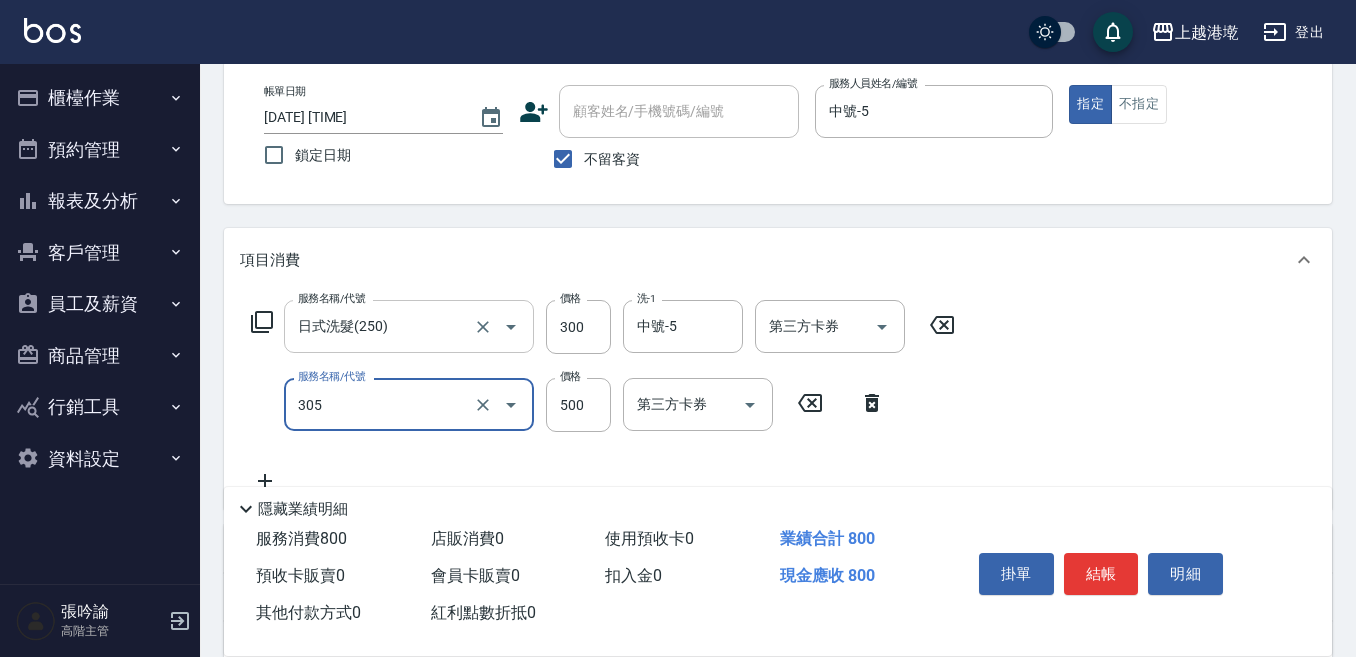 type on "剪髮500(305)" 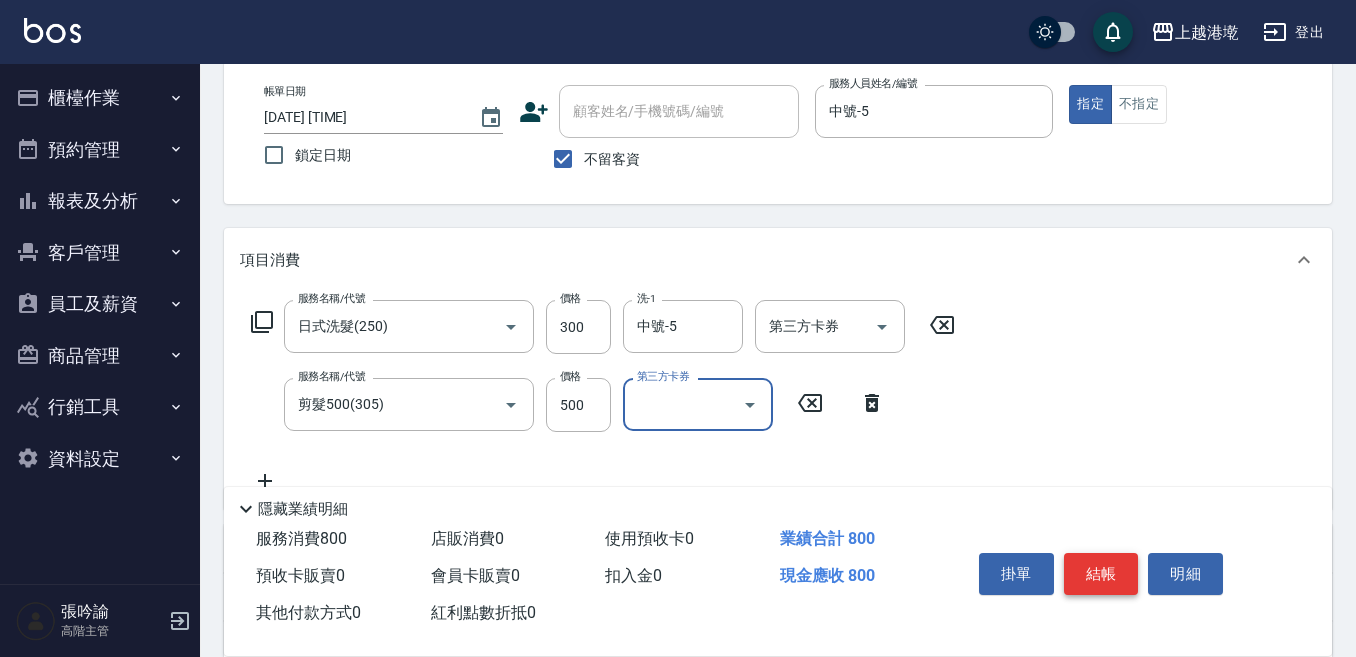 click on "結帳" at bounding box center (1101, 574) 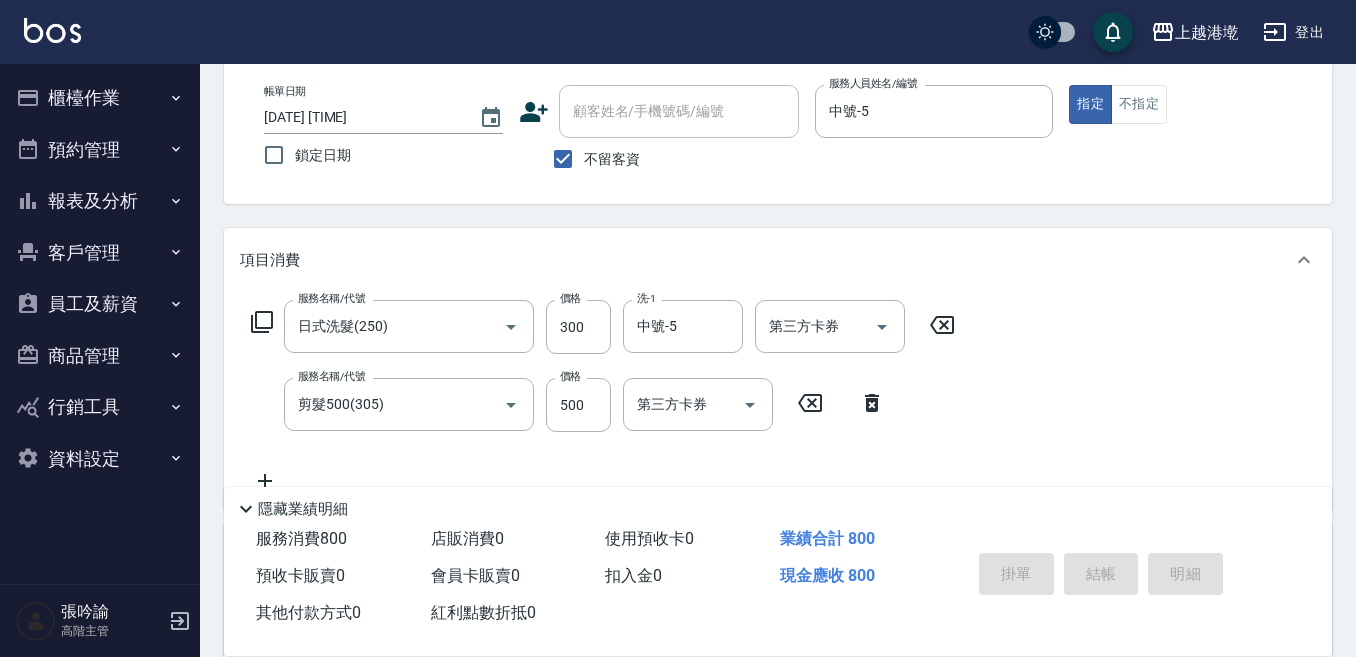 type 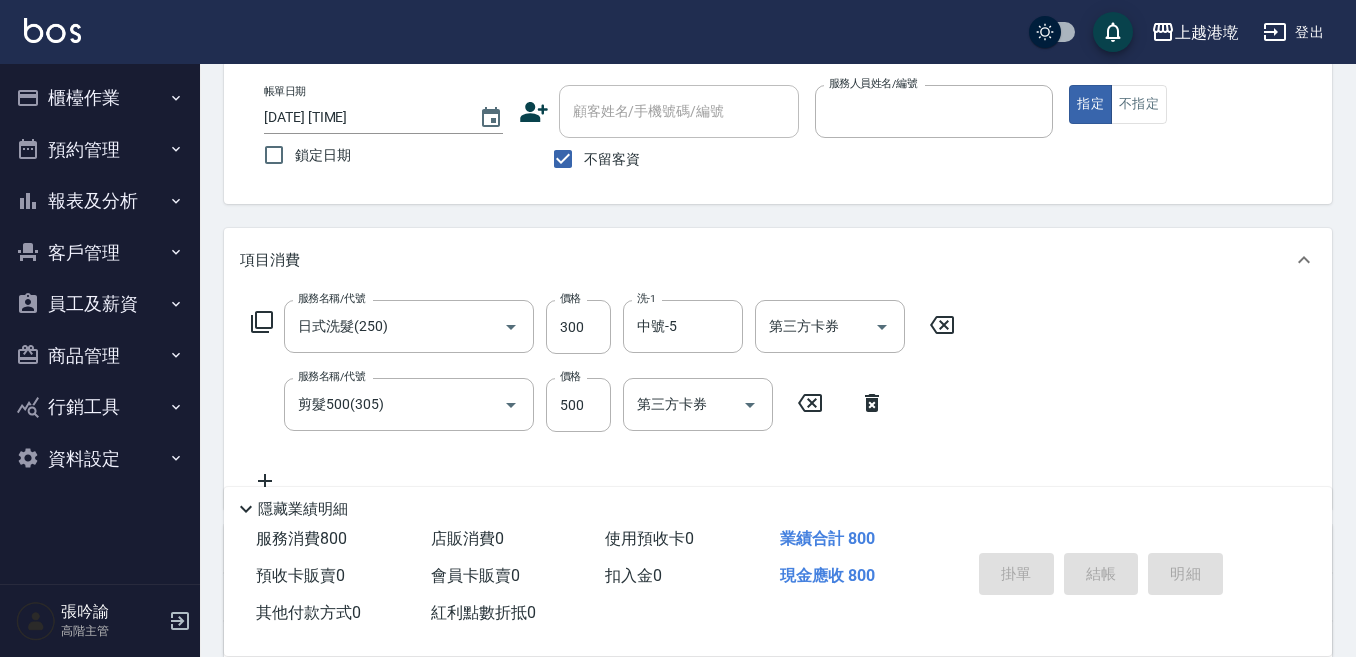 click on "指定" at bounding box center [1090, 104] 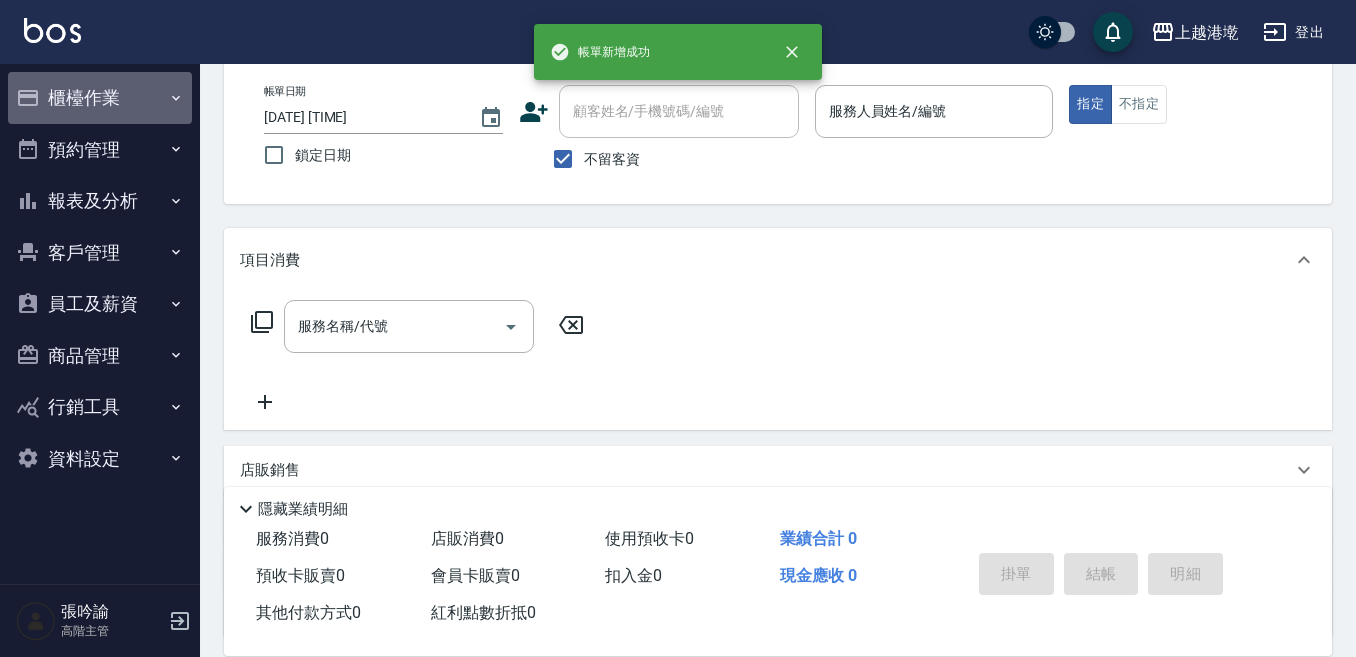 click on "櫃檯作業" at bounding box center (100, 98) 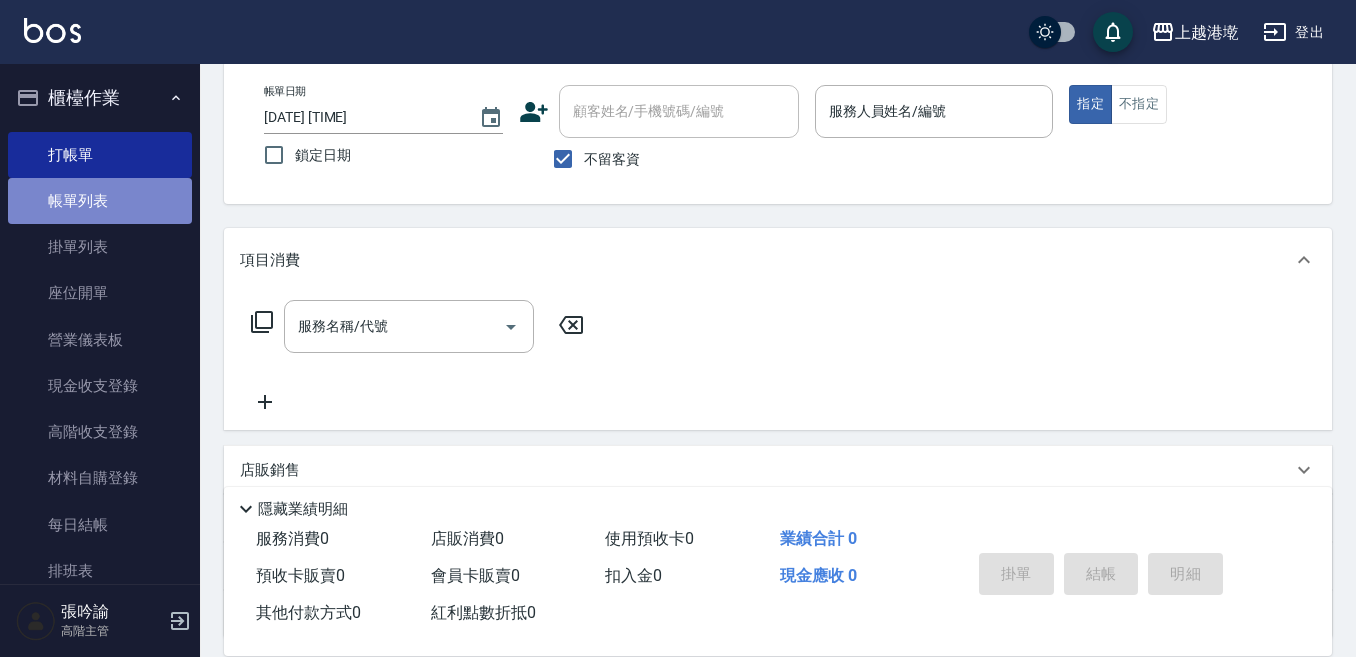 click on "帳單列表" at bounding box center [100, 201] 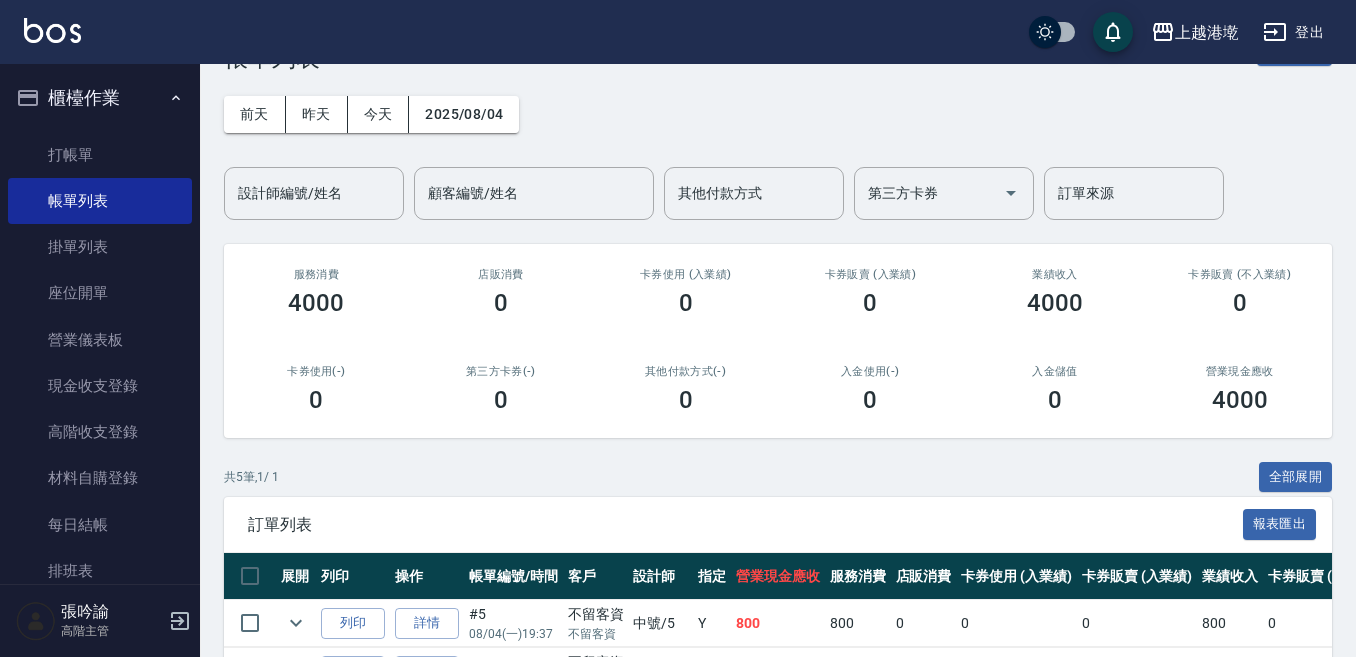 scroll, scrollTop: 100, scrollLeft: 0, axis: vertical 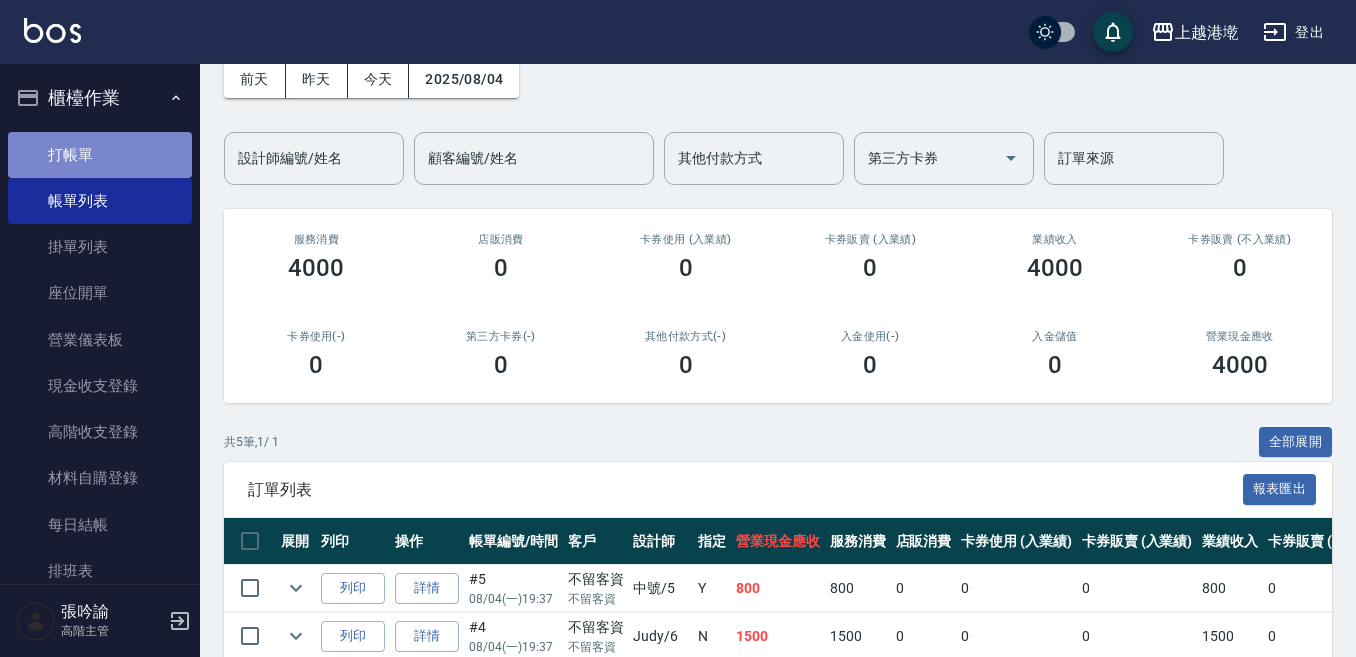 click on "打帳單" at bounding box center [100, 155] 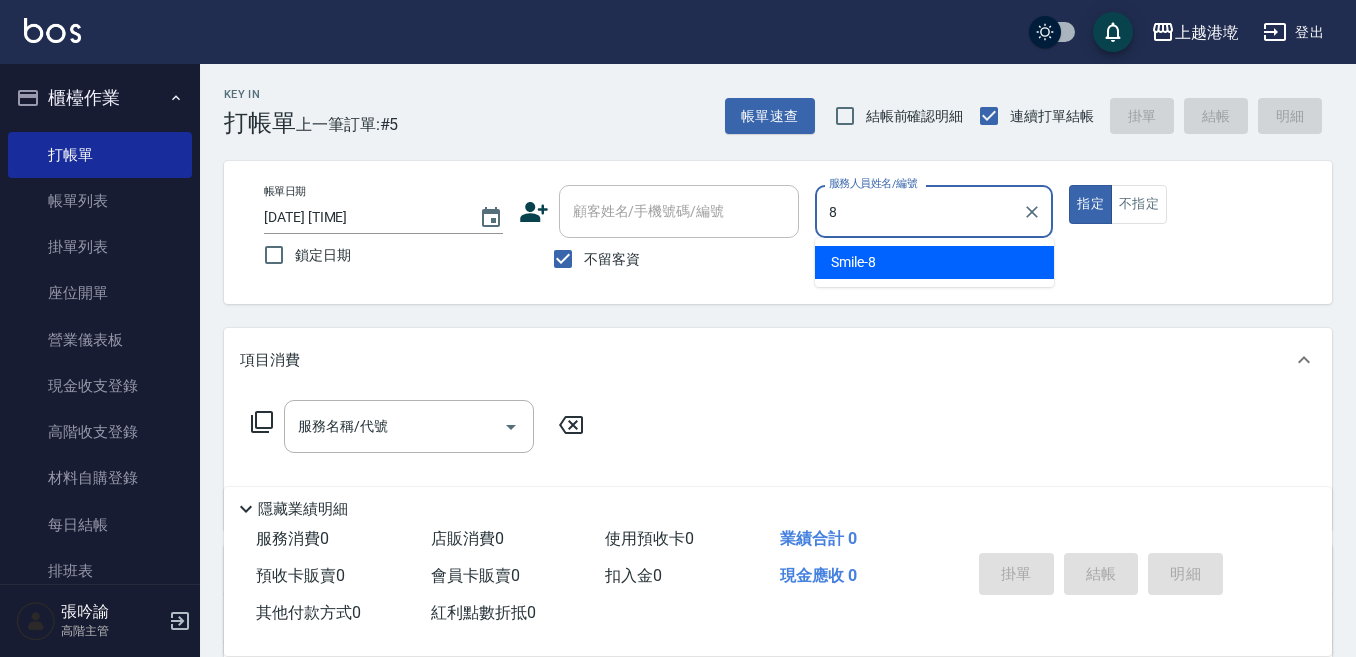type on "8" 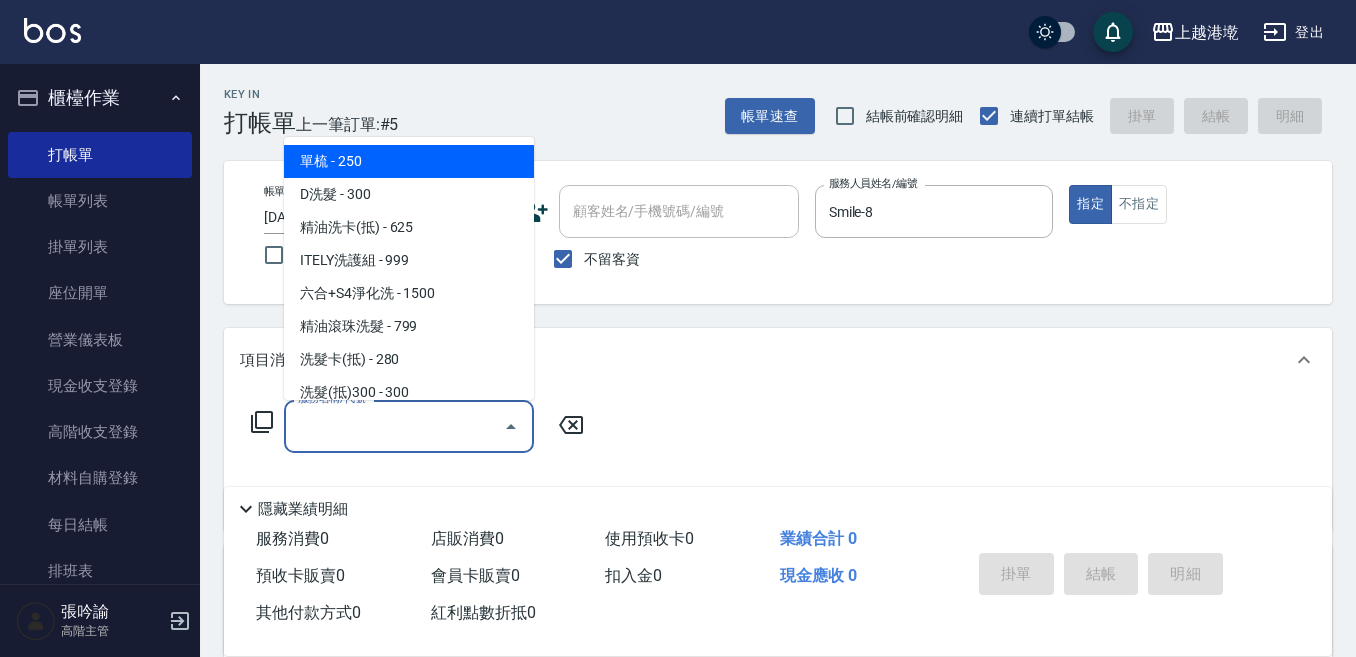 click on "服務名稱/代號" at bounding box center (394, 426) 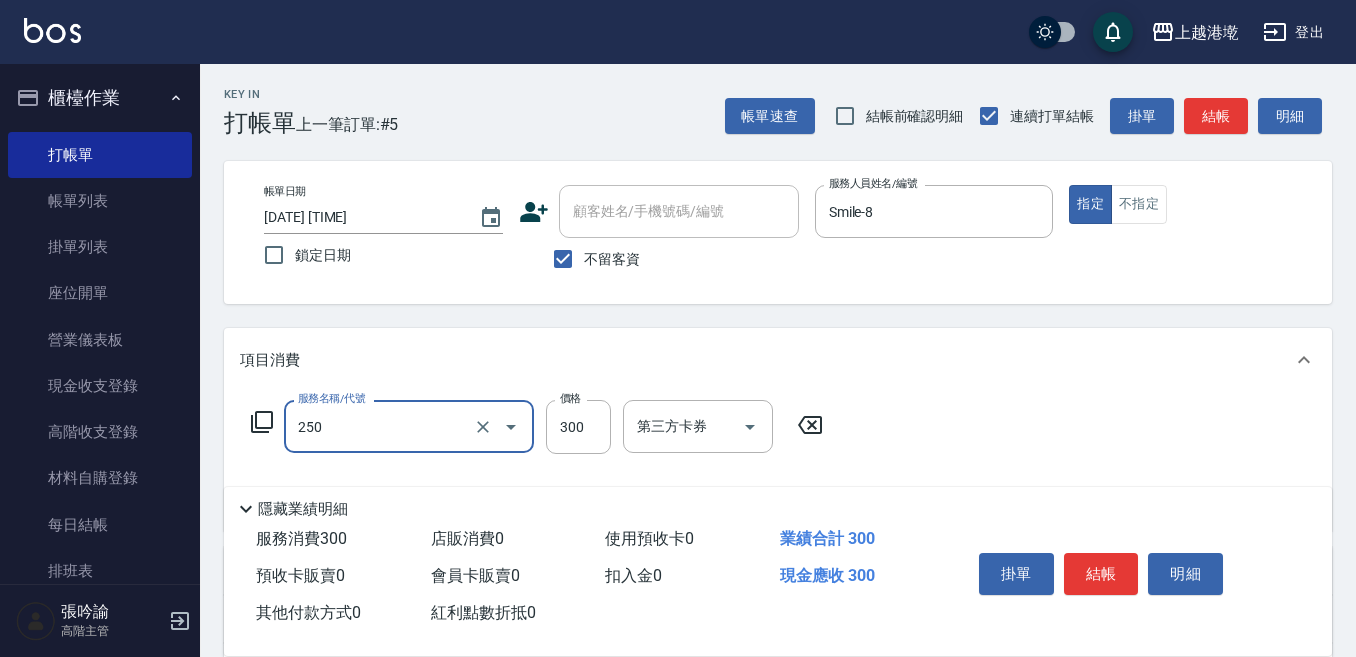 type on "日式洗髮(250)" 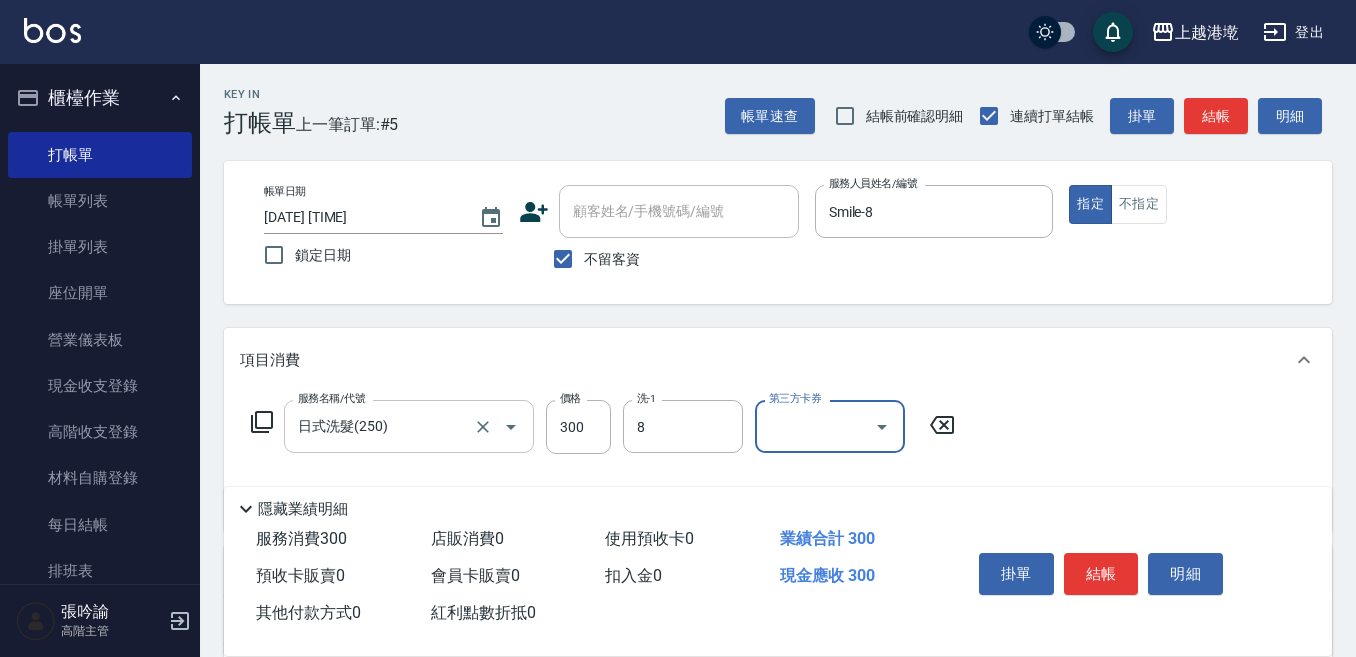 type on "Smile-8" 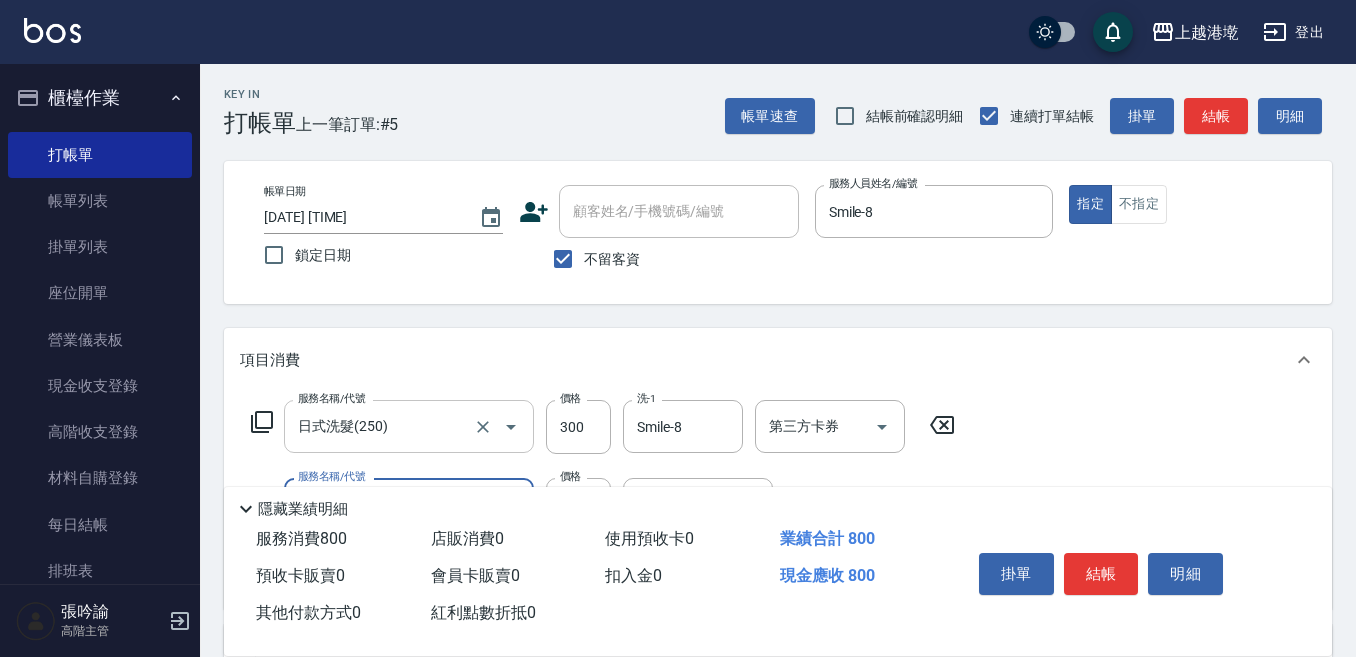 type on "剪髮500(305)" 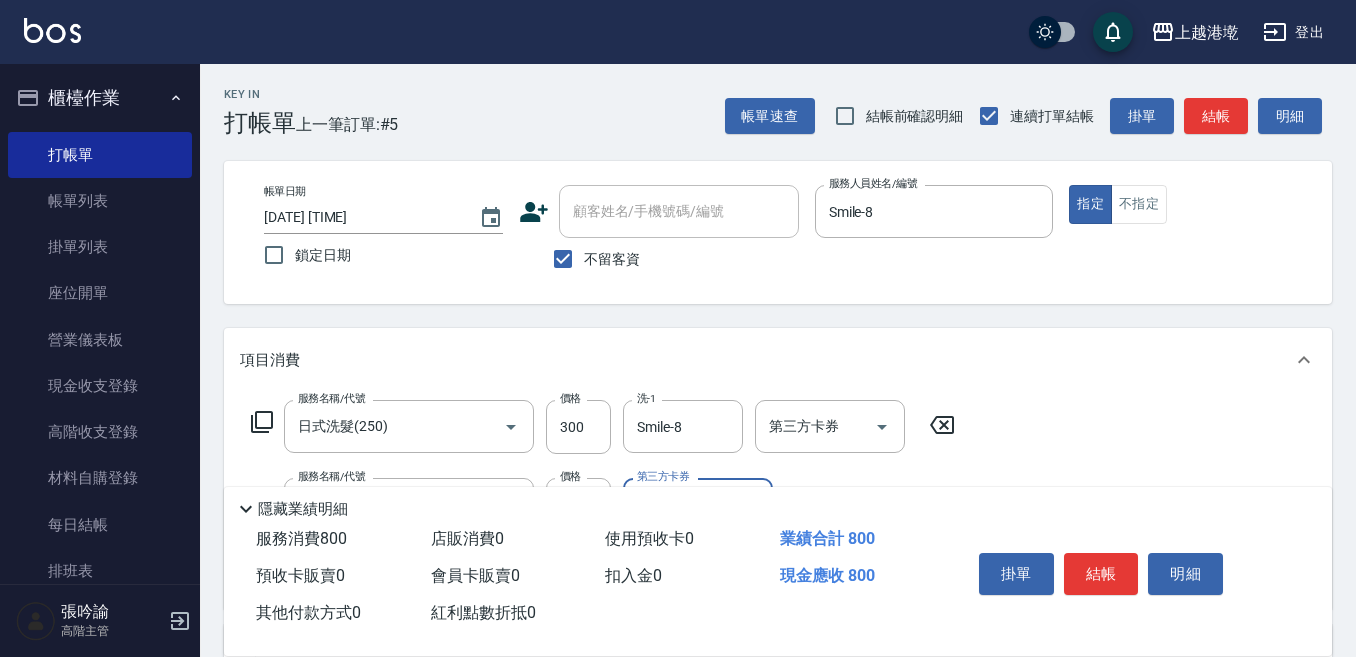 click on "結帳" at bounding box center (1101, 574) 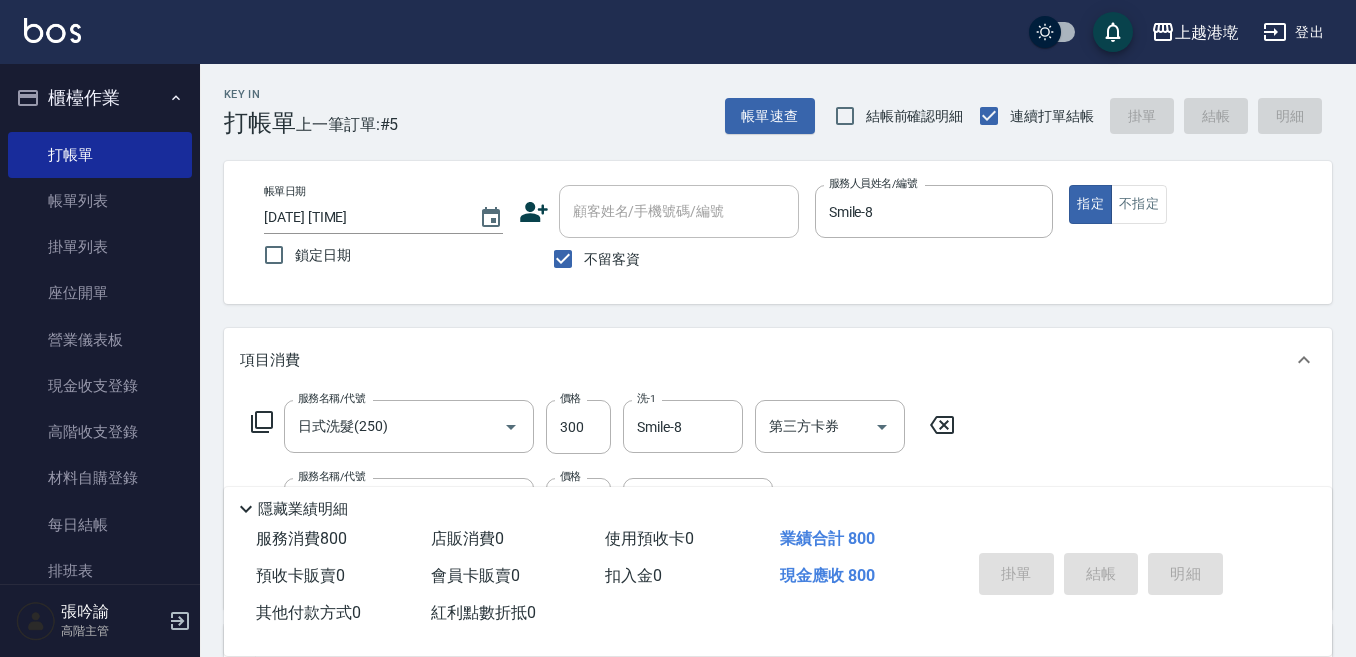 type 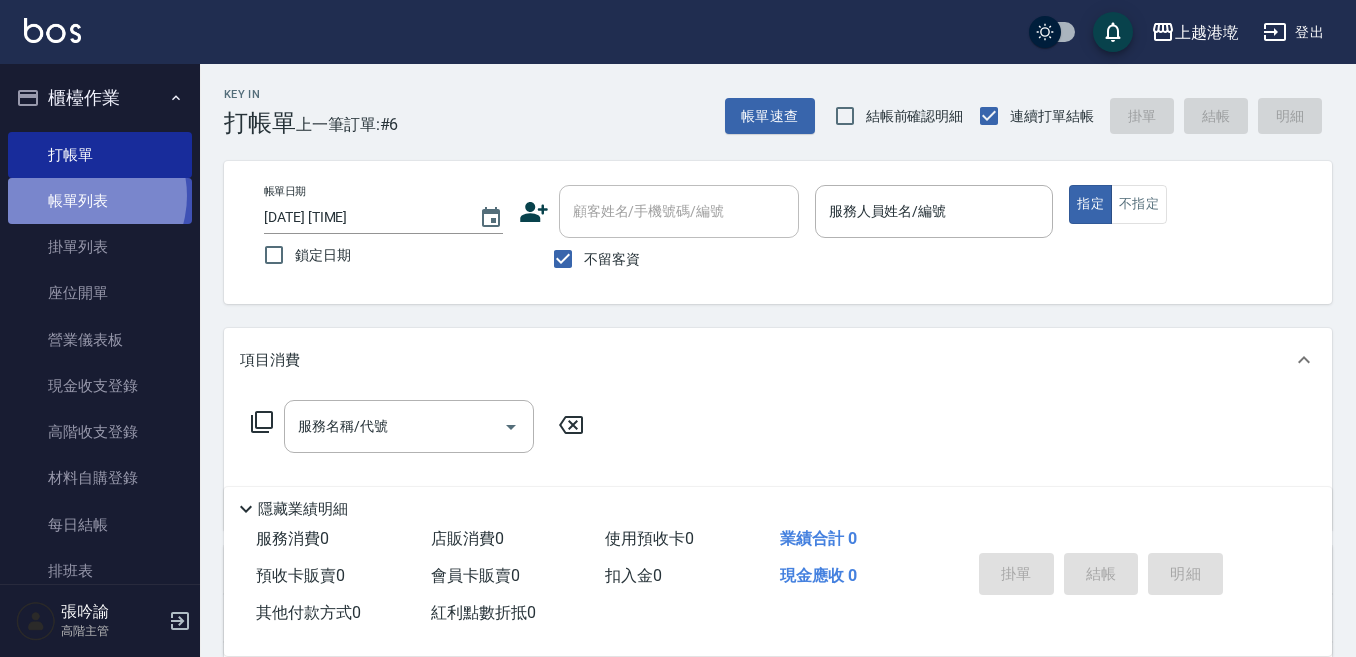 click on "帳單列表" at bounding box center [100, 201] 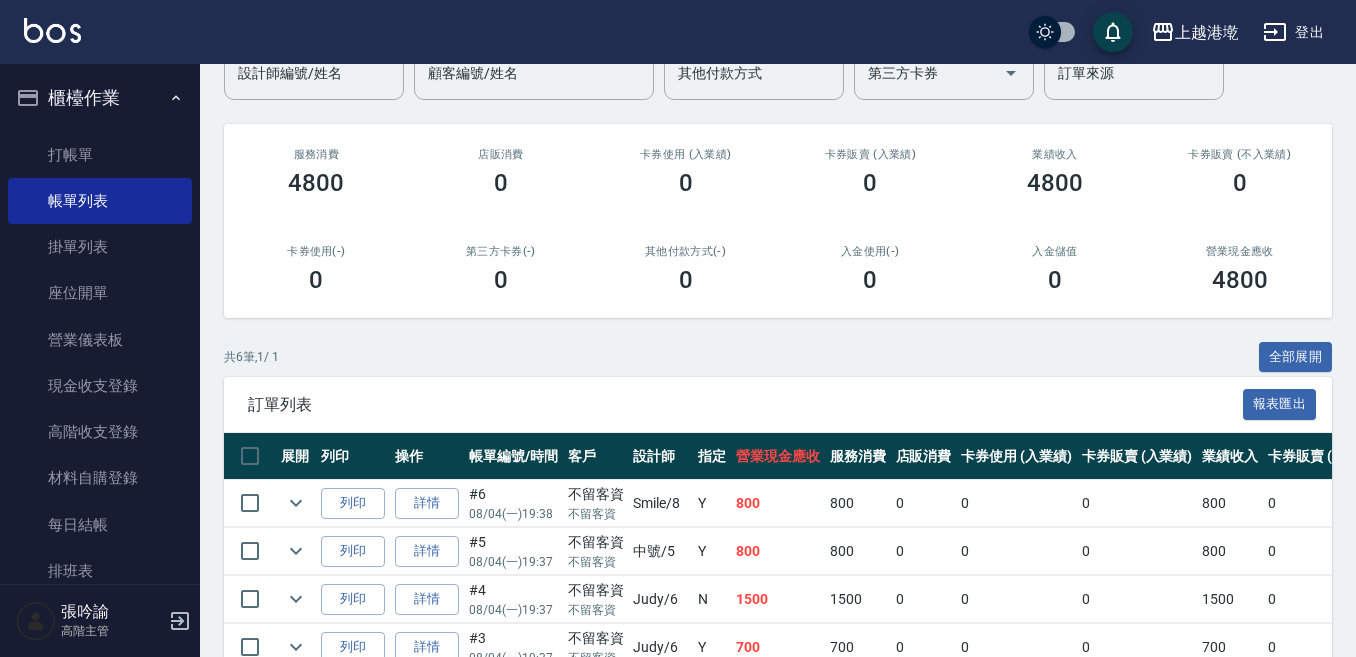scroll, scrollTop: 300, scrollLeft: 0, axis: vertical 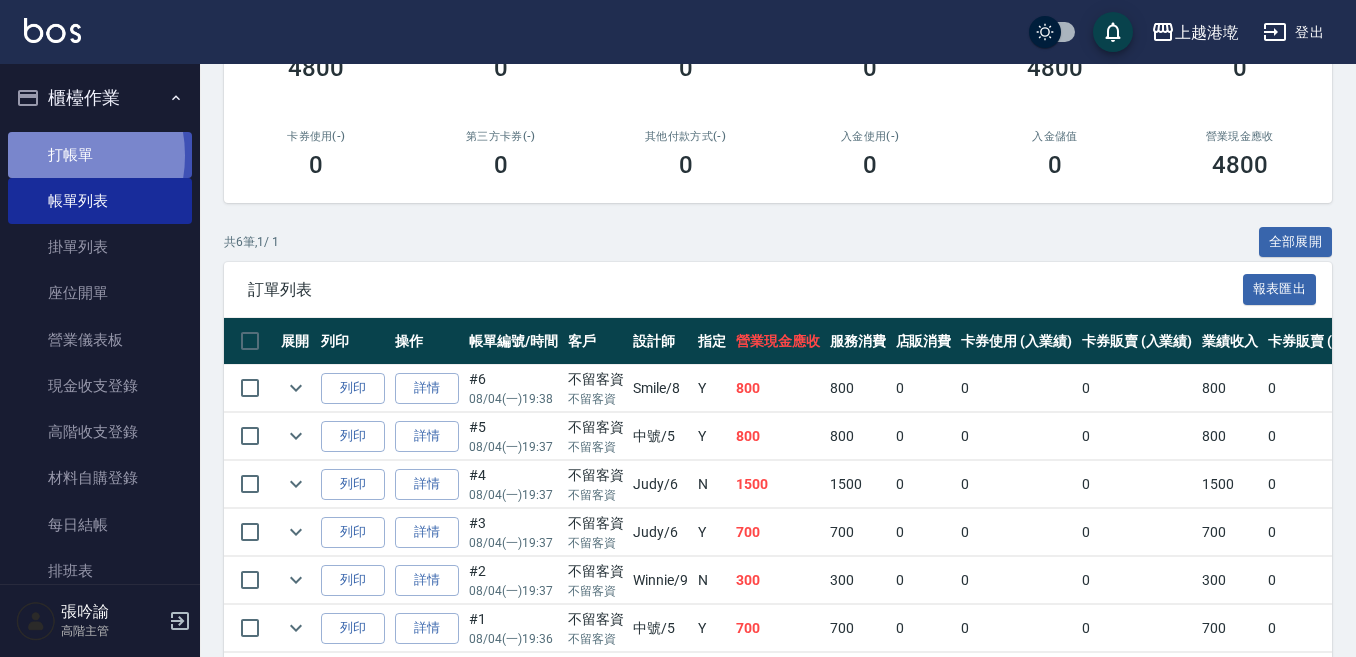 click on "打帳單" at bounding box center (100, 155) 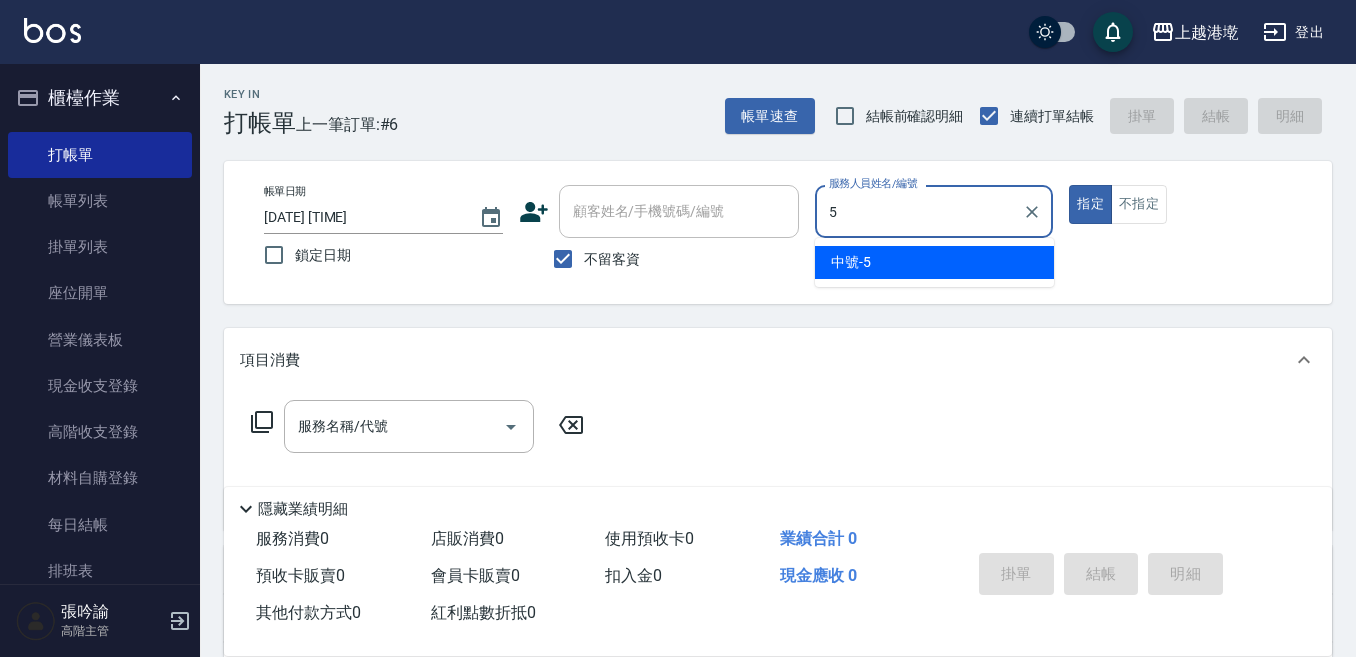 type on "中號-5" 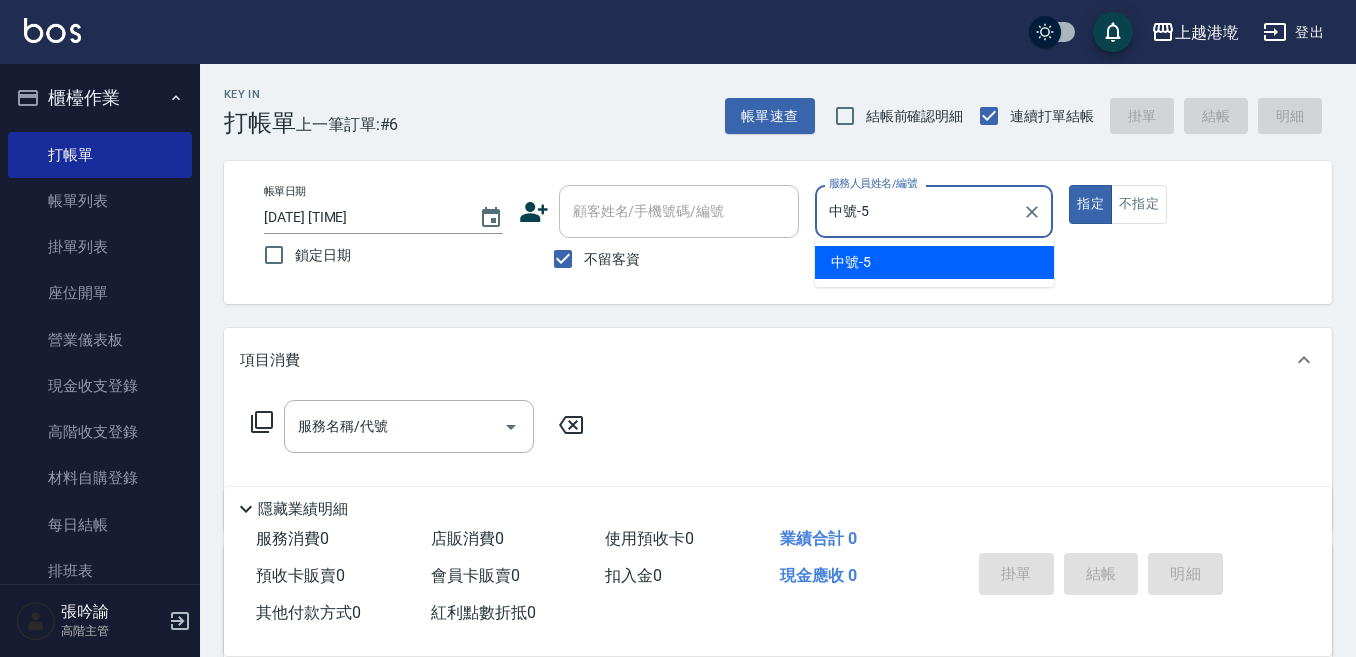 type on "true" 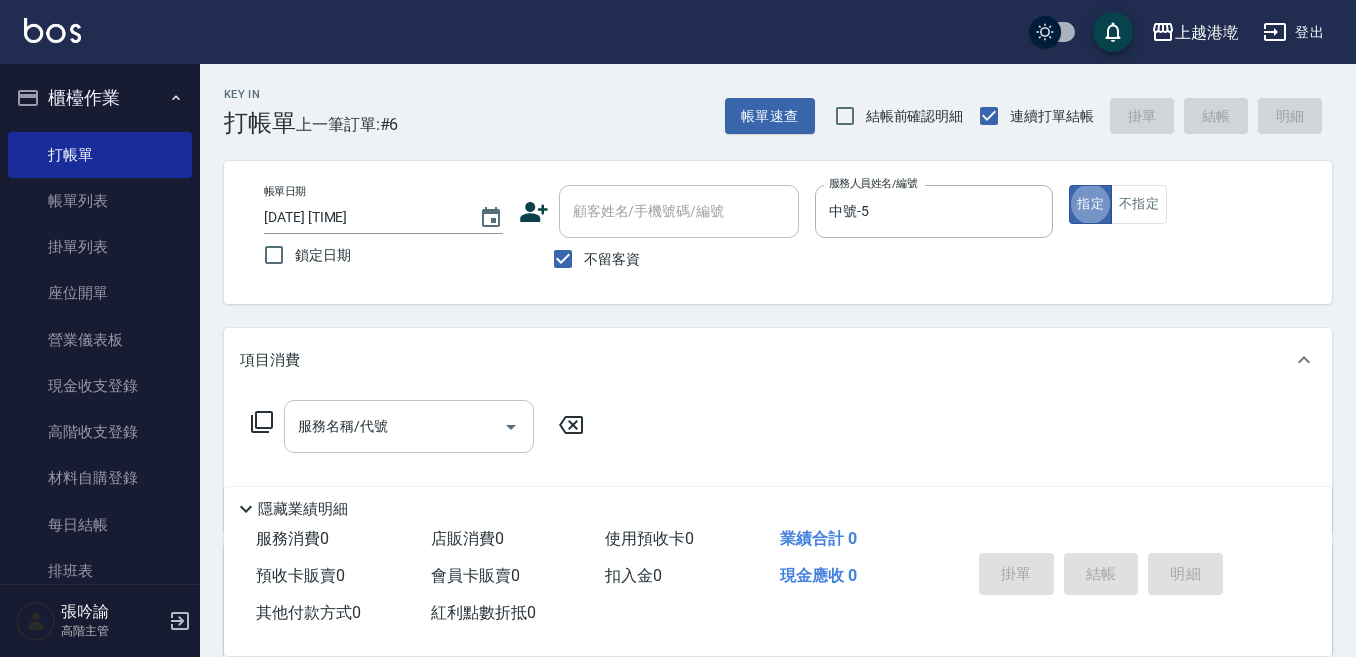 click on "服務名稱/代號" at bounding box center (394, 426) 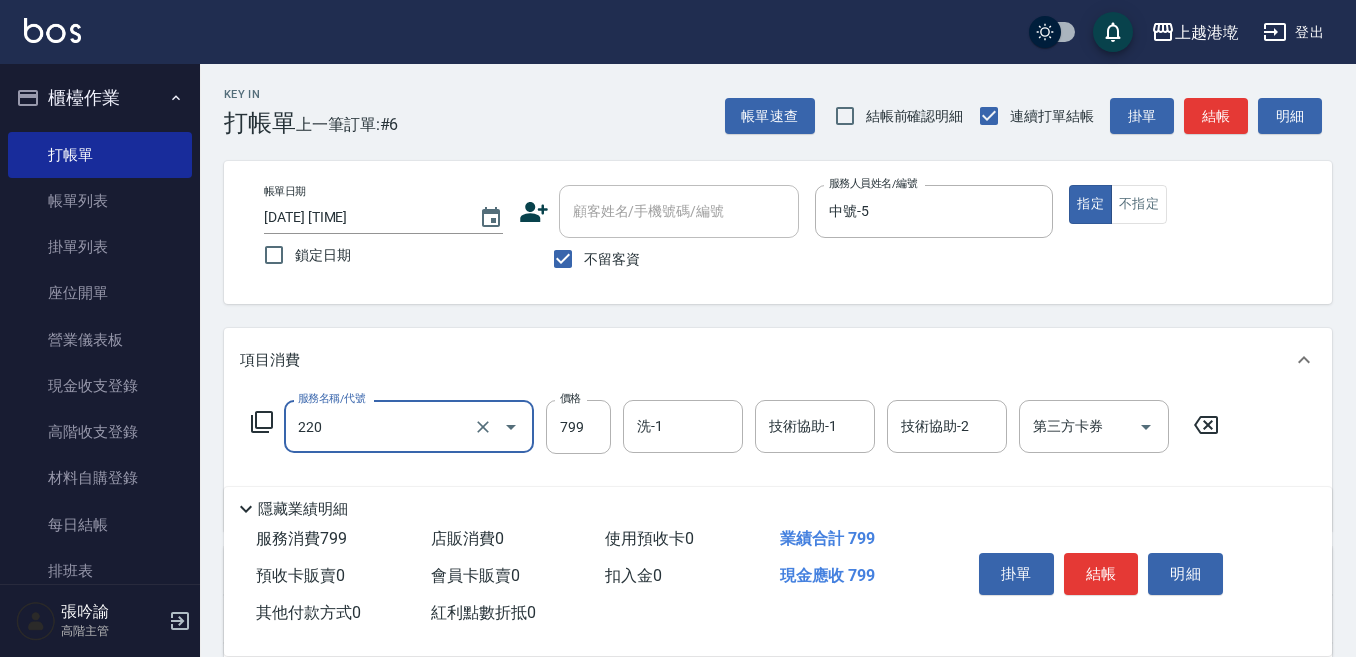type on "精油滾珠洗髮(220)" 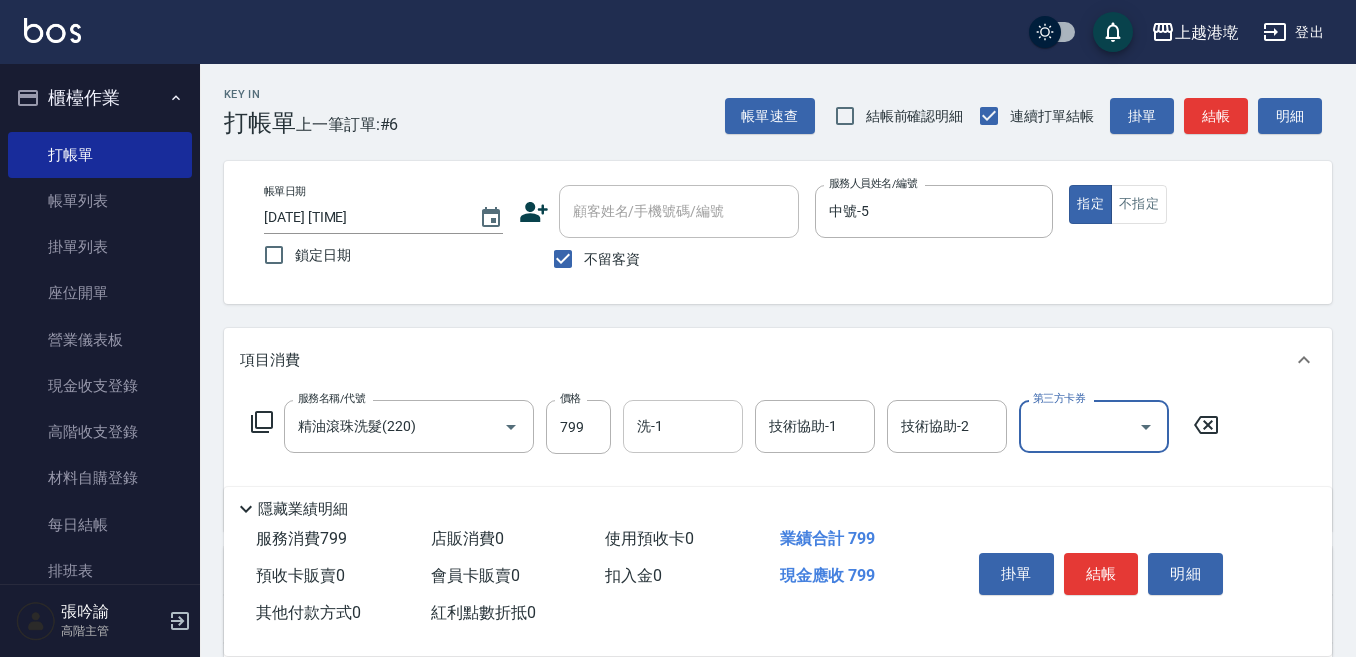 click on "洗-1" at bounding box center [683, 426] 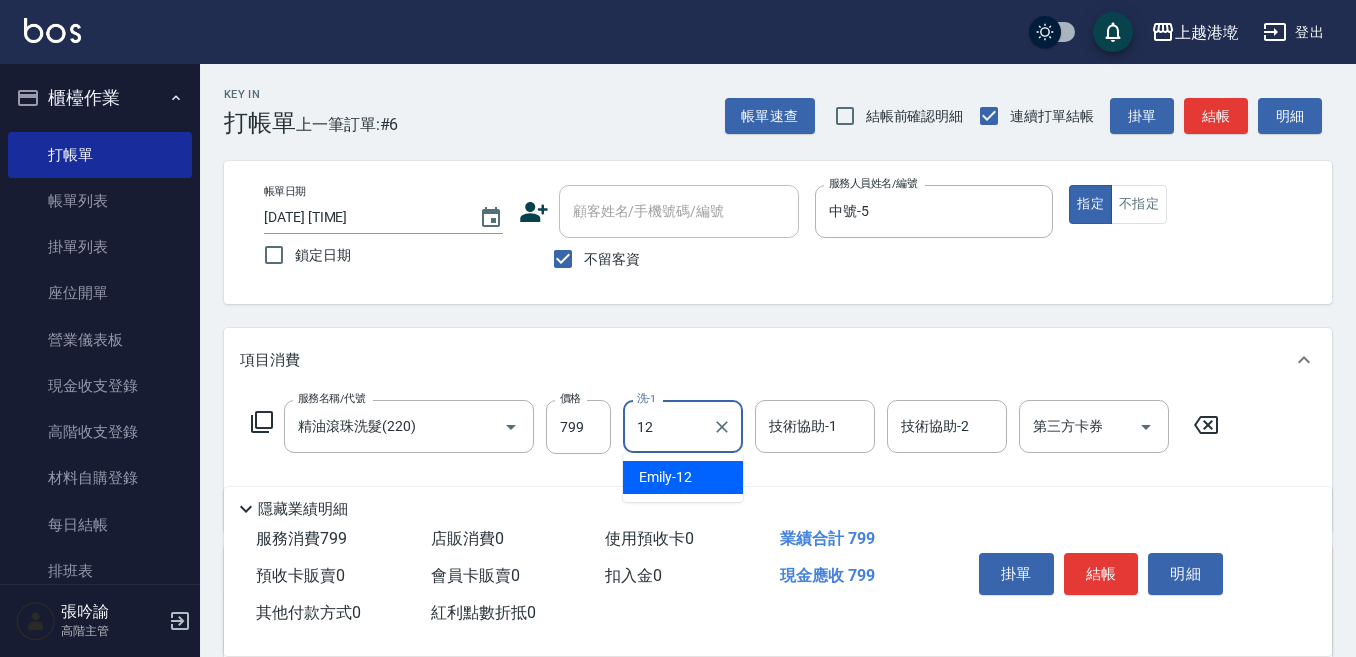 type on "Emily-12" 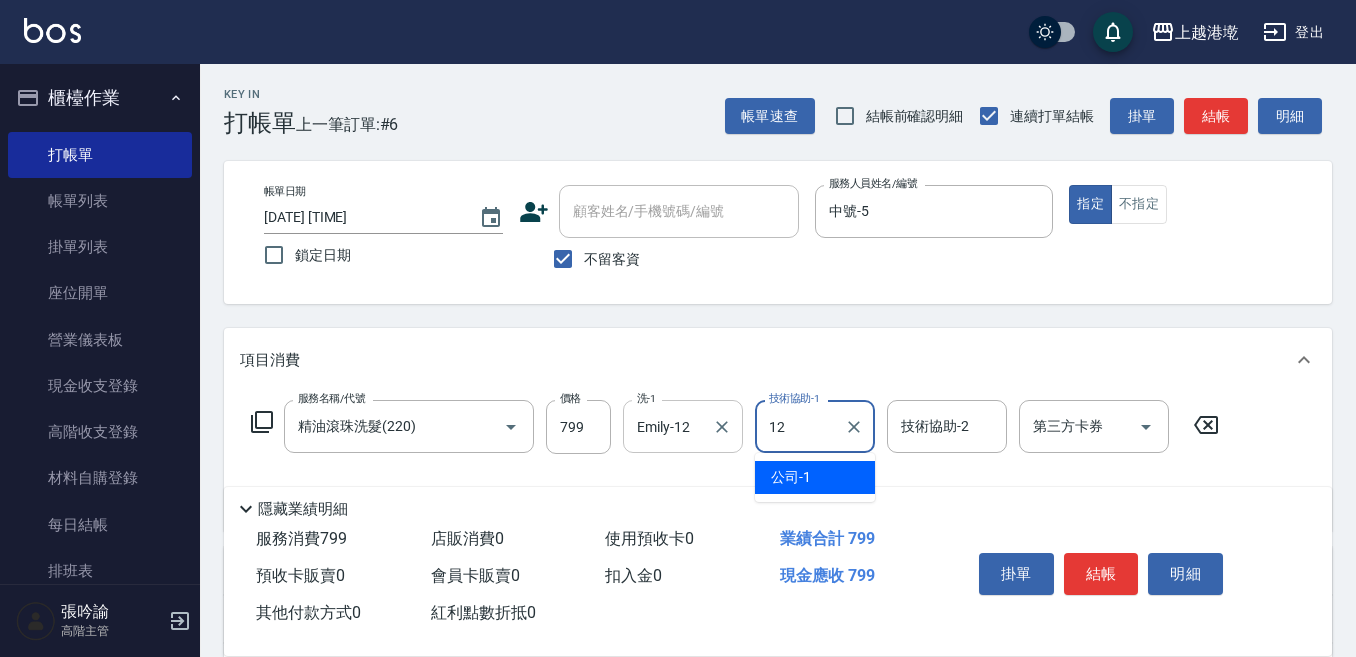 type on "Emily-12" 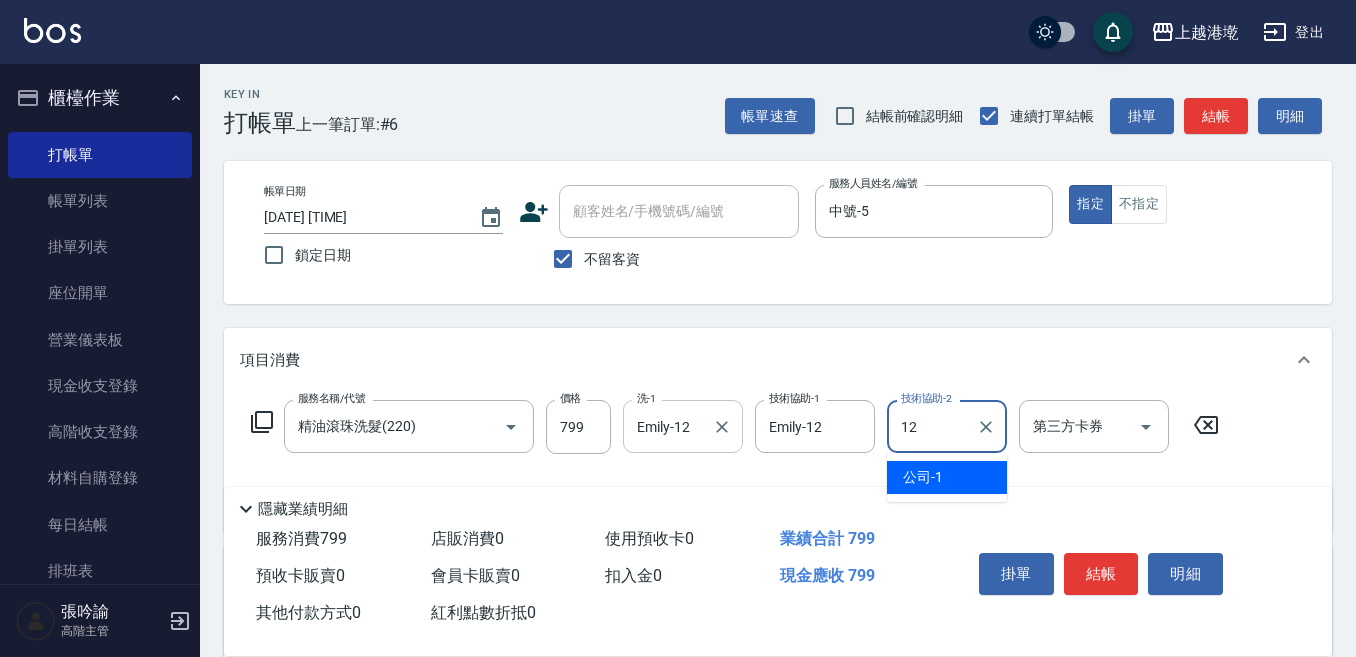 type on "Emily-12" 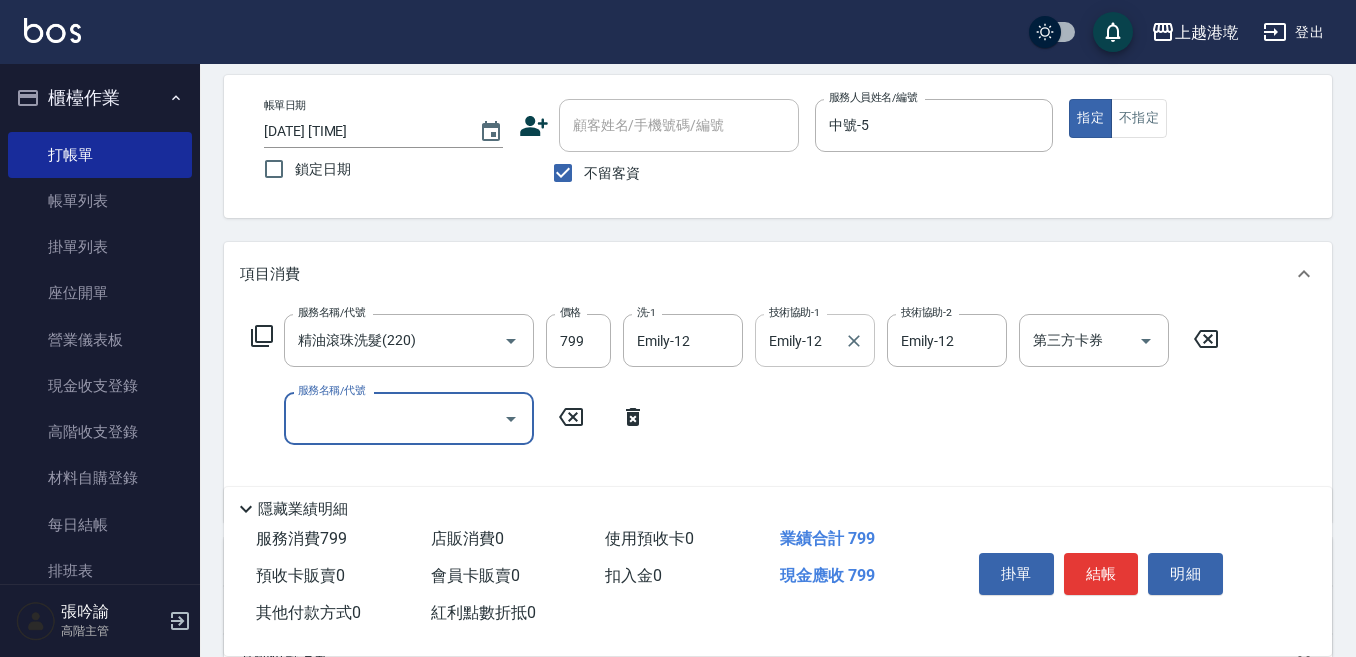 scroll, scrollTop: 200, scrollLeft: 0, axis: vertical 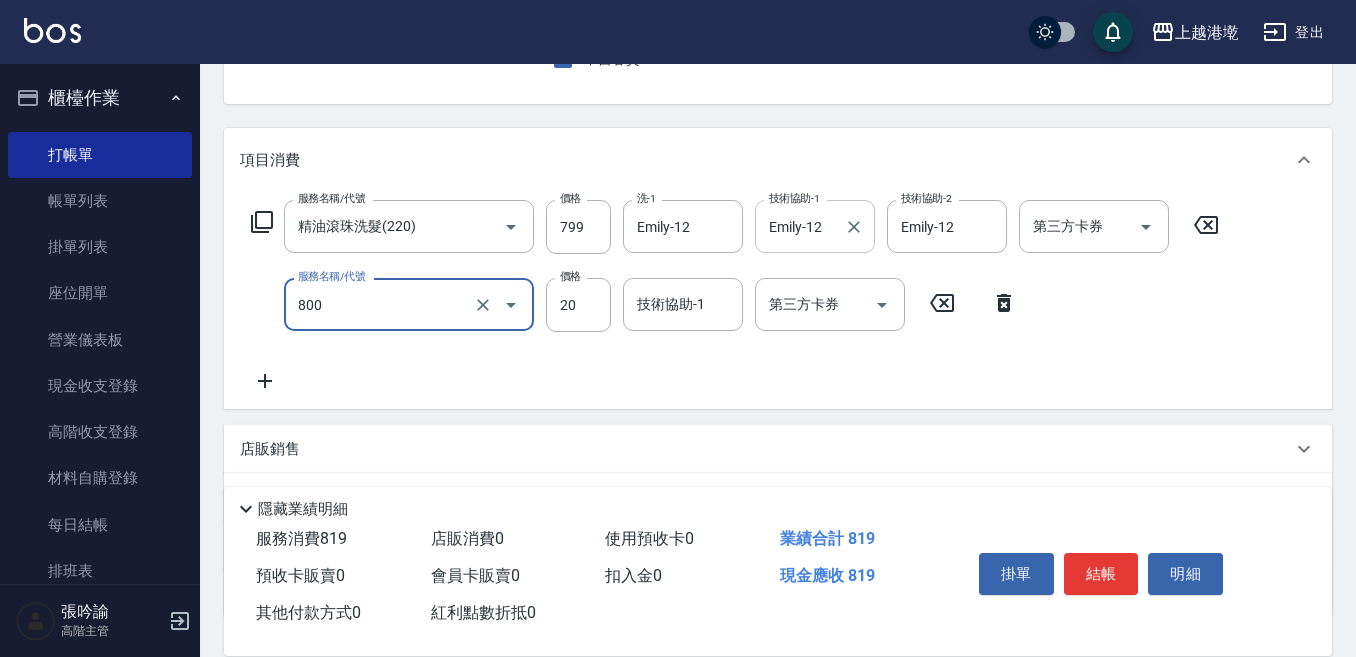 type on "潤絲精(800)" 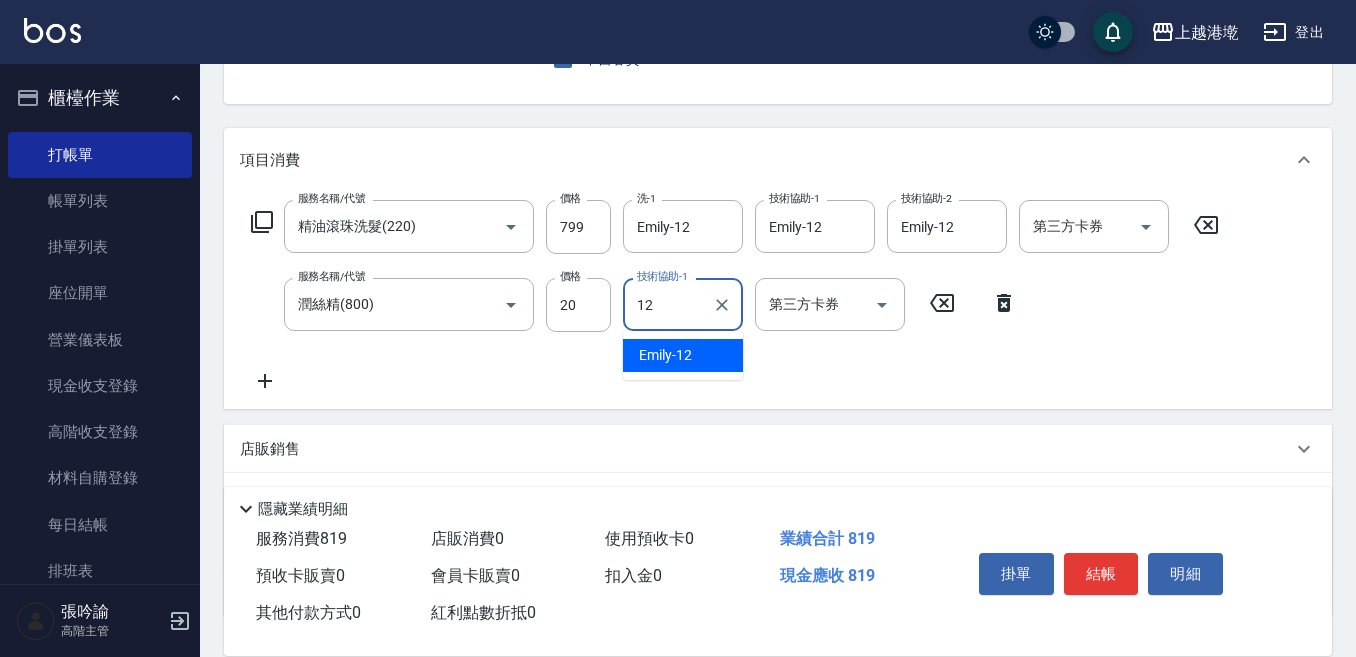 type on "Emily-12" 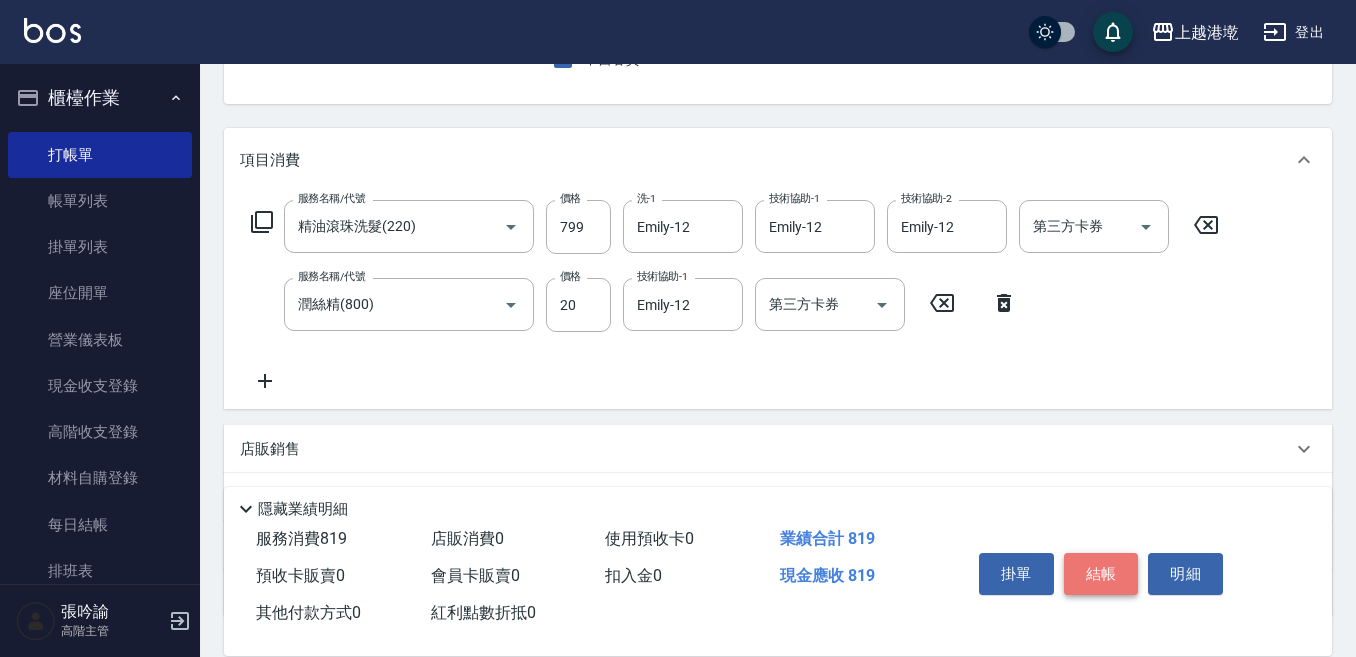 click on "結帳" at bounding box center (1101, 574) 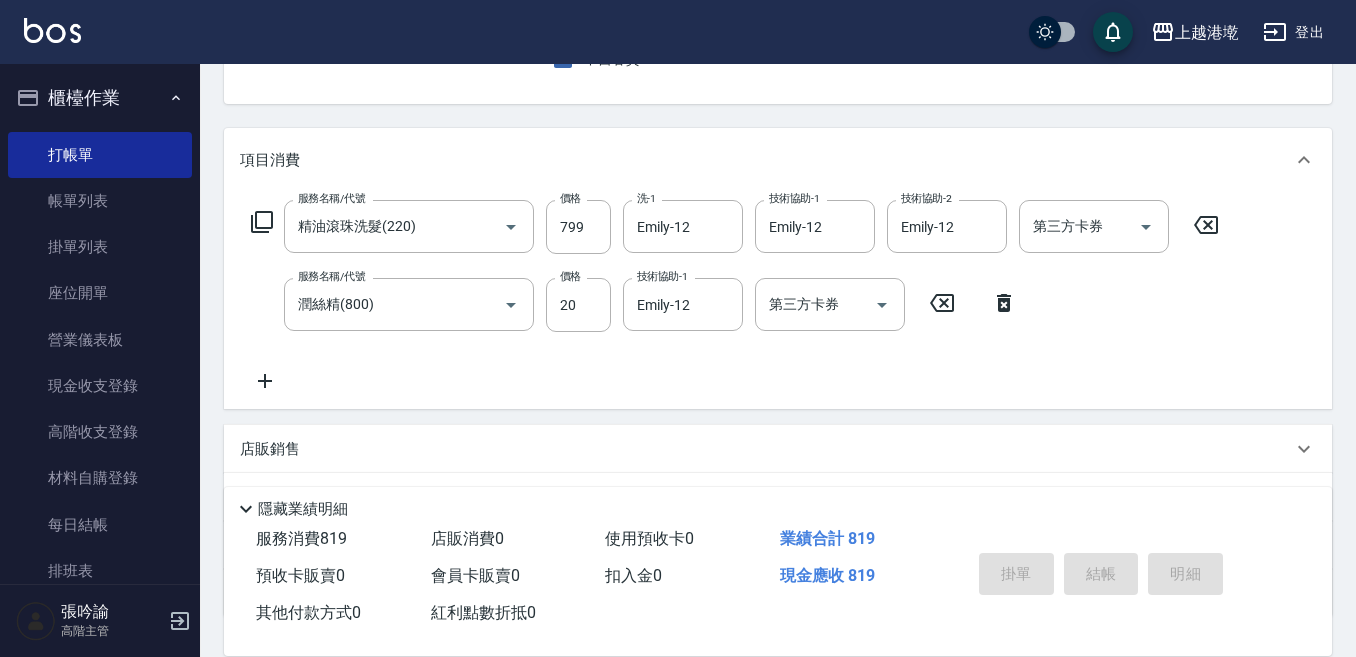 type on "2025/08/04 19:39" 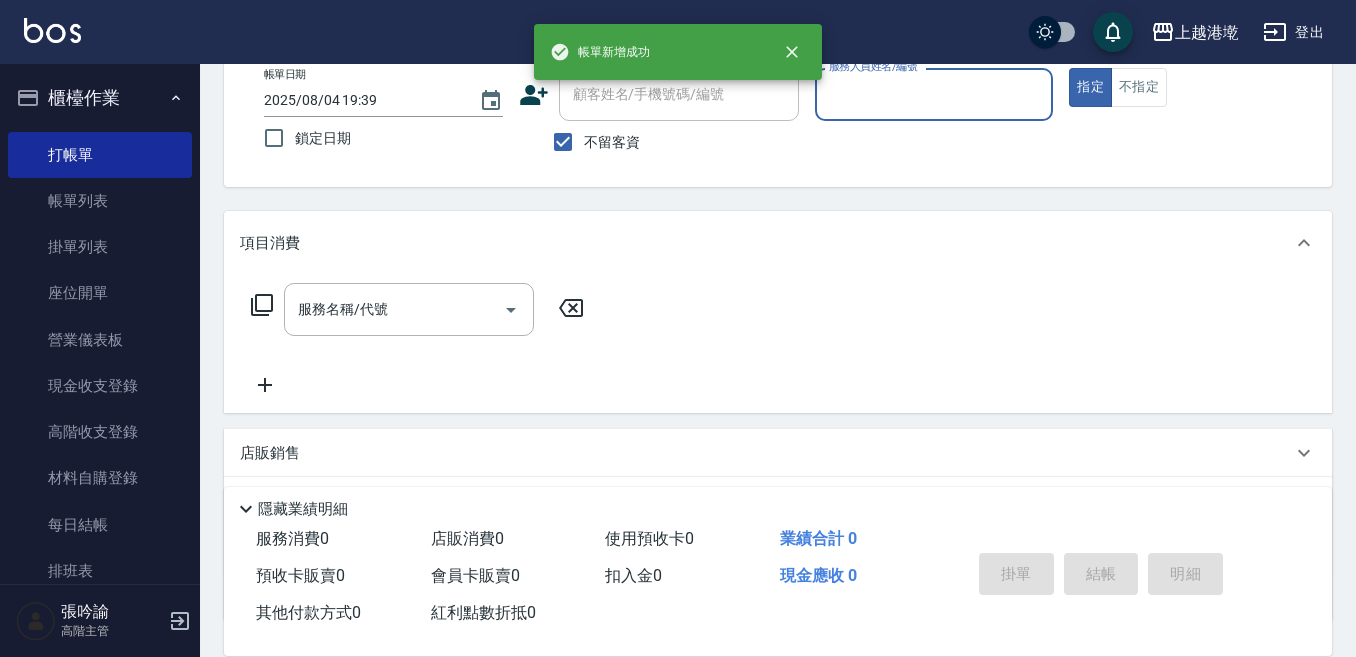scroll, scrollTop: 94, scrollLeft: 0, axis: vertical 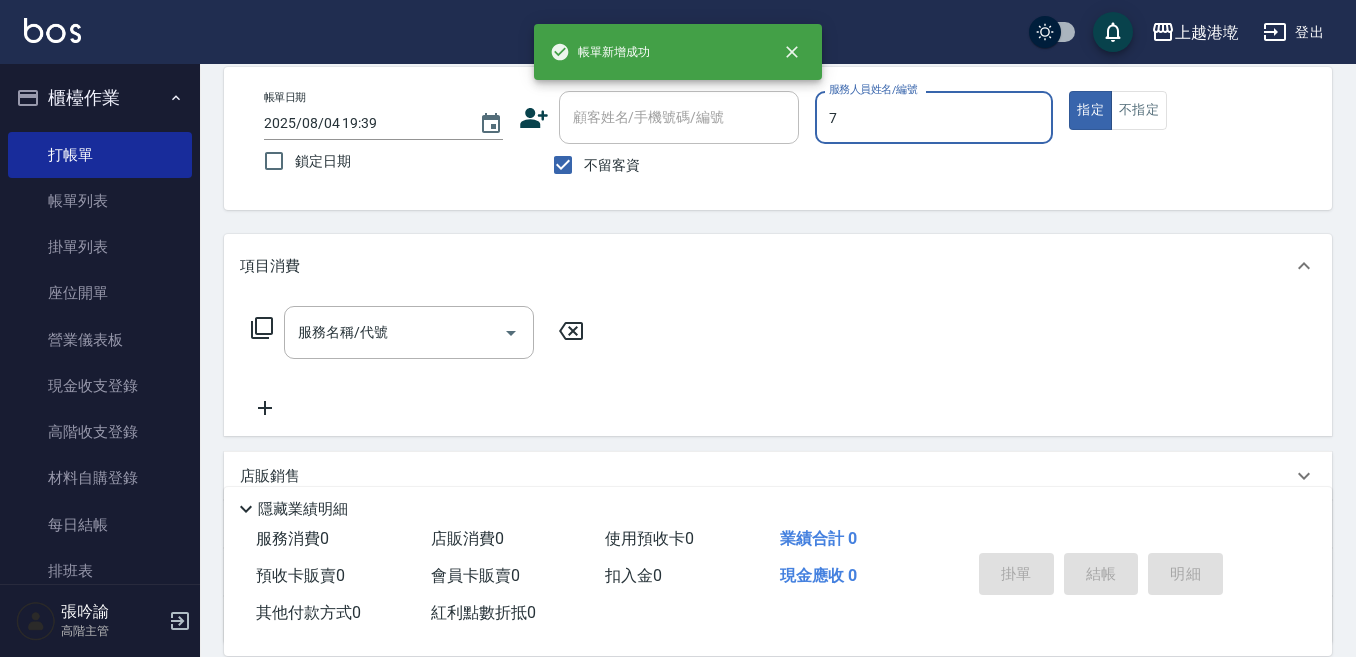 type on "Ruby-7" 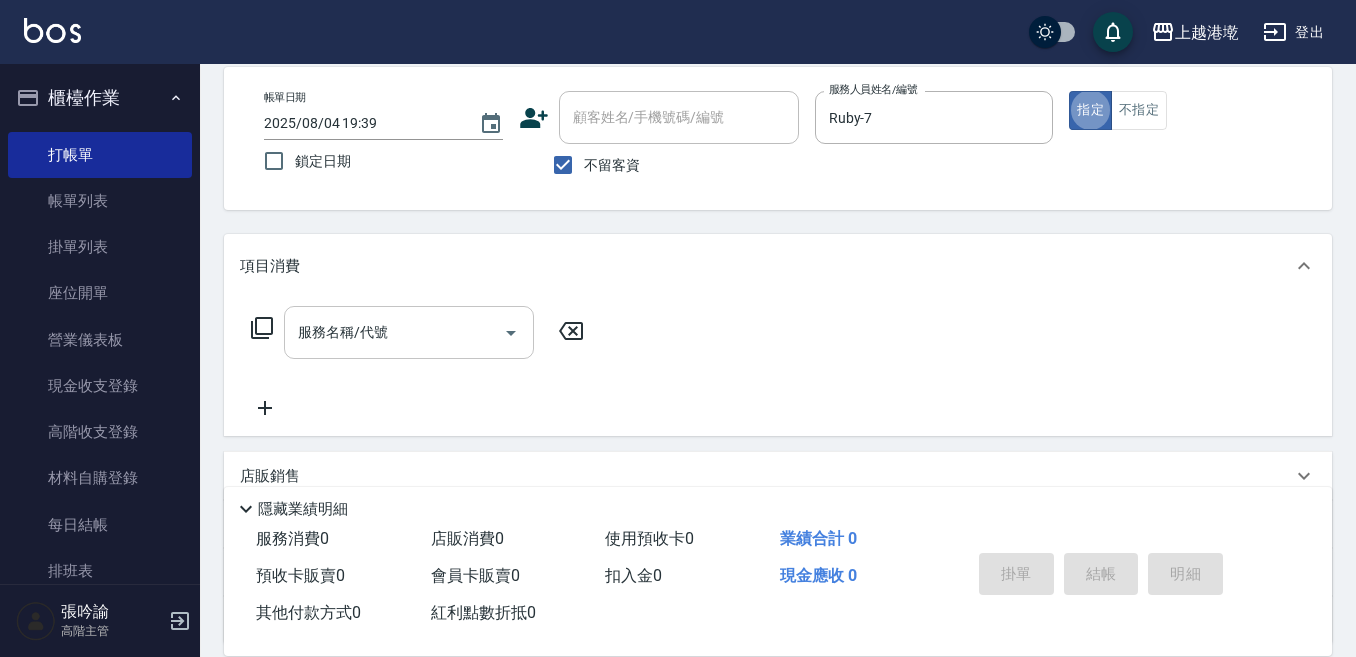 click on "服務名稱/代號" at bounding box center (409, 332) 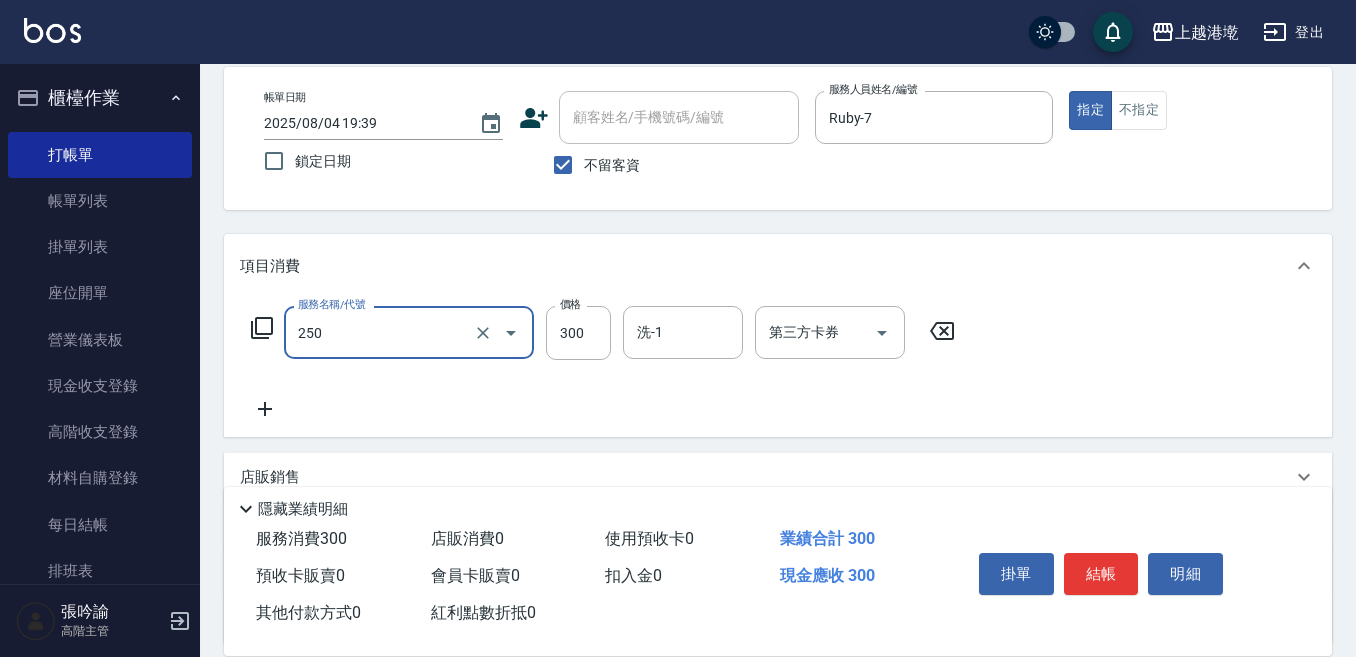 type on "日式洗髮(250)" 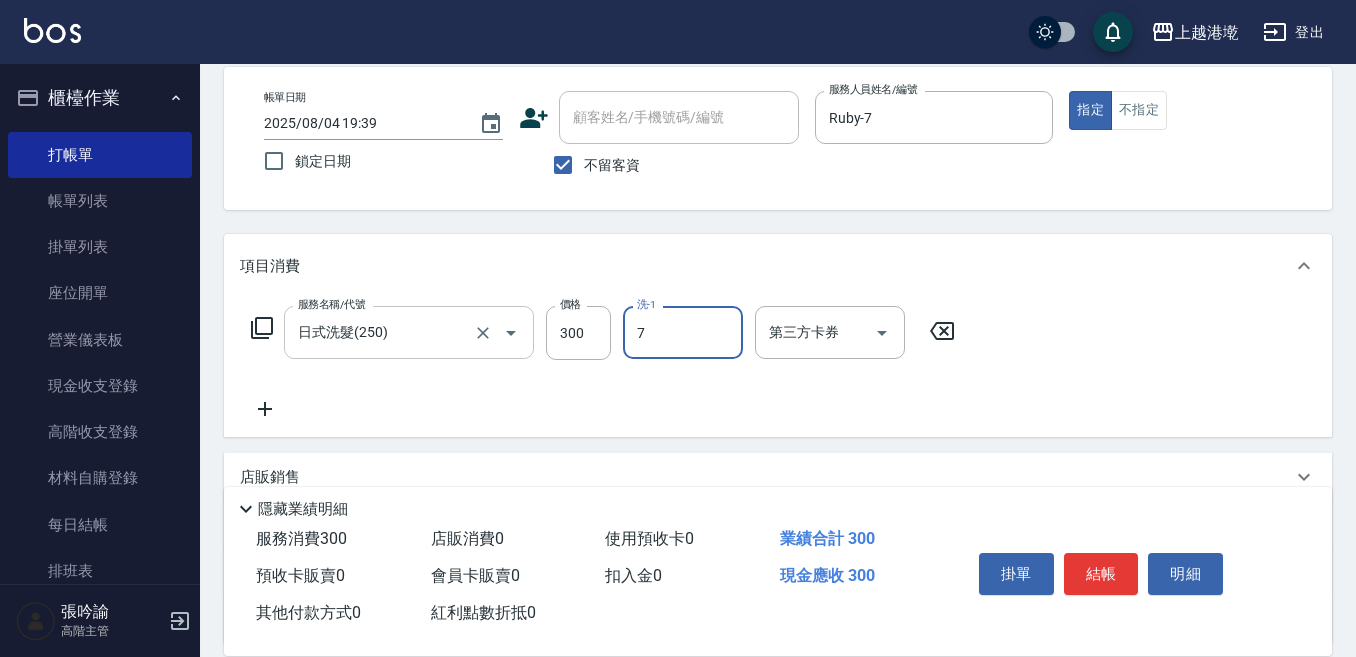 type on "Ruby-7" 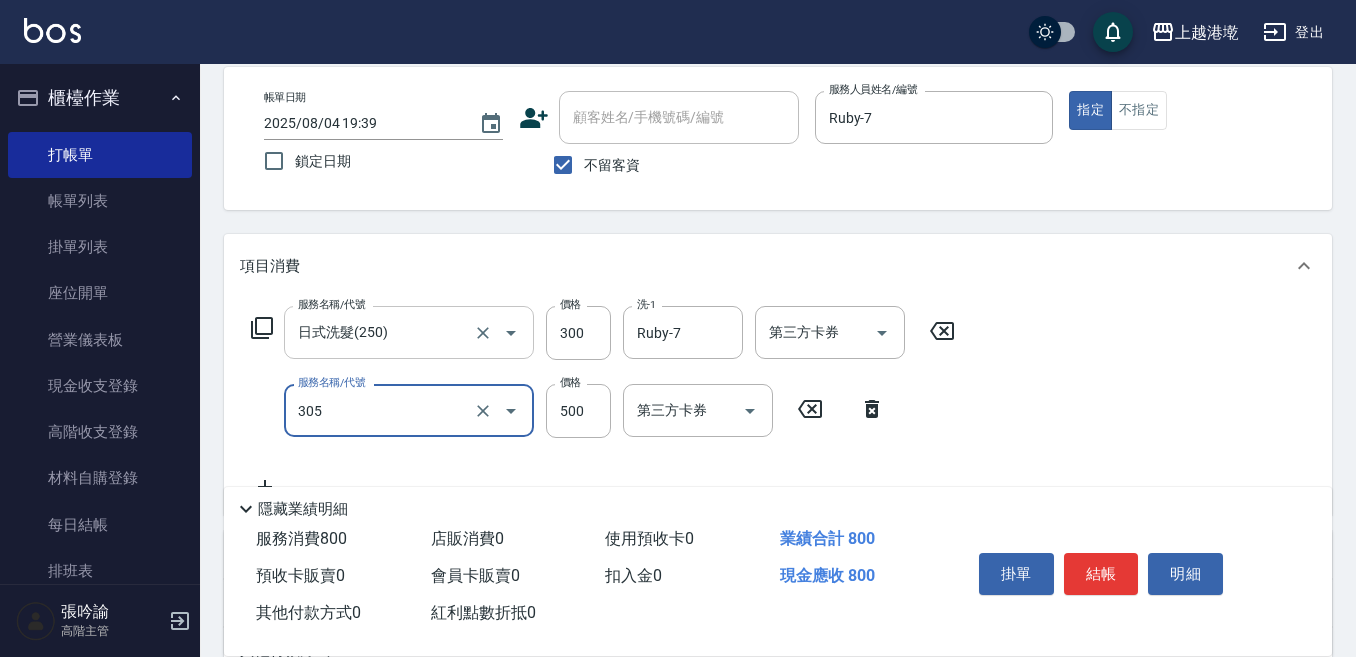 type on "剪髮500(305)" 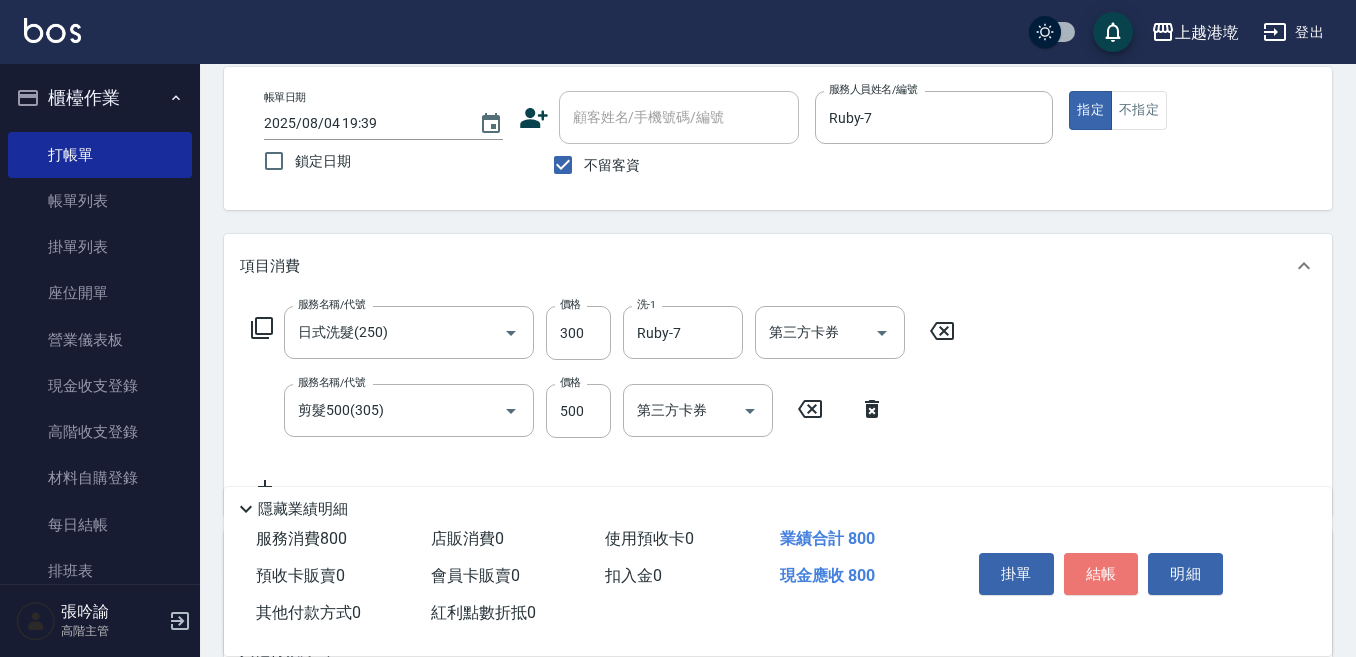 drag, startPoint x: 1123, startPoint y: 576, endPoint x: 1127, endPoint y: 593, distance: 17.464249 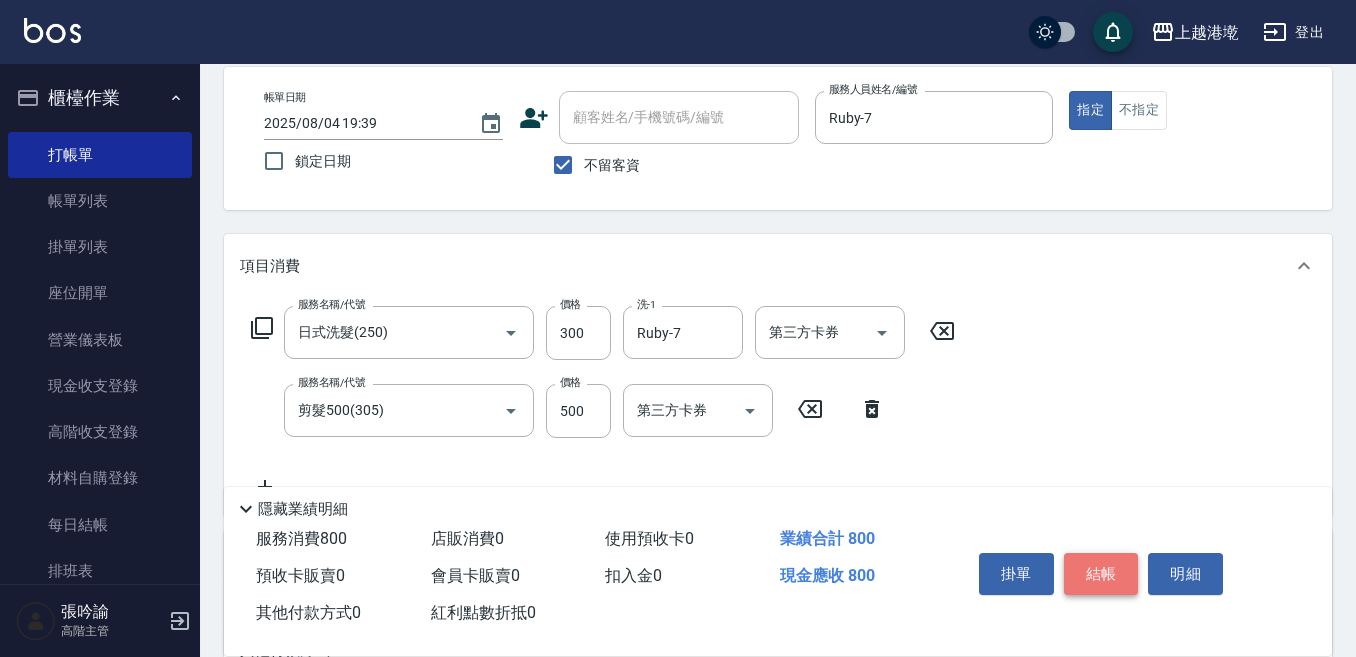 click on "結帳" at bounding box center (1101, 574) 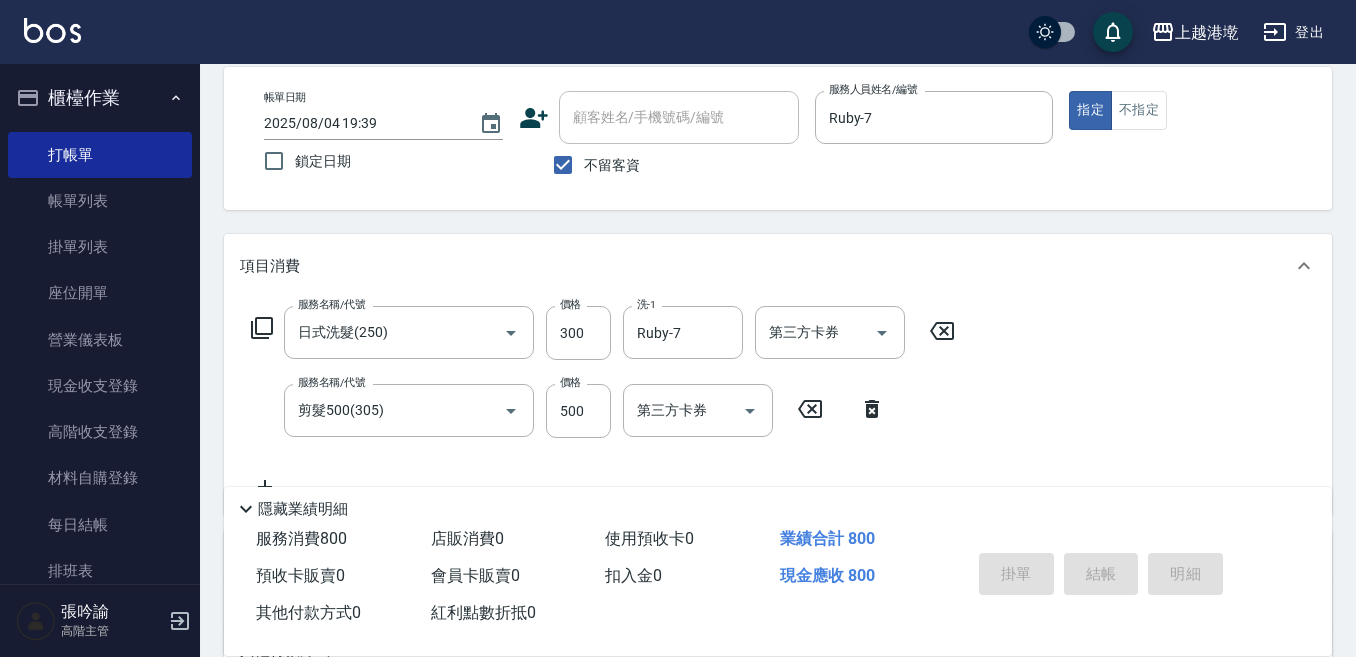 type 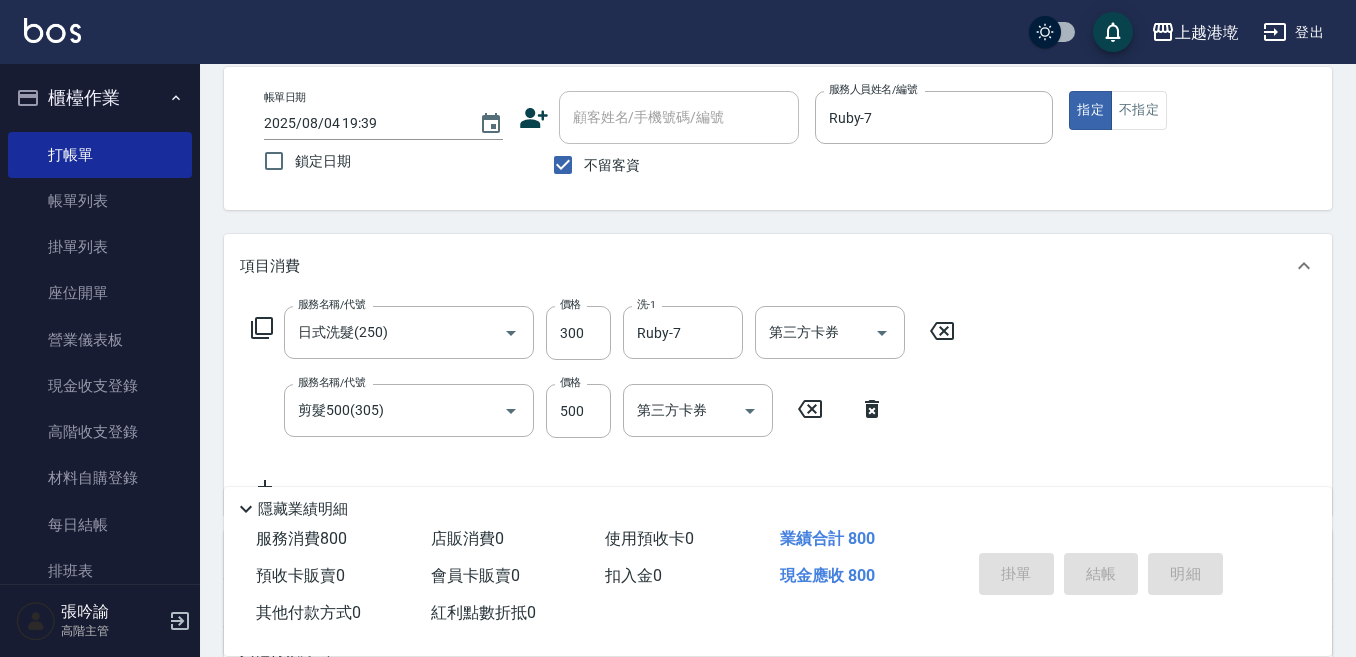 type 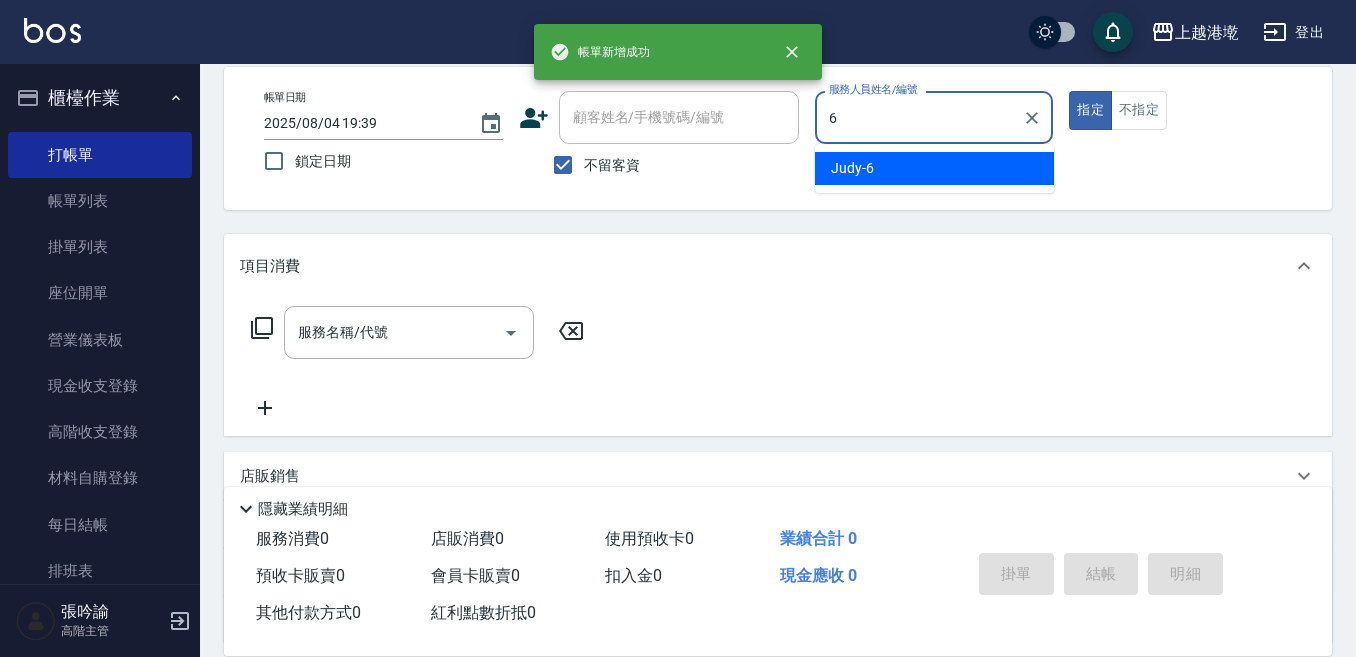 type on "Judy-6" 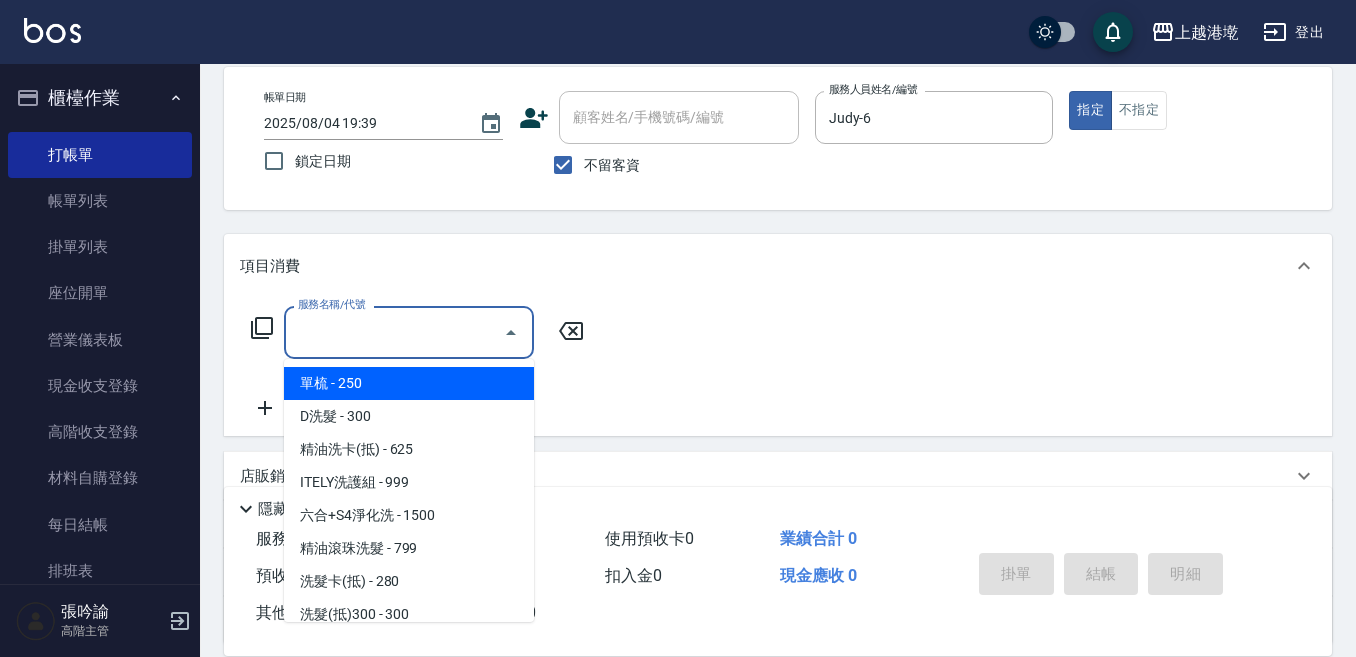 click on "服務名稱/代號" at bounding box center (394, 332) 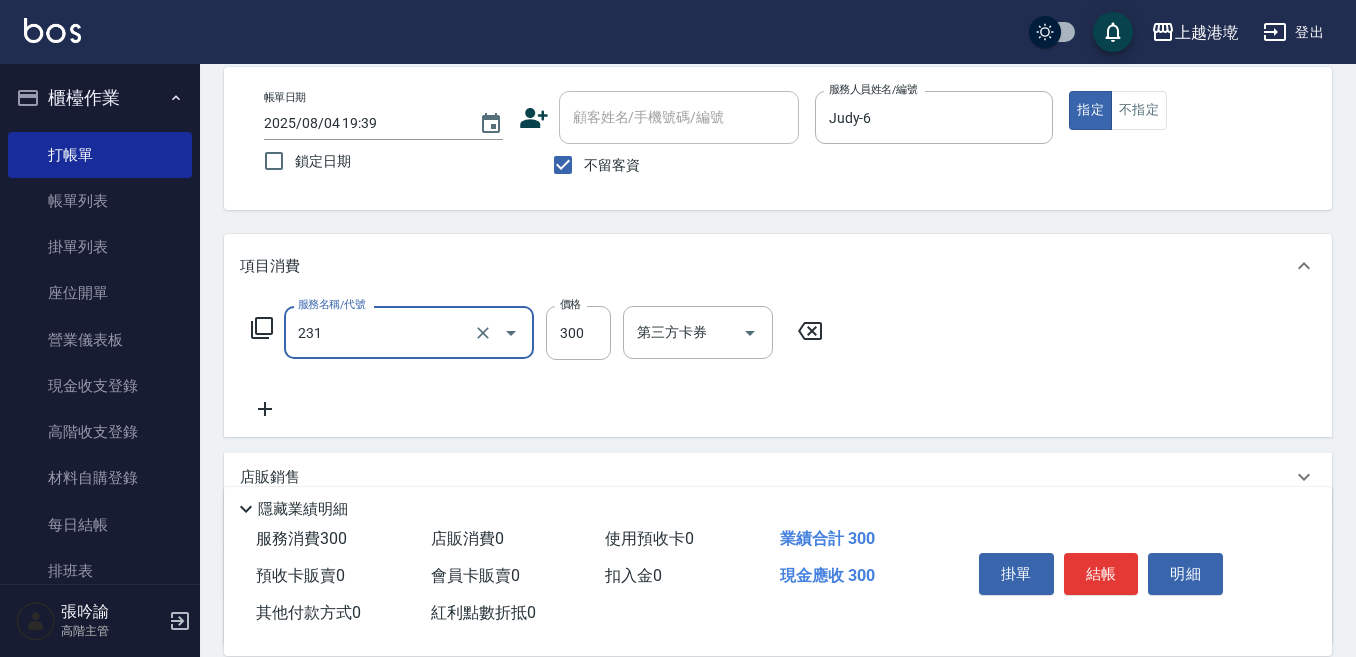 type on "洗髮(抵)300(231)" 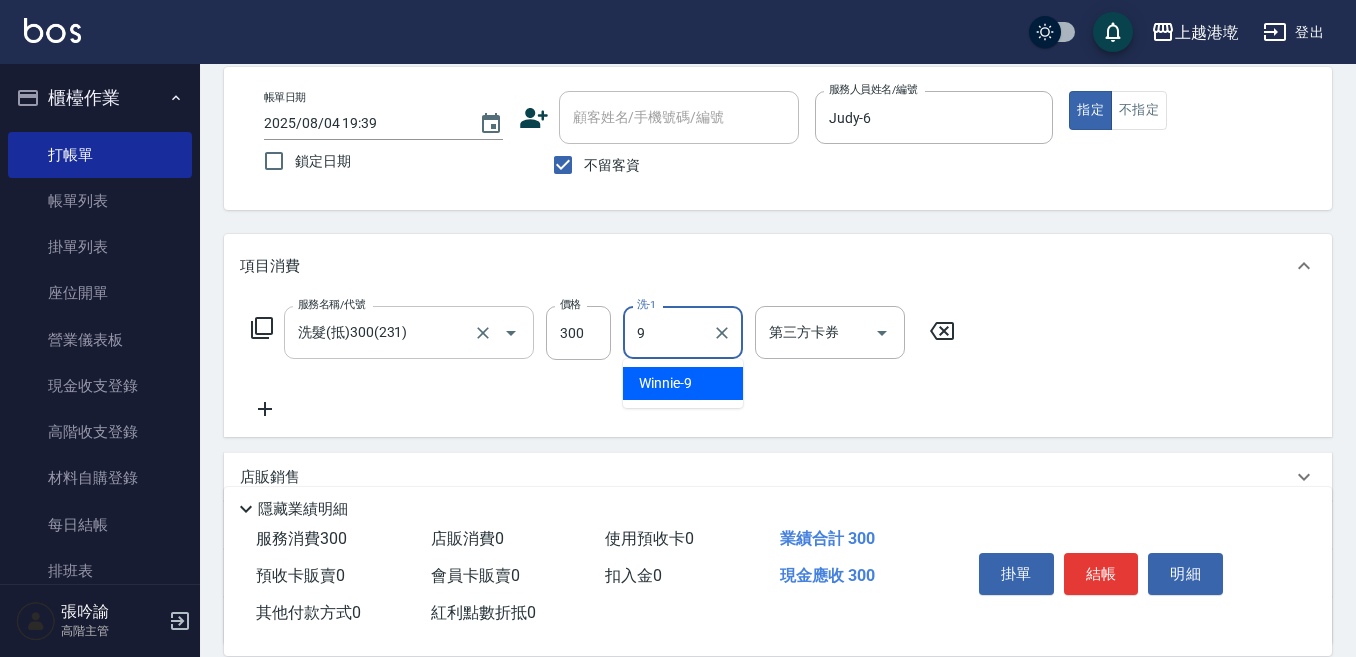 type on "Winnie-9" 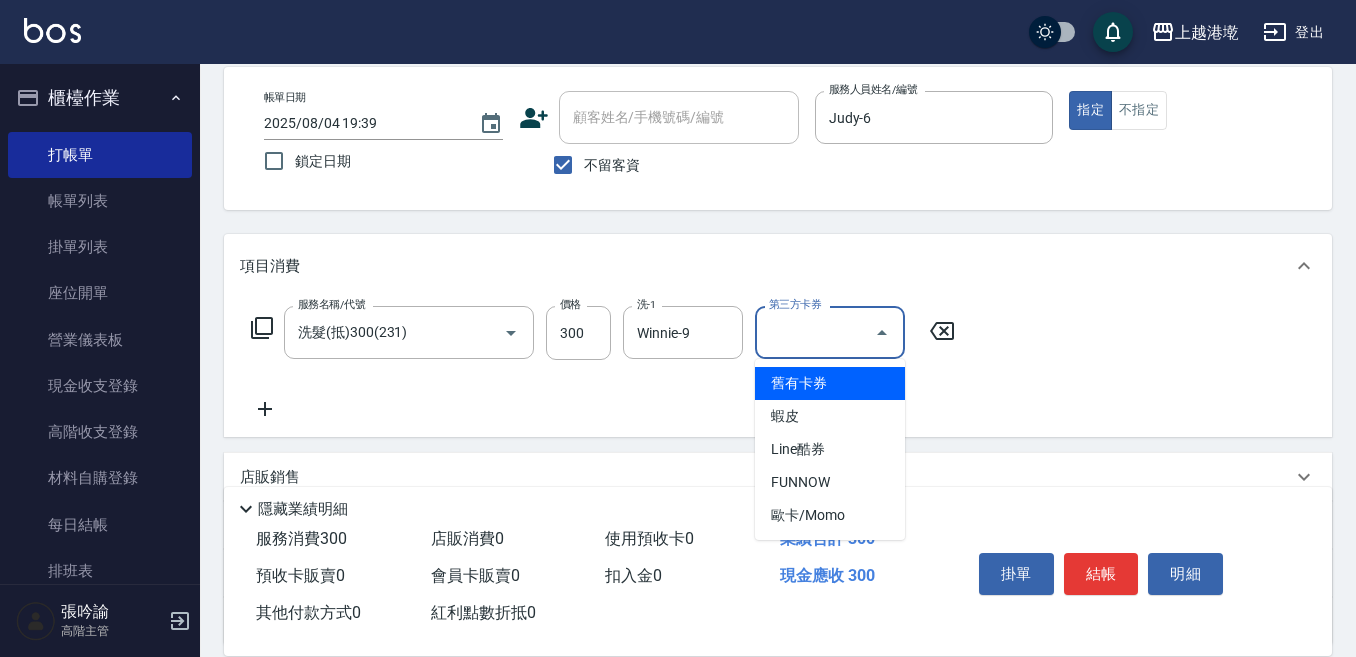 click on "第三方卡券" at bounding box center [815, 332] 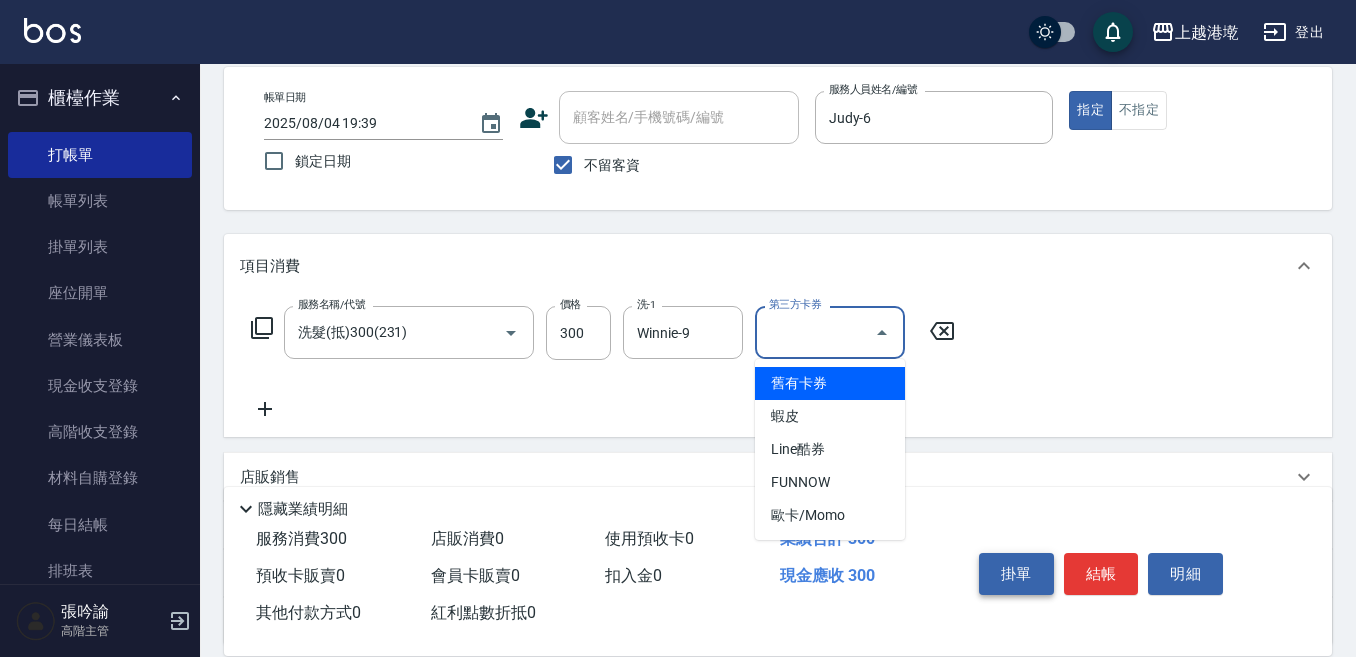 drag, startPoint x: 834, startPoint y: 385, endPoint x: 1016, endPoint y: 564, distance: 255.27437 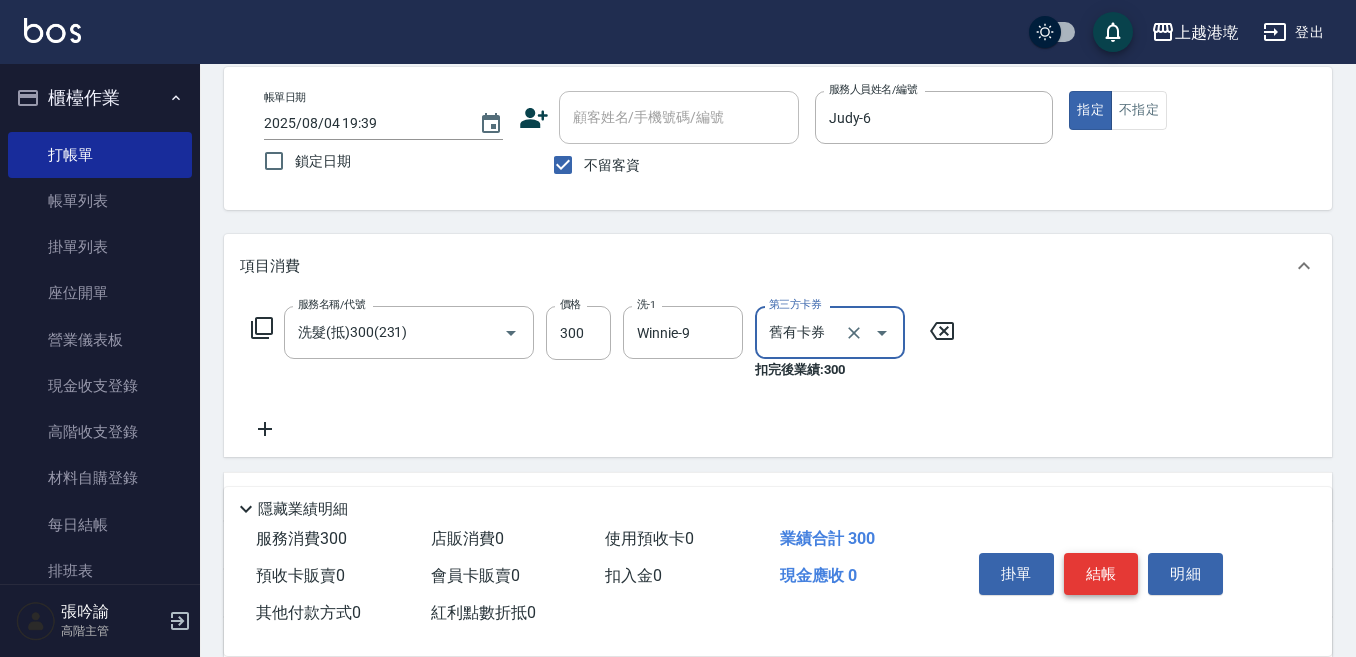 click on "結帳" at bounding box center [1101, 574] 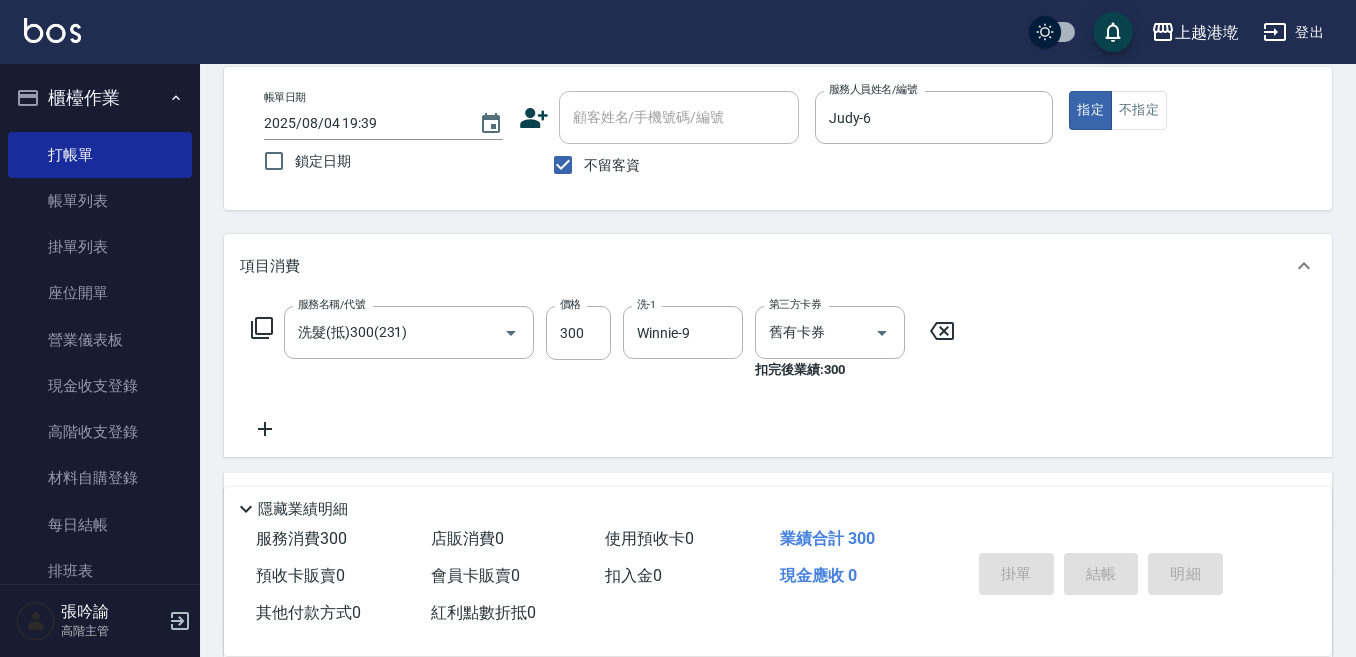 type 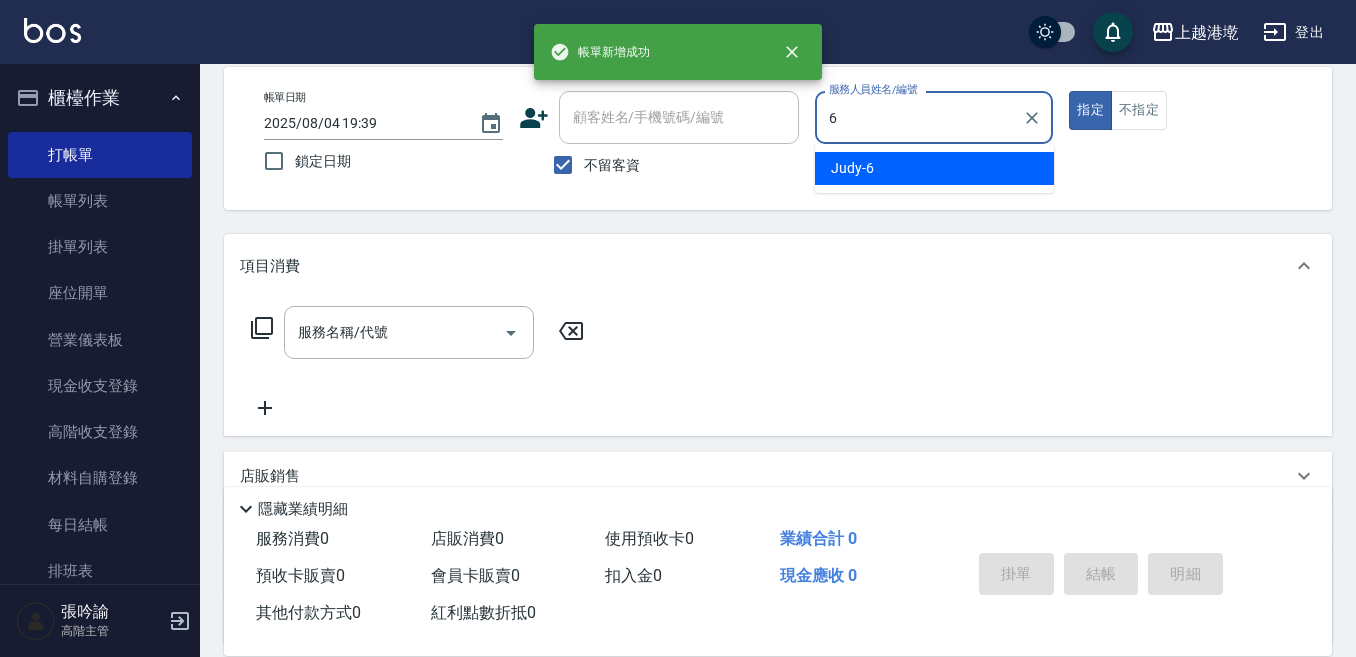 type on "Judy-6" 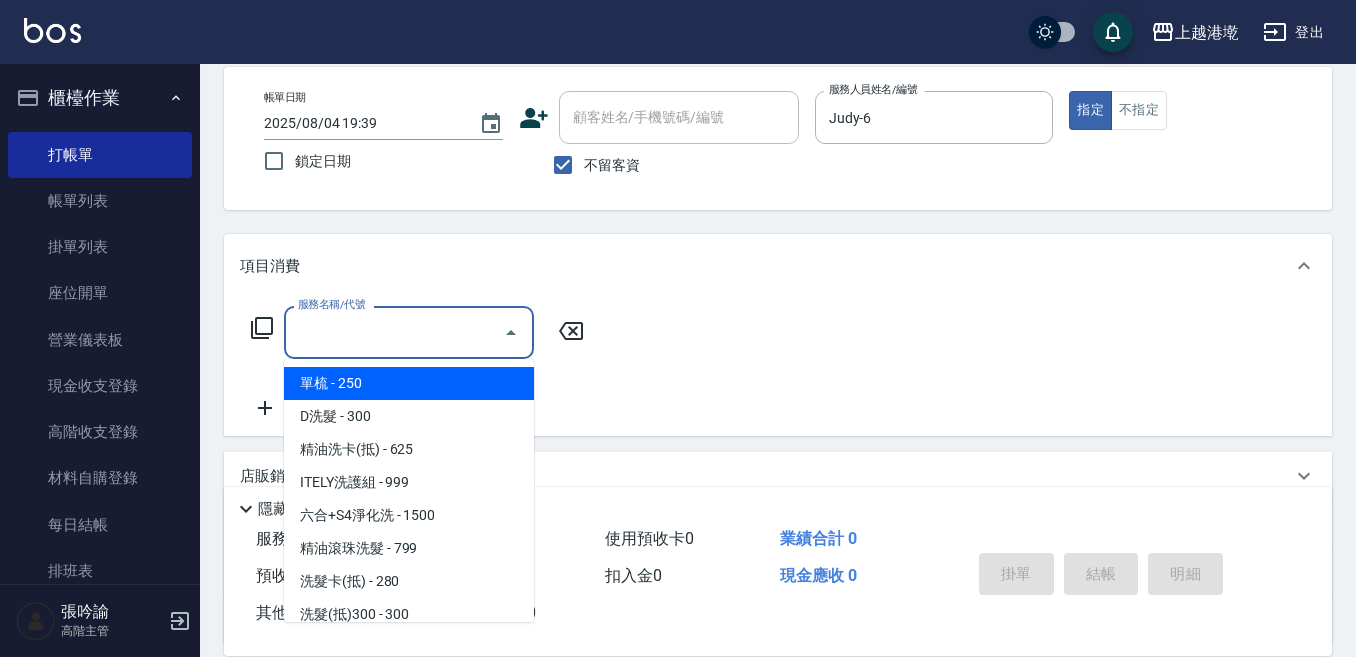 click on "服務名稱/代號" at bounding box center (394, 332) 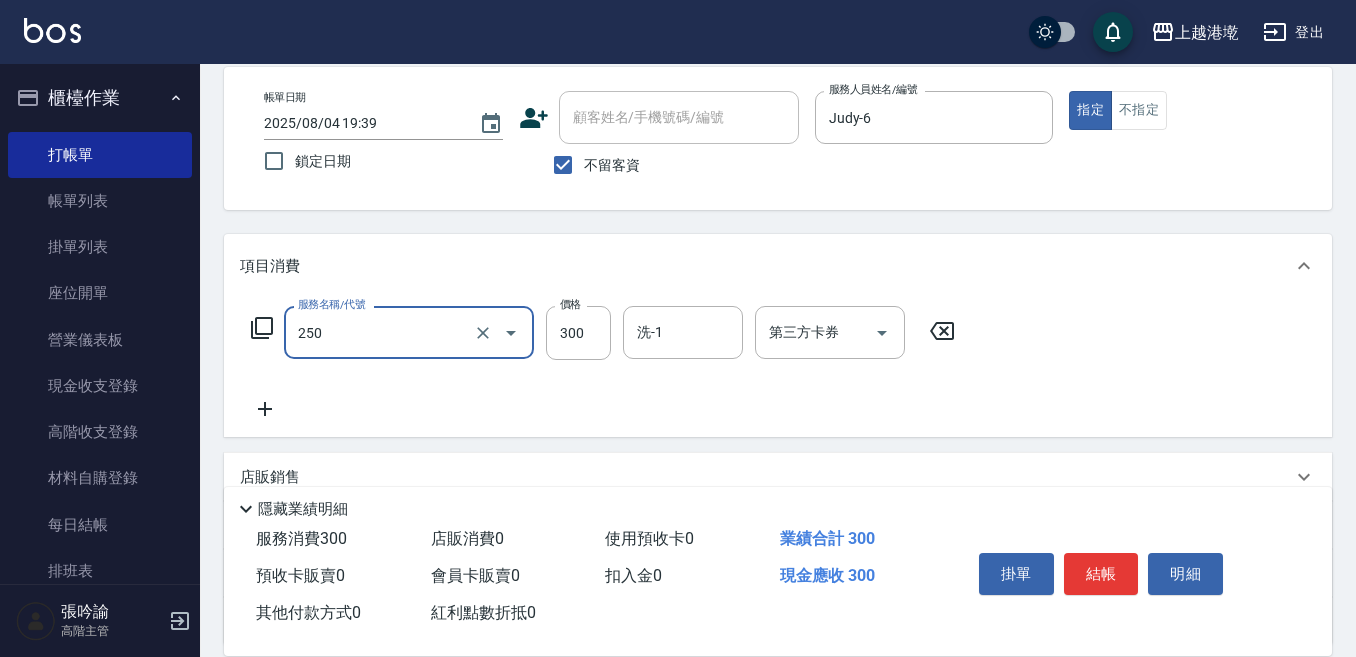 type on "日式洗髮(250)" 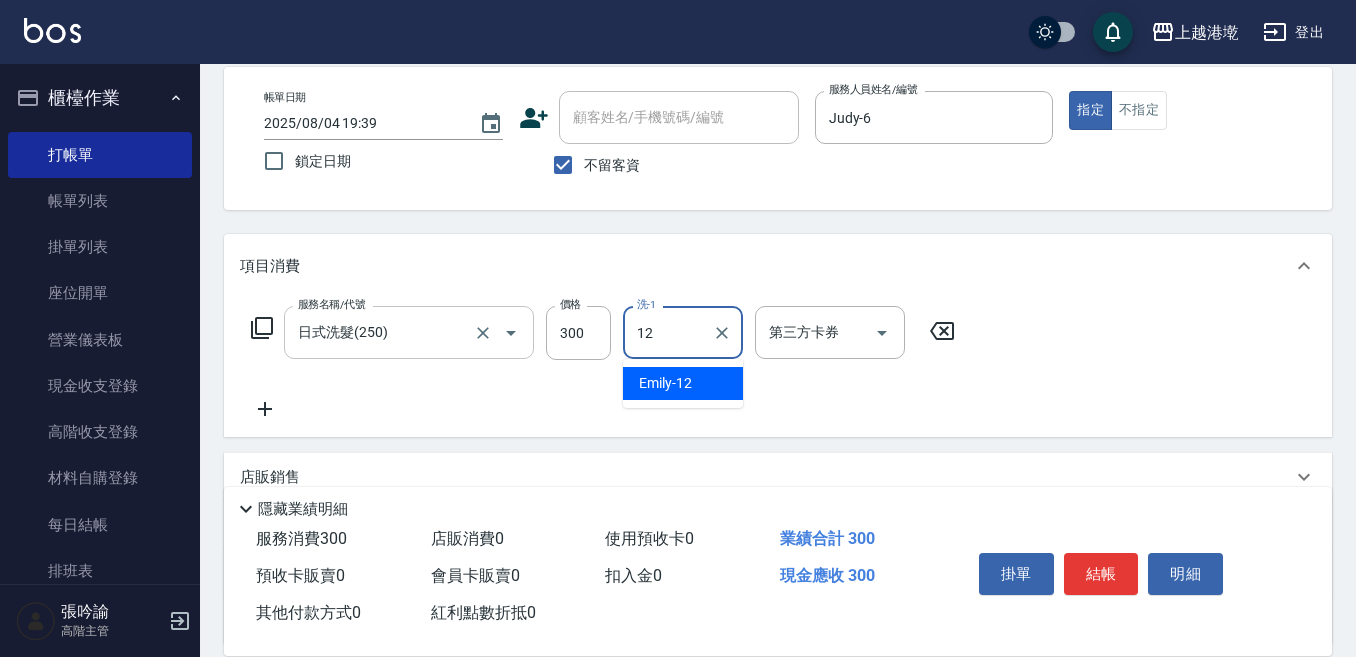 type on "Emily-12" 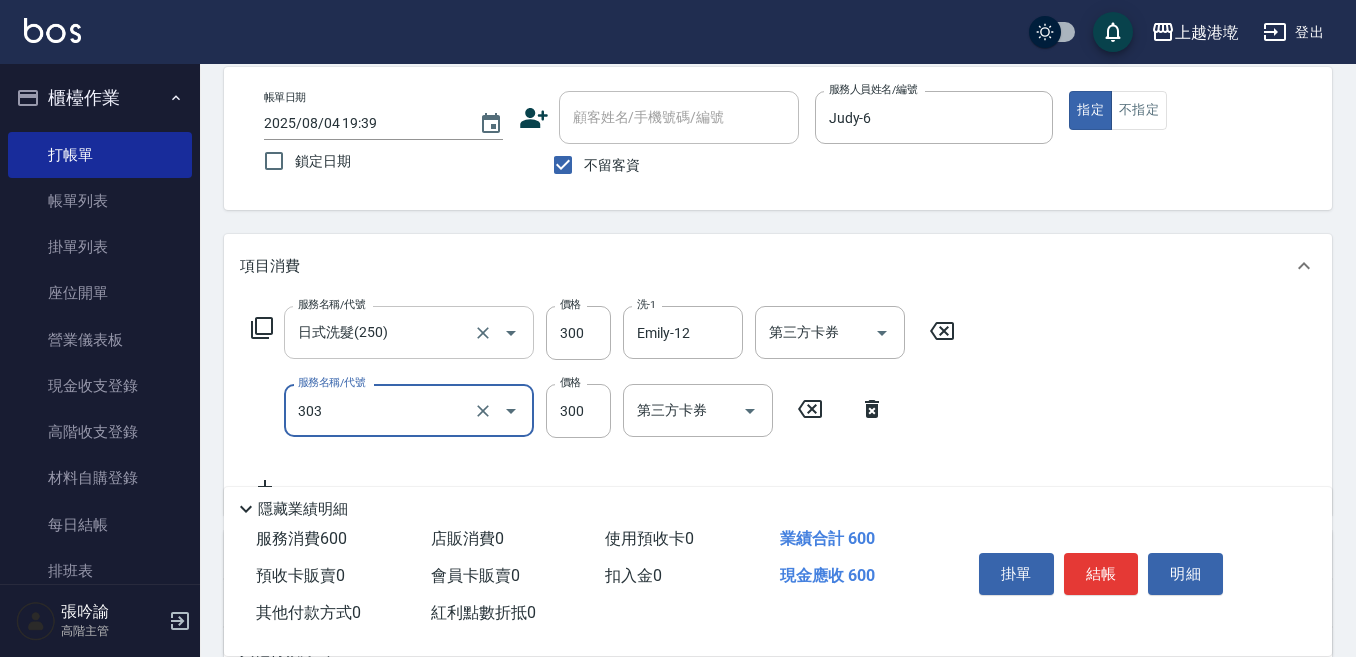 type on "剪髮300(303)" 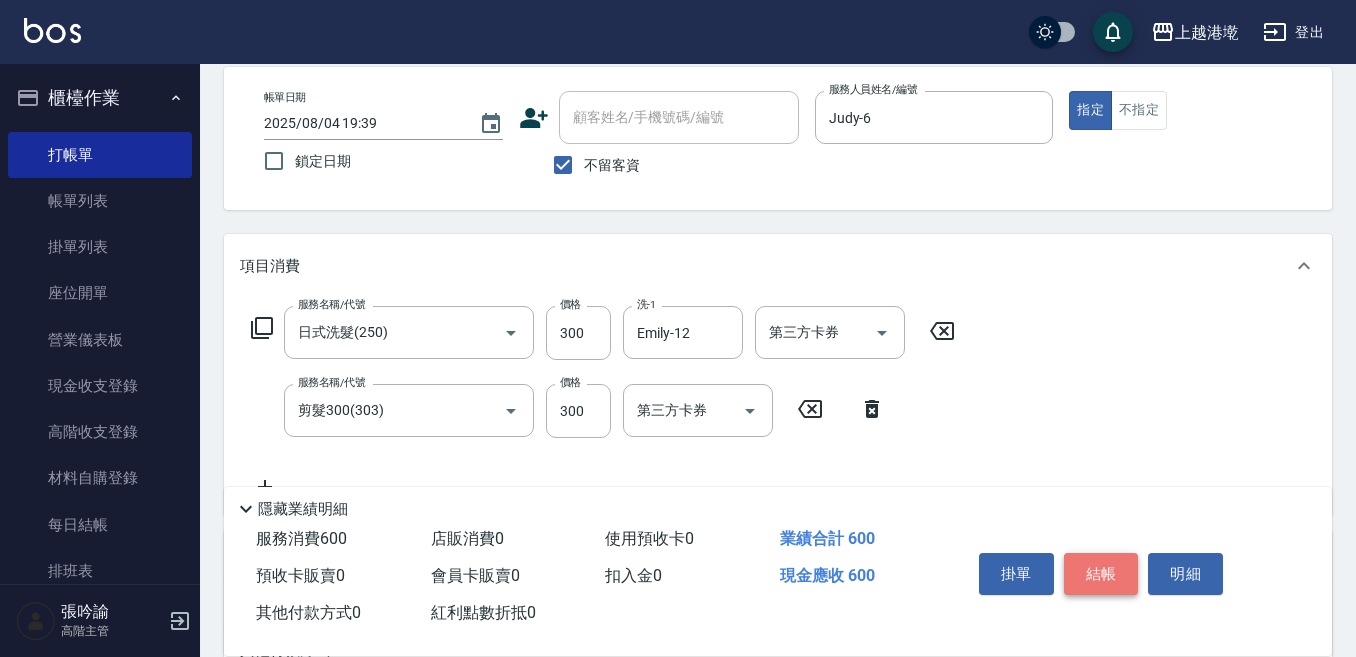 click on "結帳" at bounding box center [1101, 574] 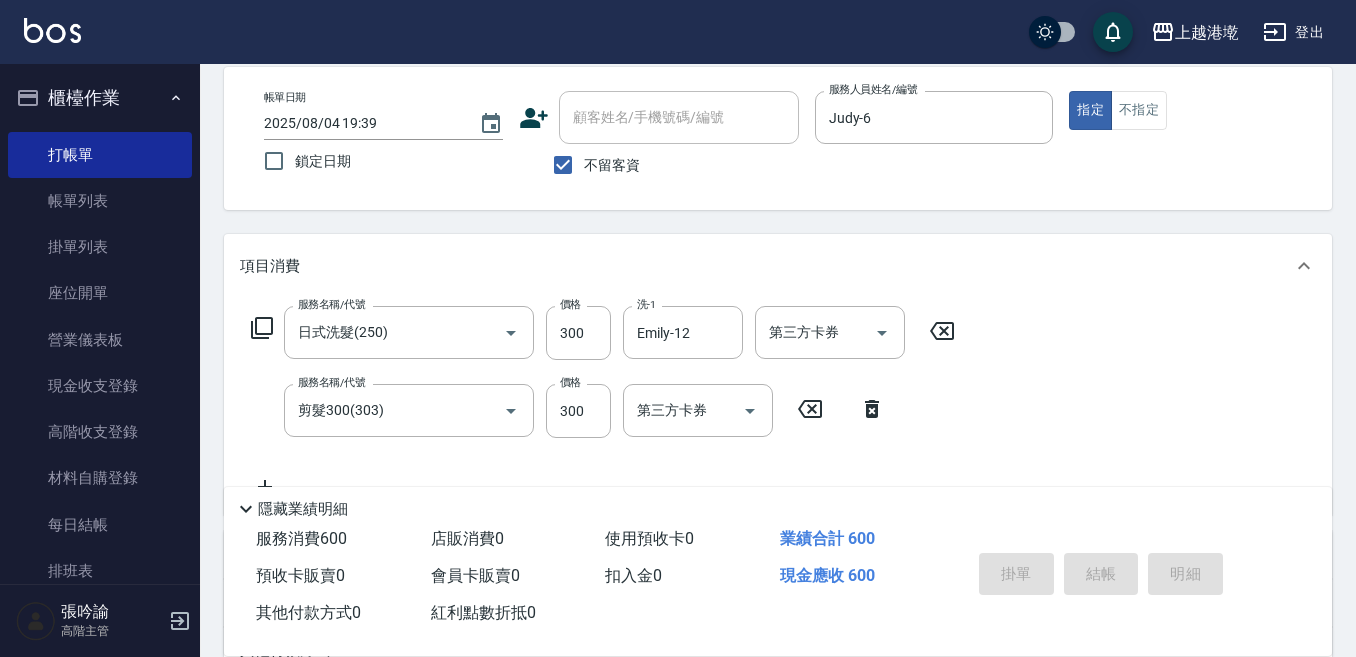 type 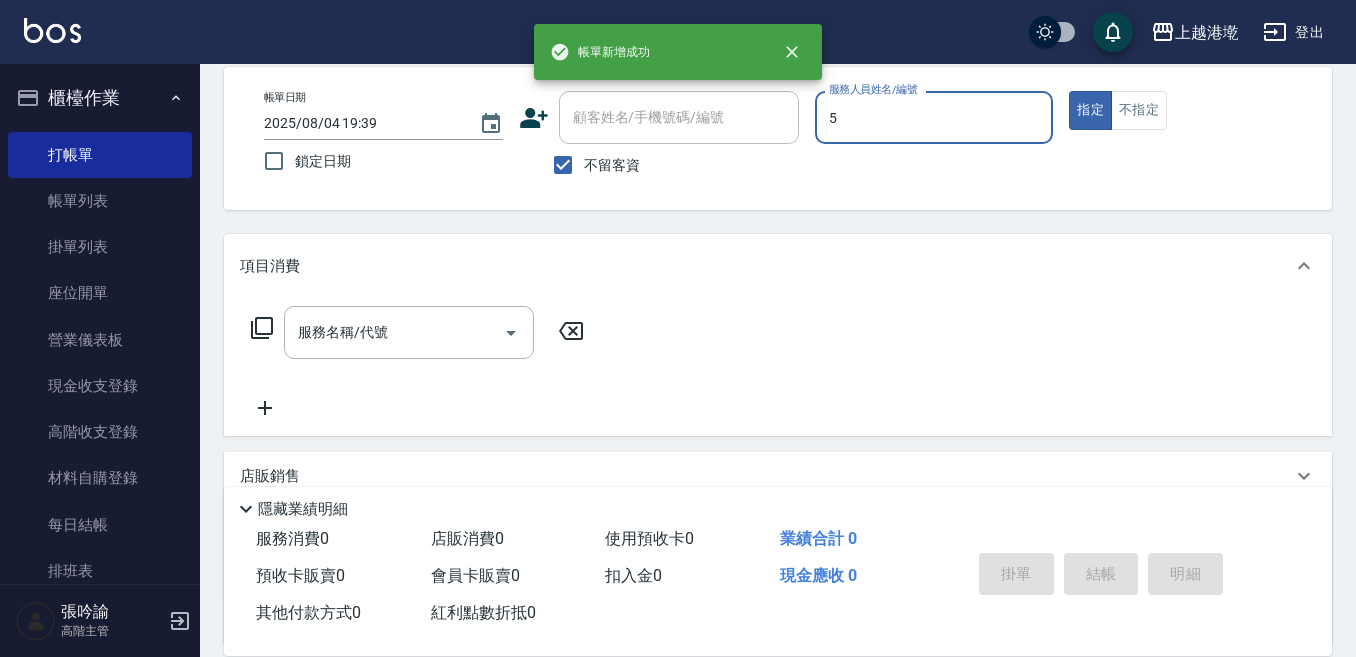 type on "中號-5" 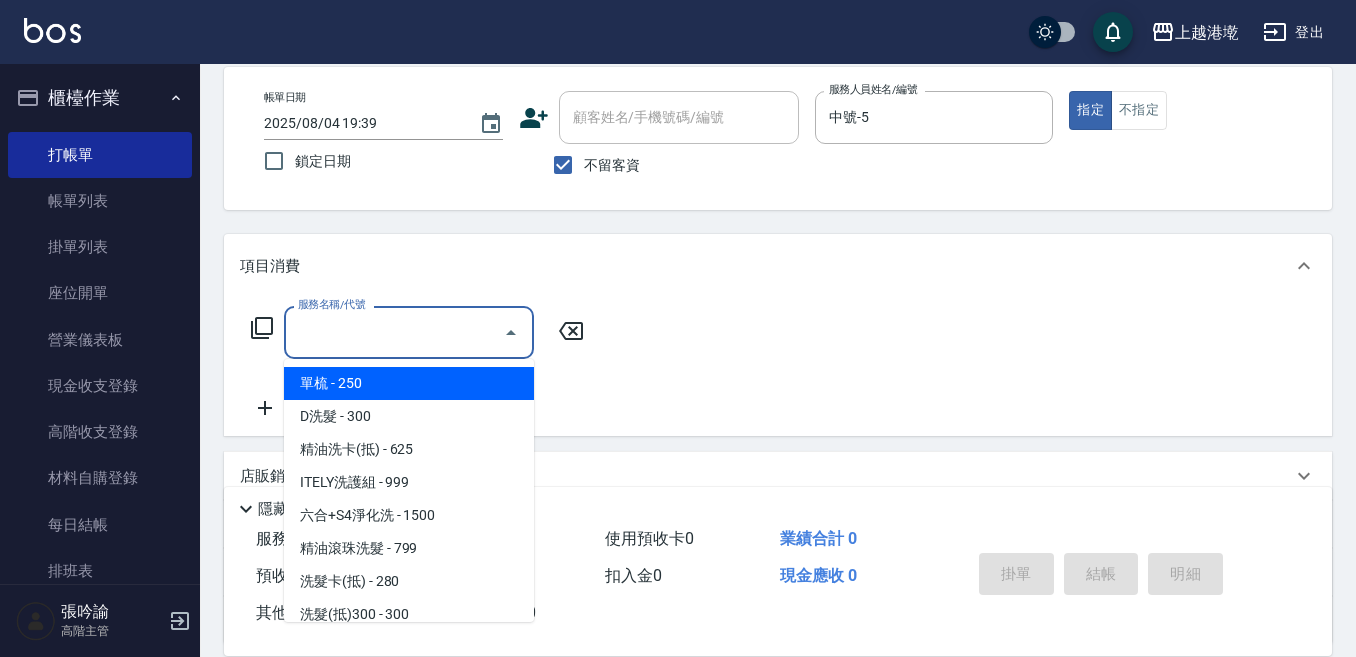 click on "服務名稱/代號" at bounding box center (394, 332) 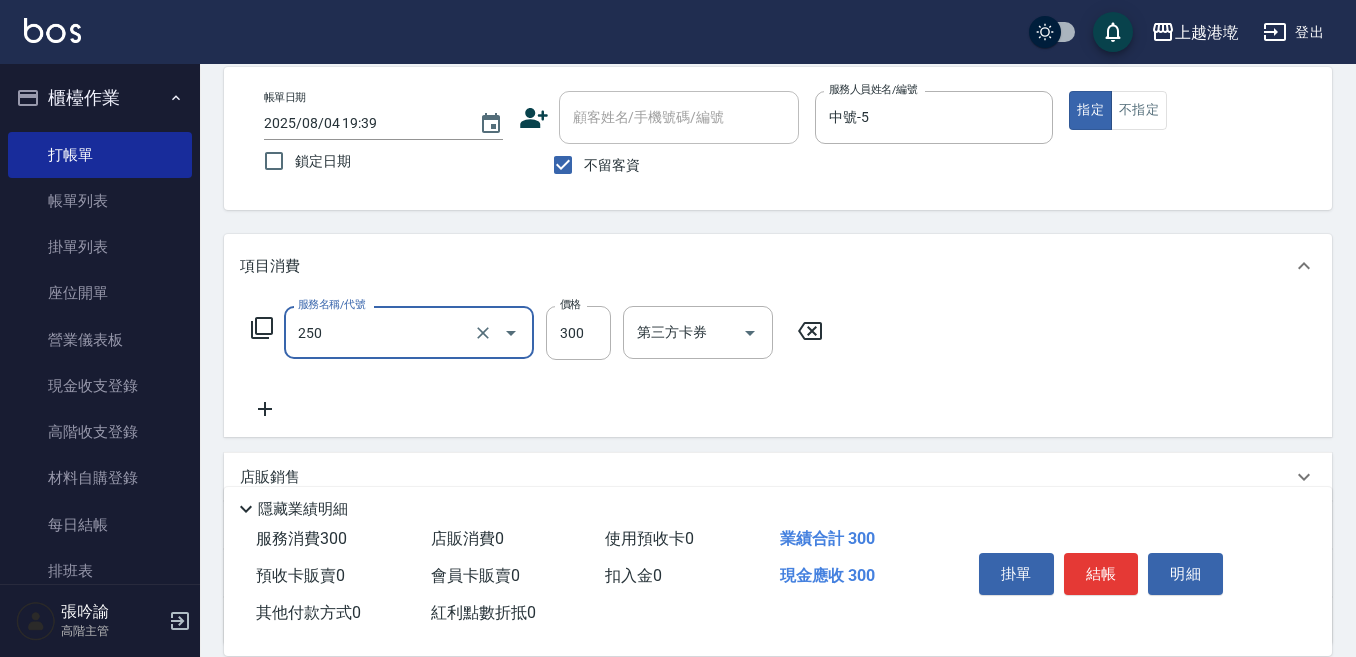 type on "日式洗髮(250)" 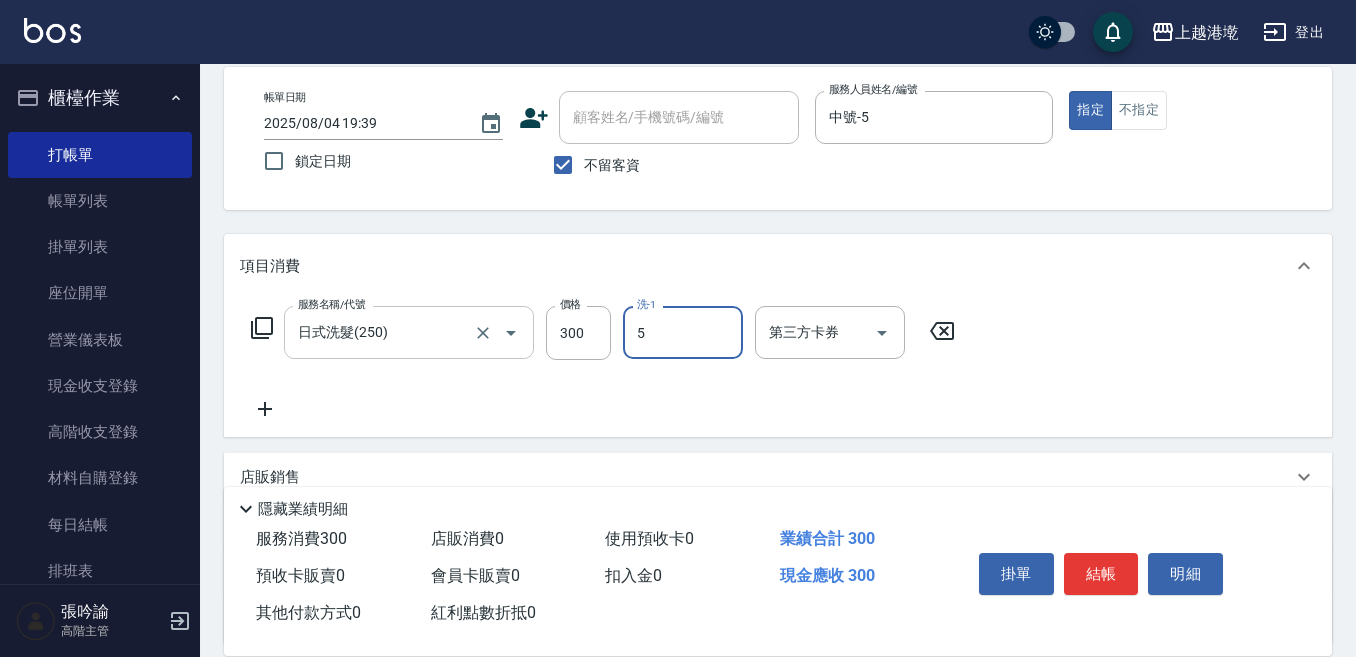 type on "中號-5" 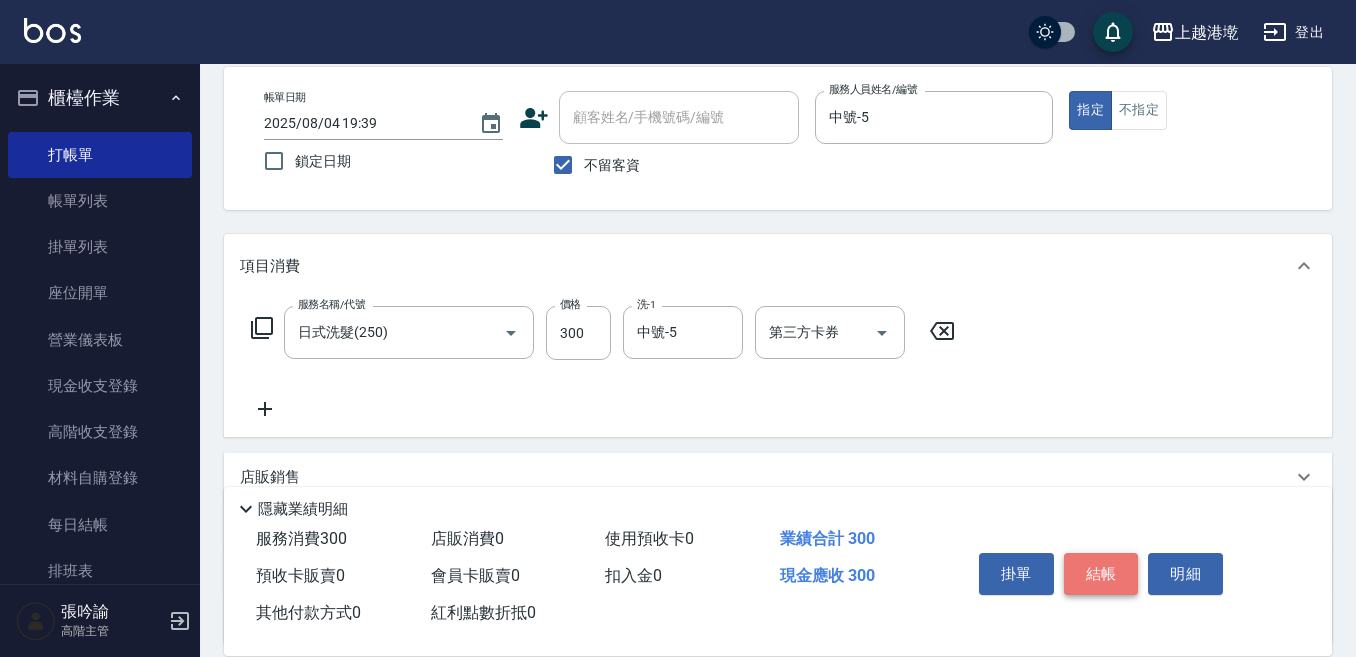 click on "結帳" at bounding box center [1101, 574] 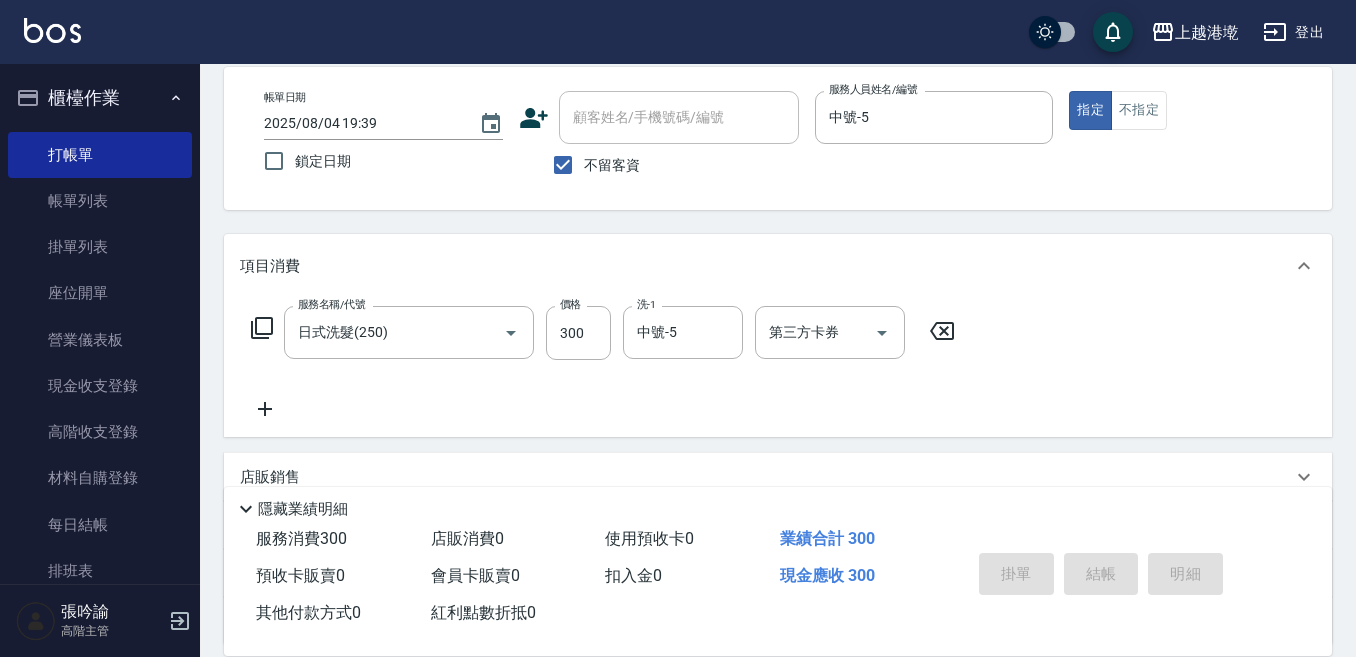 type 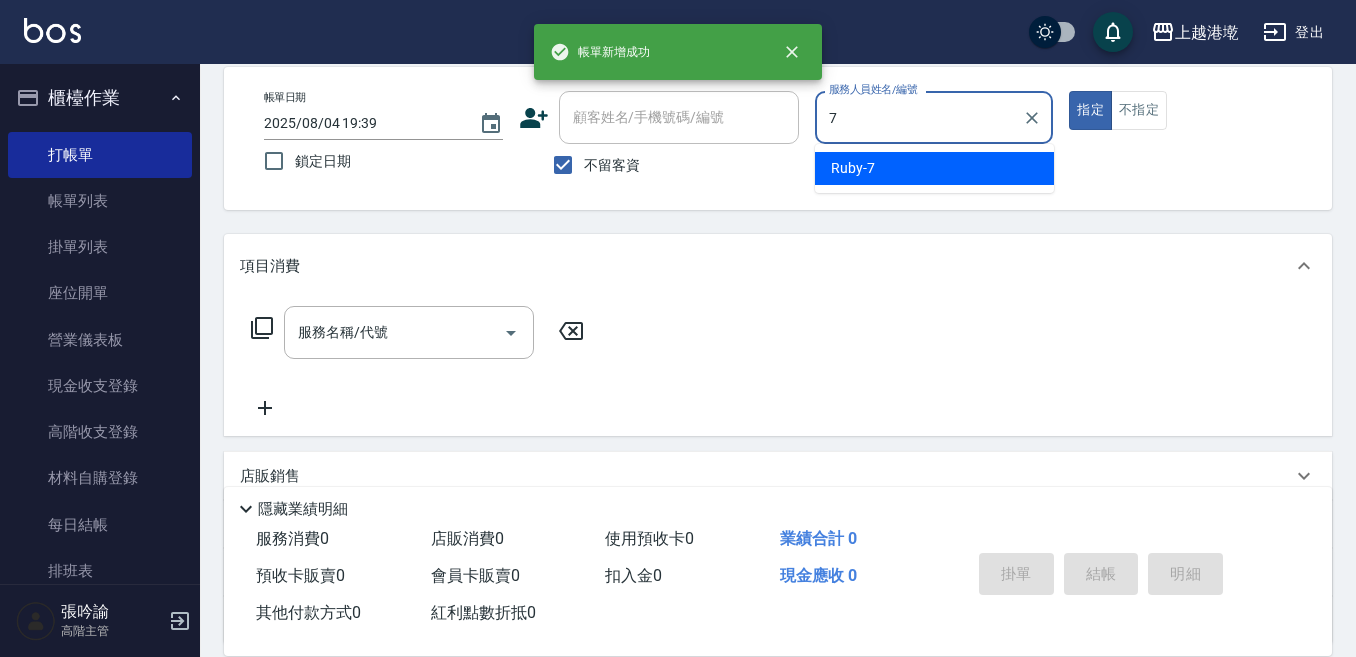 type on "Ruby-7" 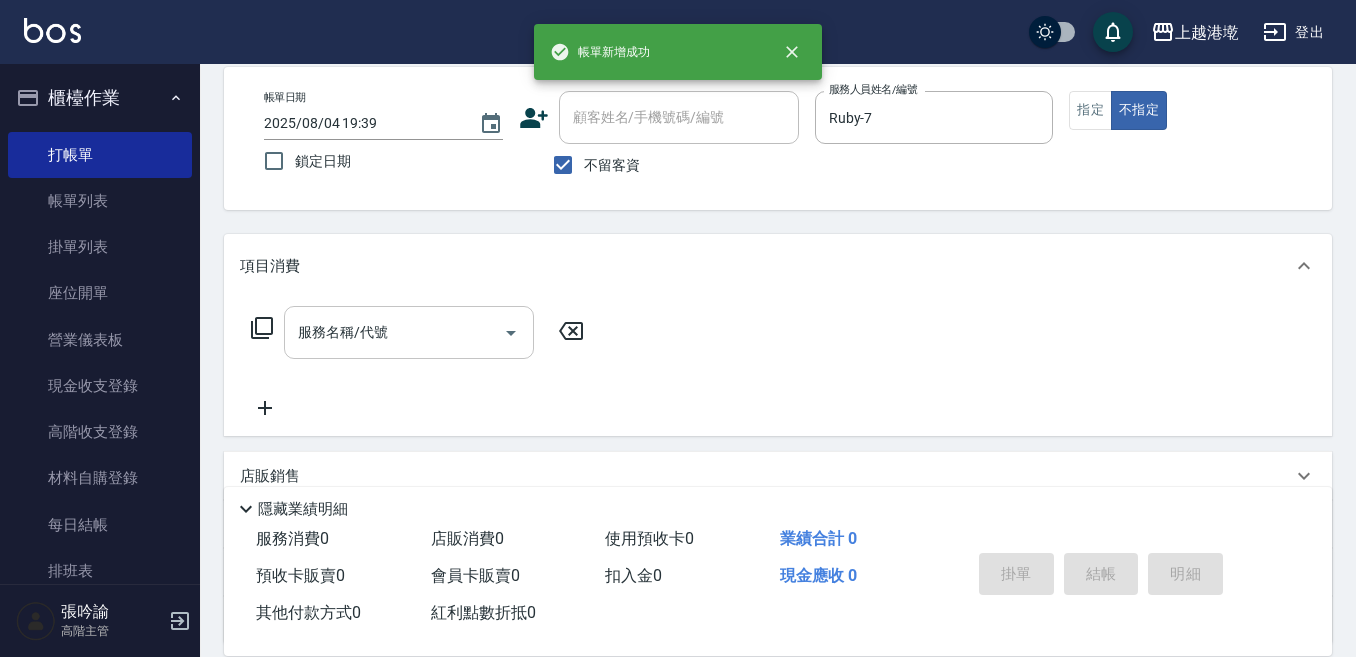 click on "服務名稱/代號 服務名稱/代號" at bounding box center (409, 332) 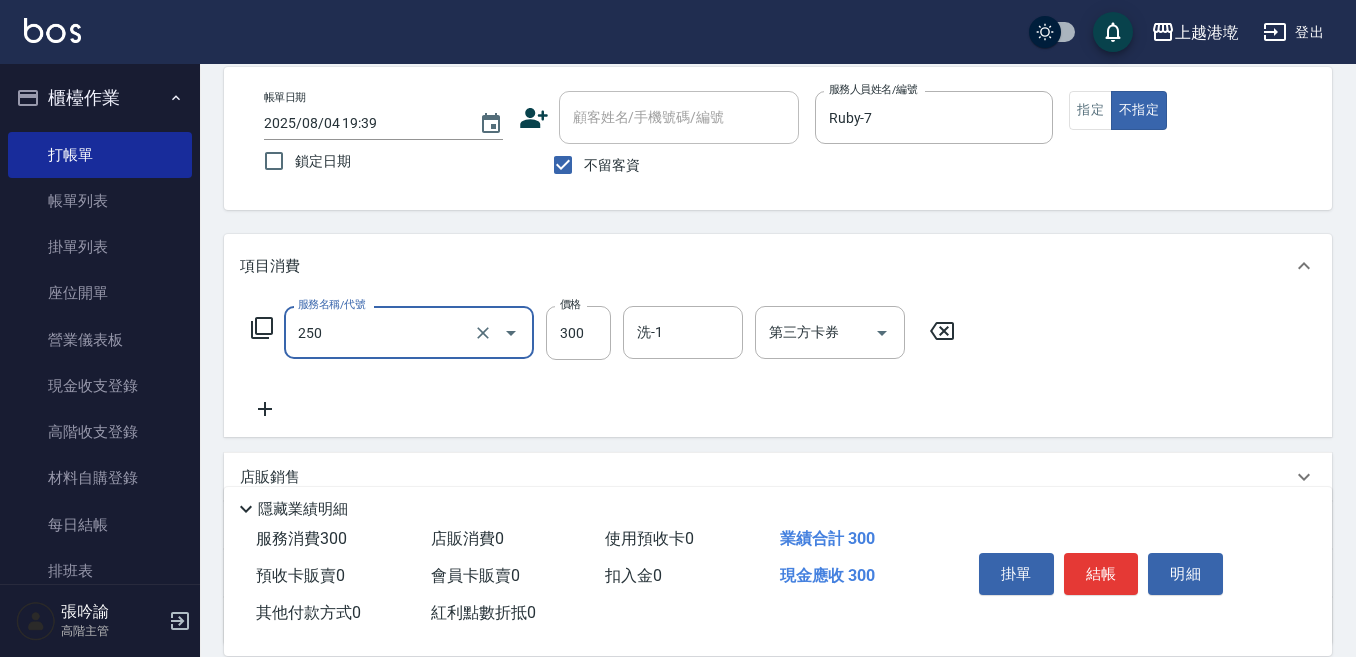 type on "日式洗髮(250)" 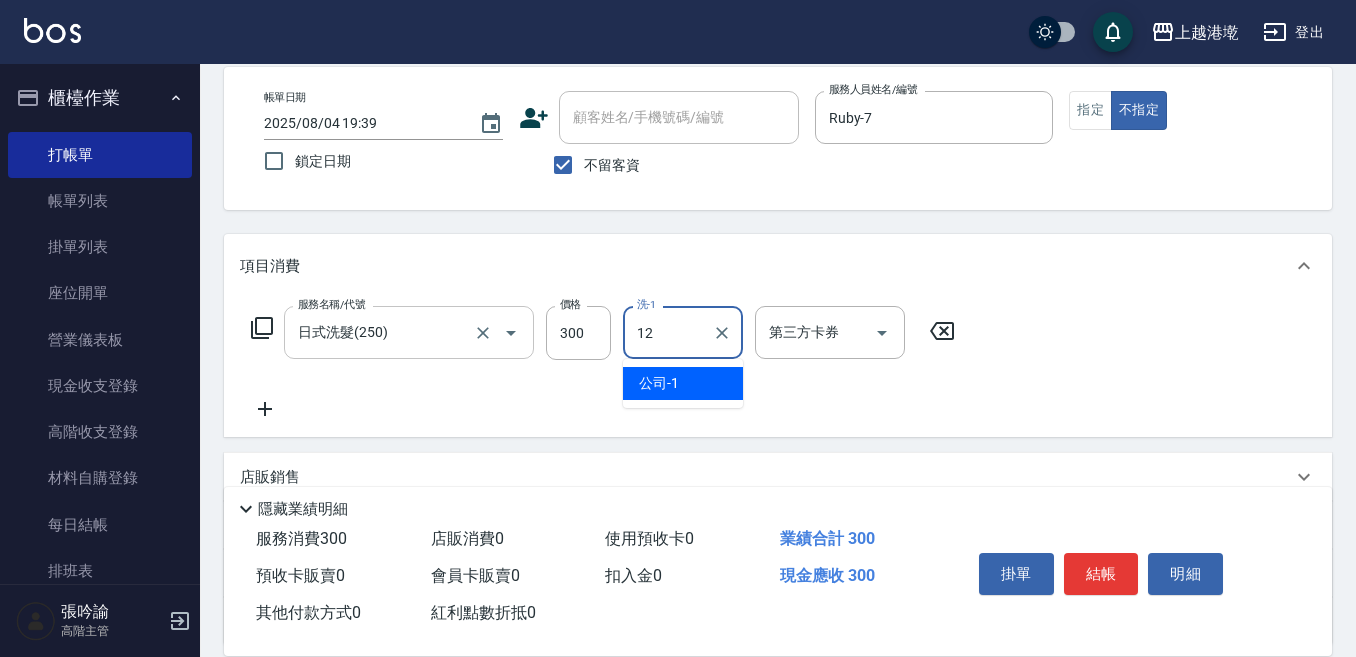 type on "Emily-12" 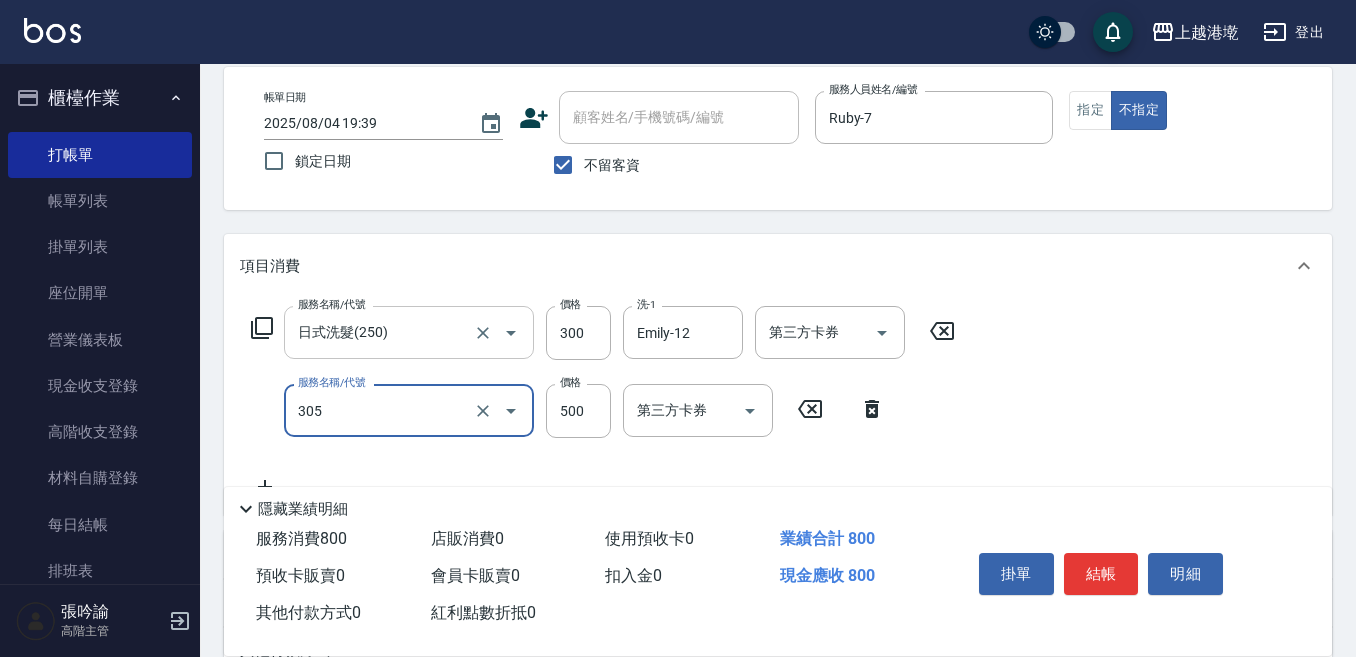 type on "剪髮500(305)" 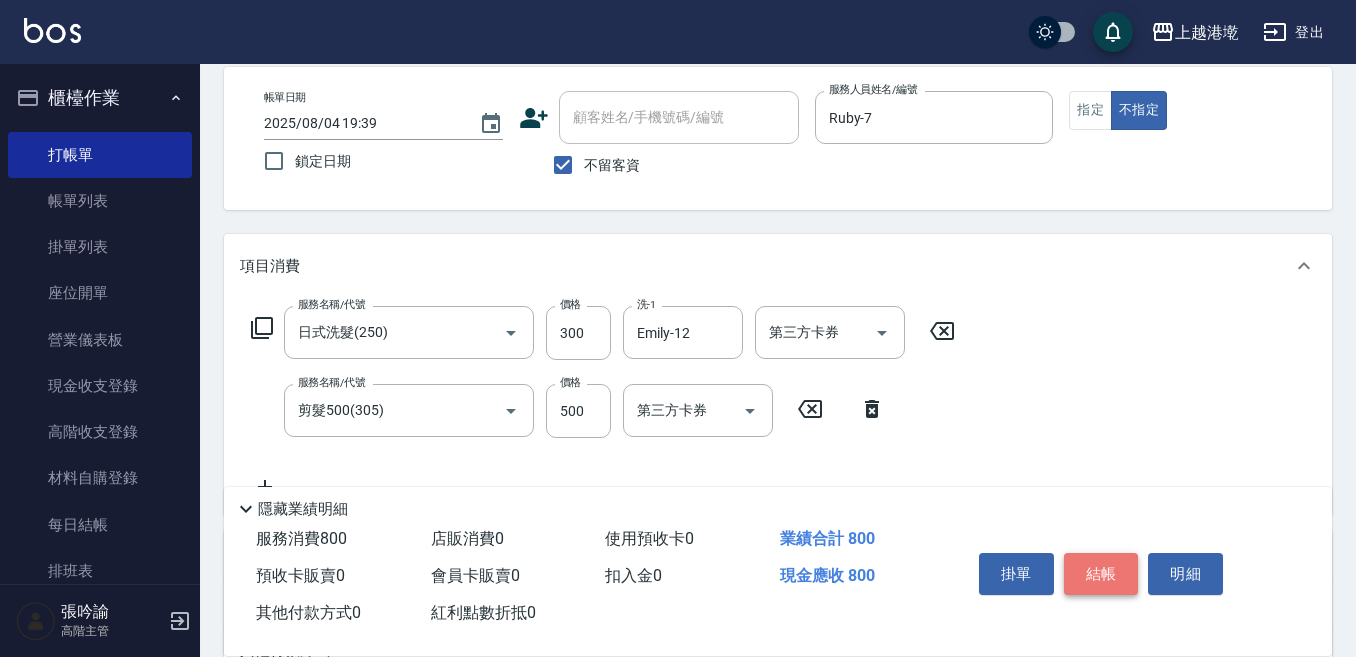 click on "結帳" at bounding box center (1101, 574) 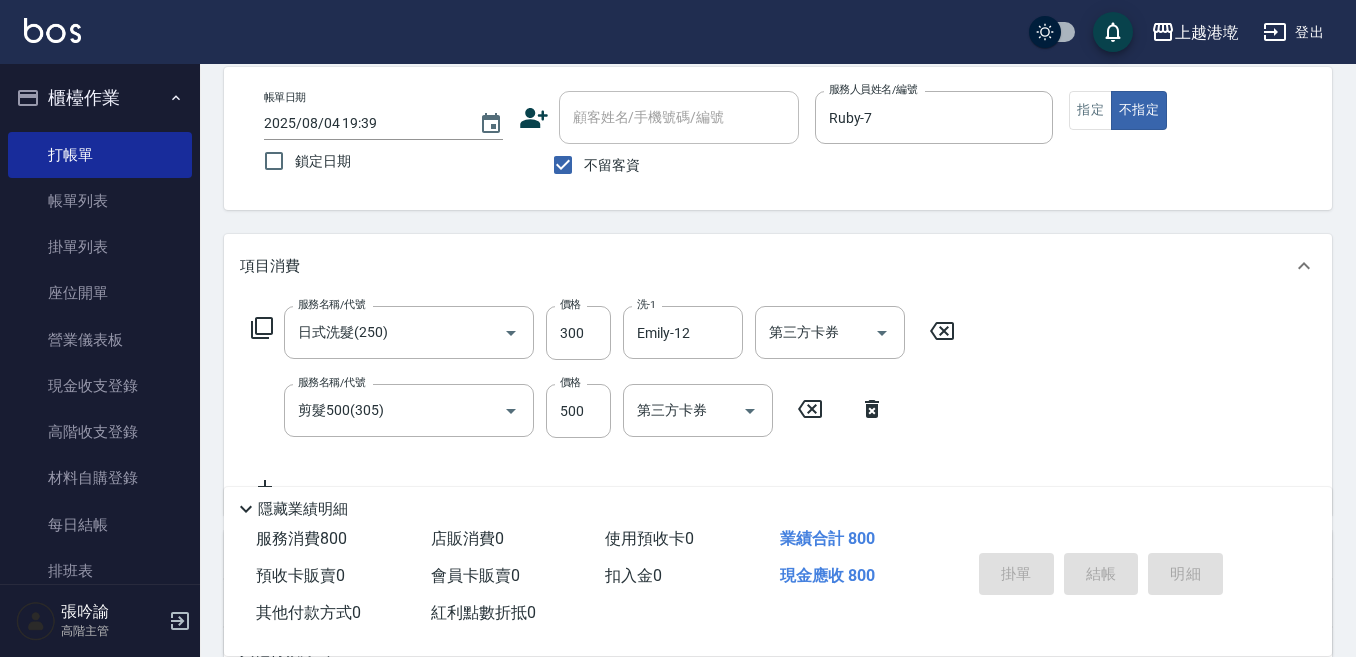 type 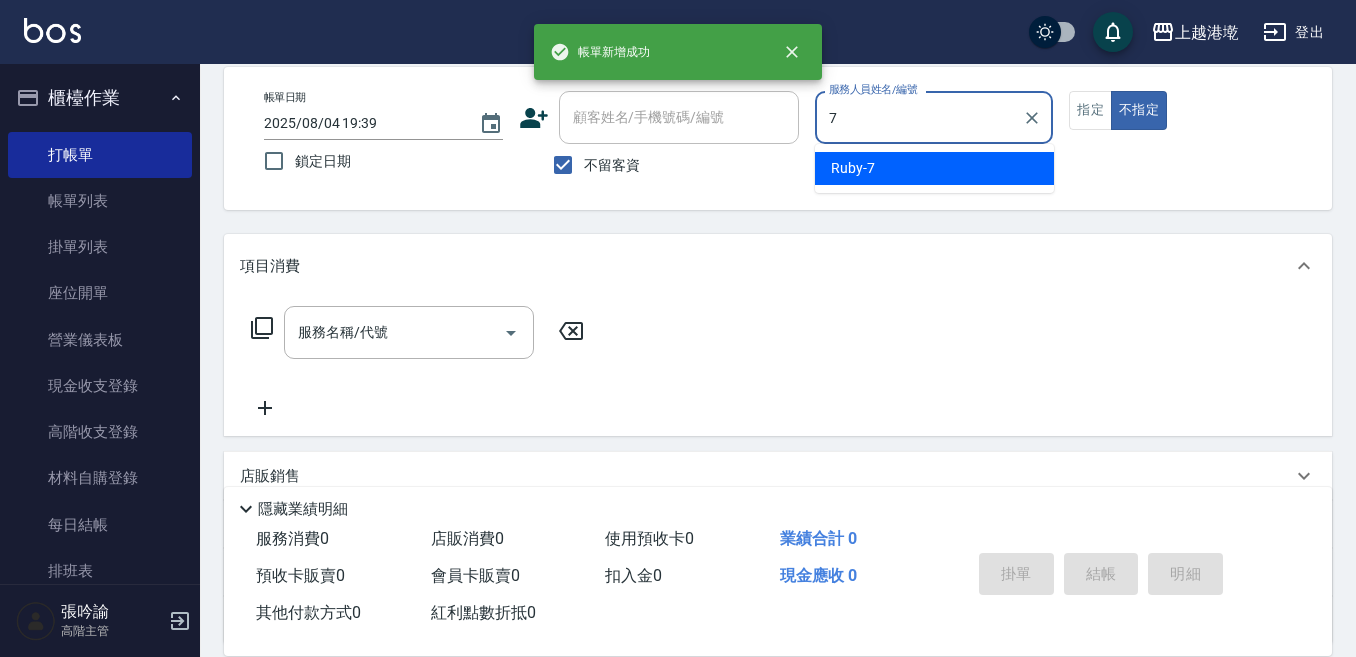 type on "7" 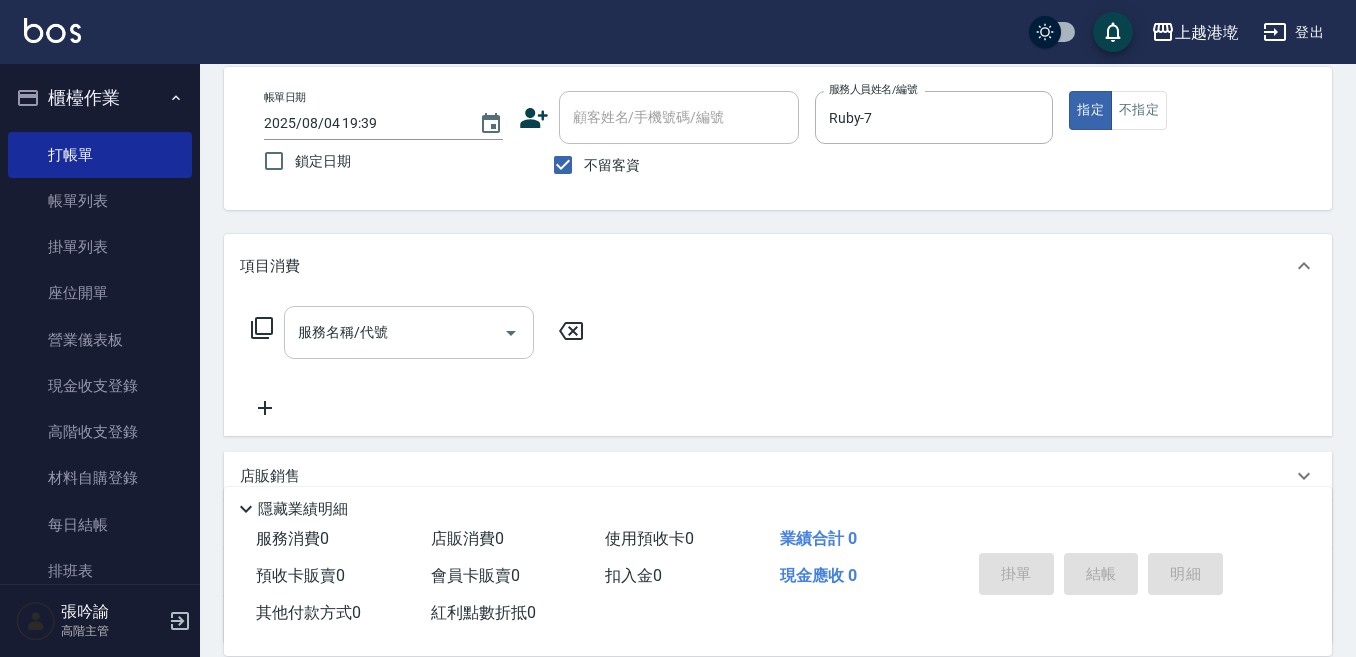 click on "服務名稱/代號" at bounding box center [394, 332] 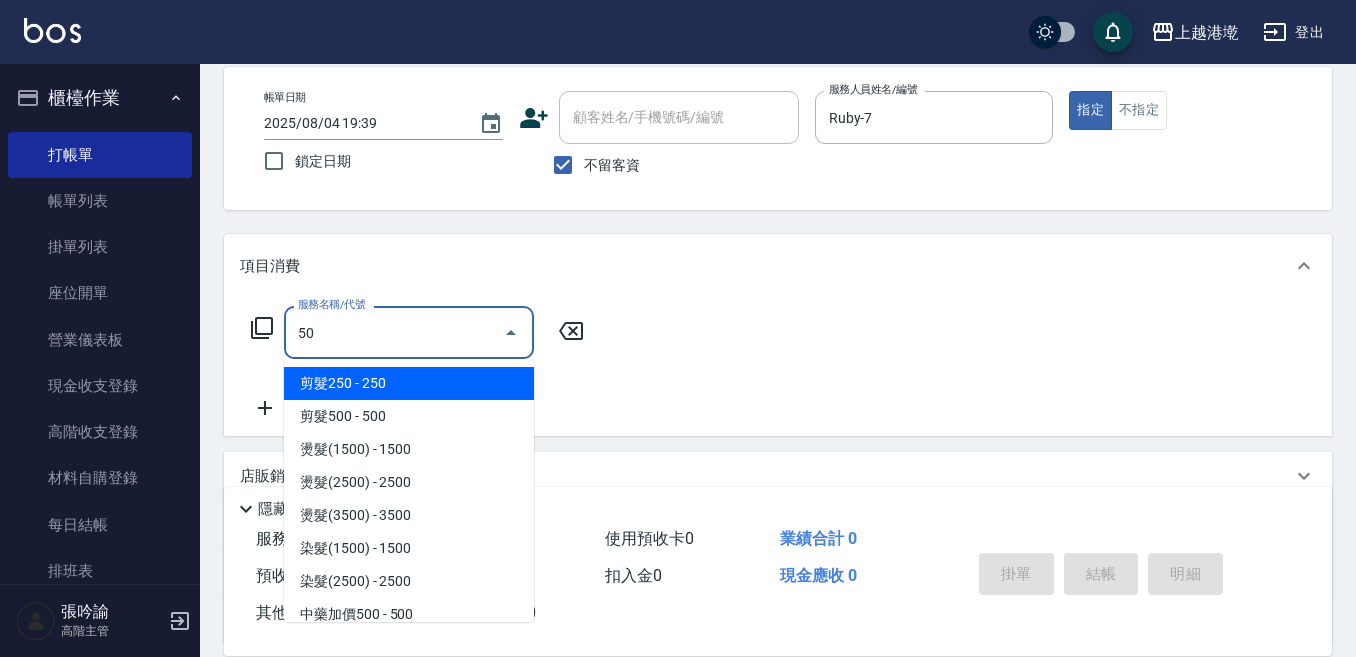 type on "剪髮250(302)" 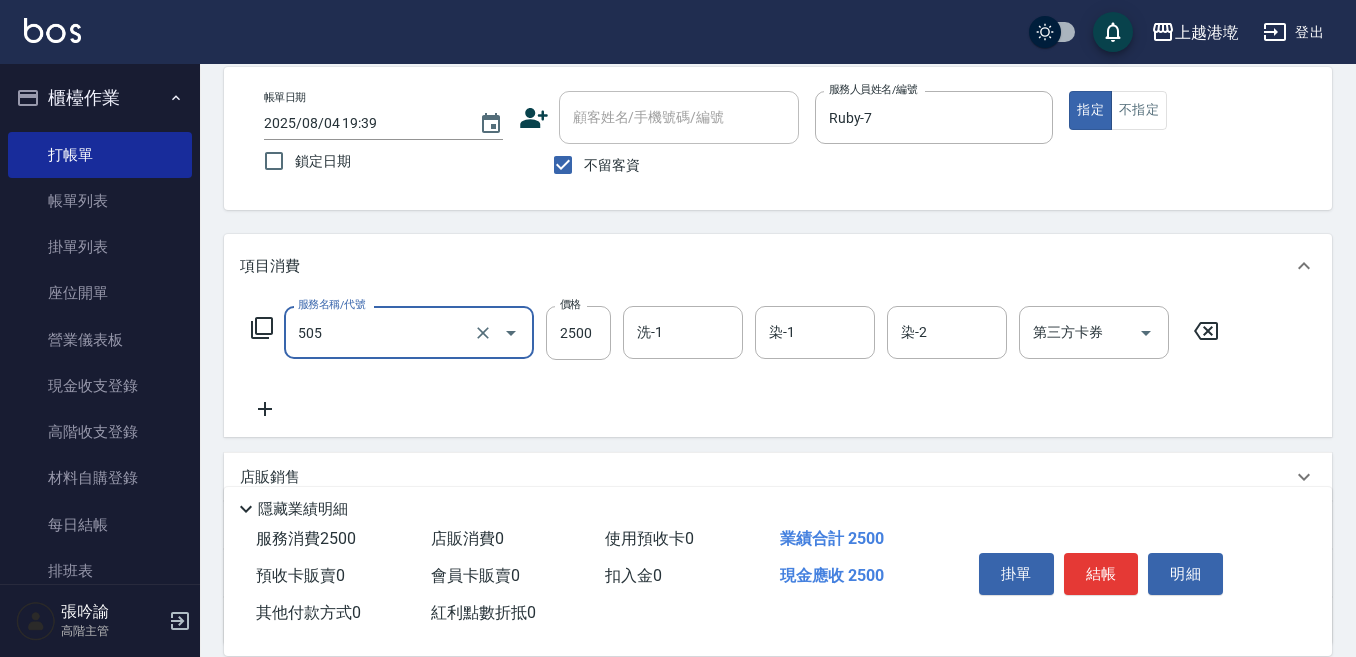 type on "染髮(2500)(505)" 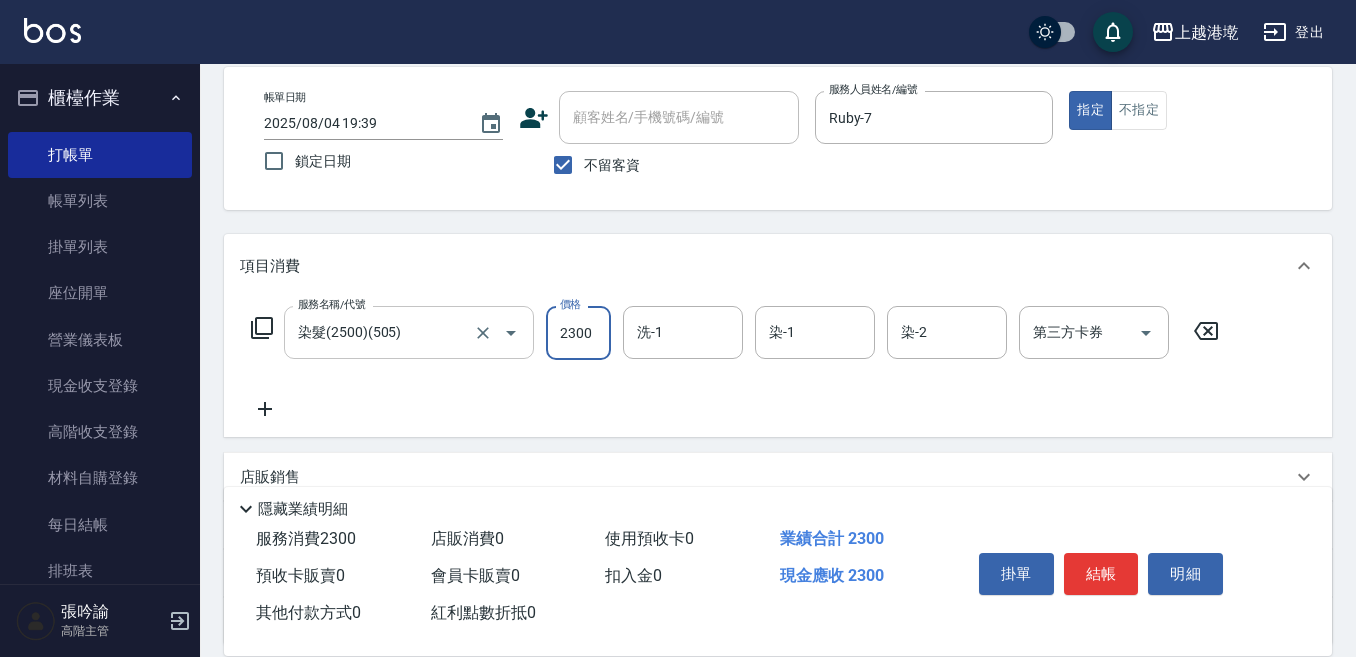 type on "2300" 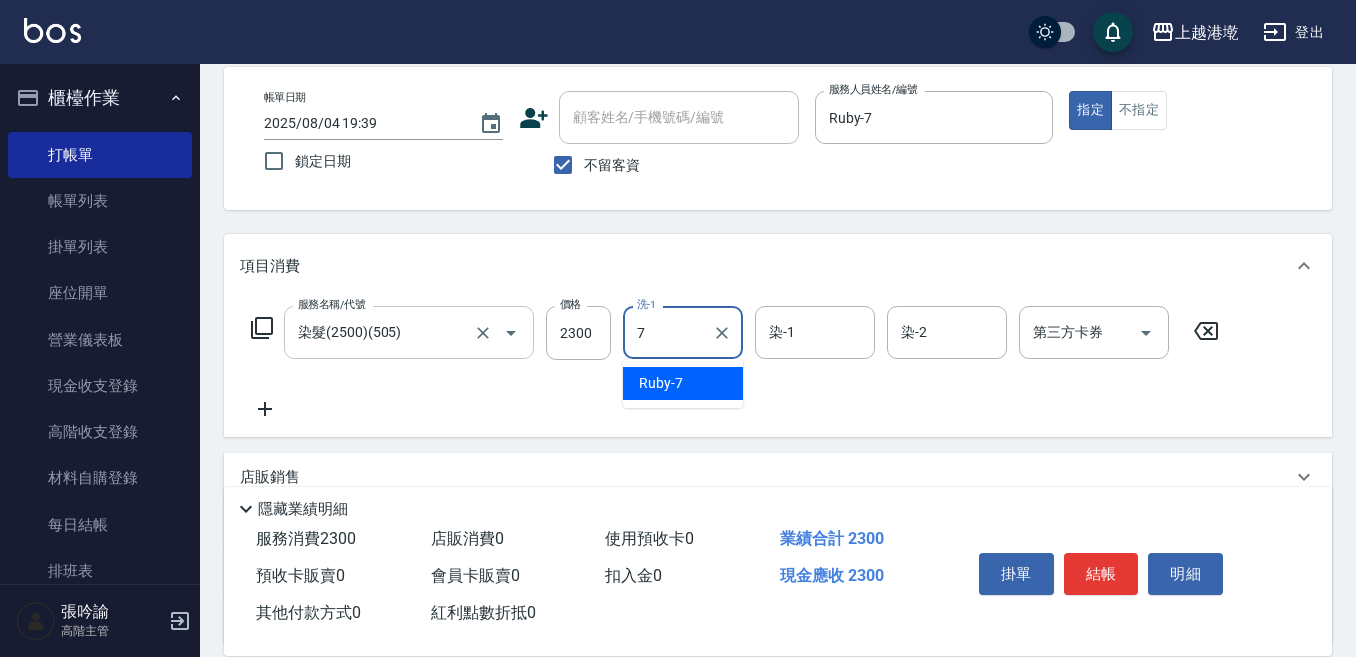 type on "Ruby-7" 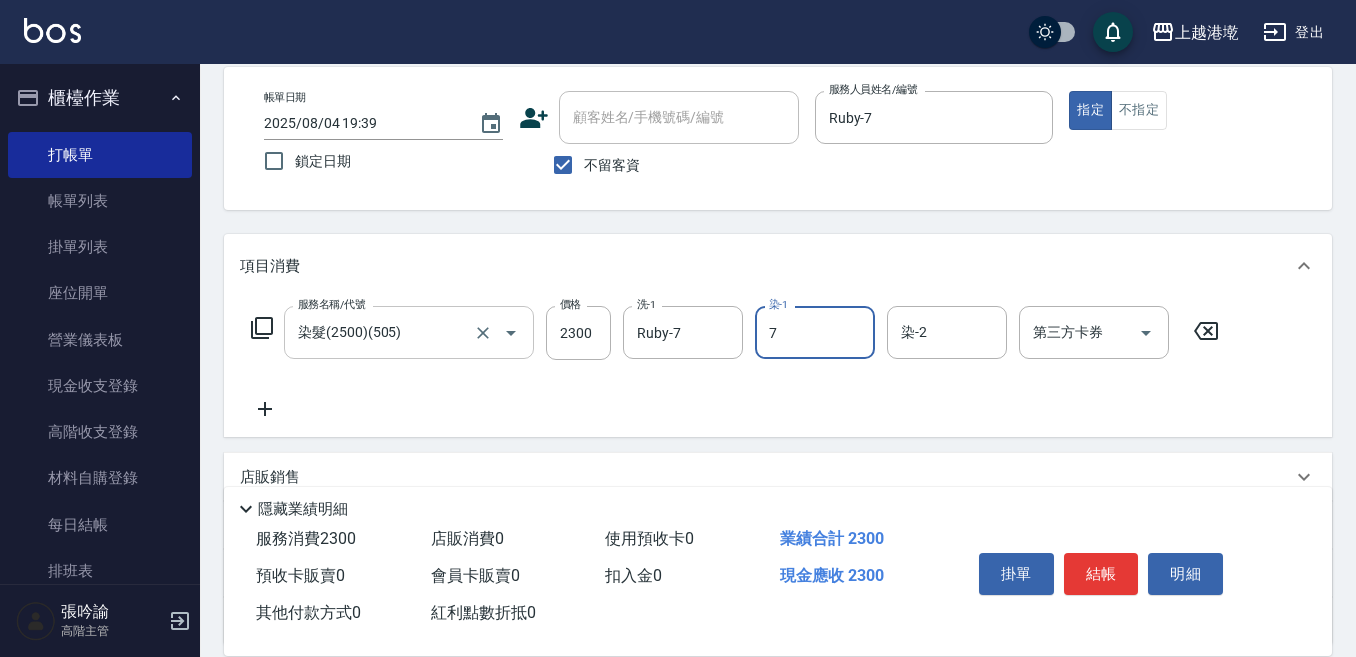 type on "Ruby-7" 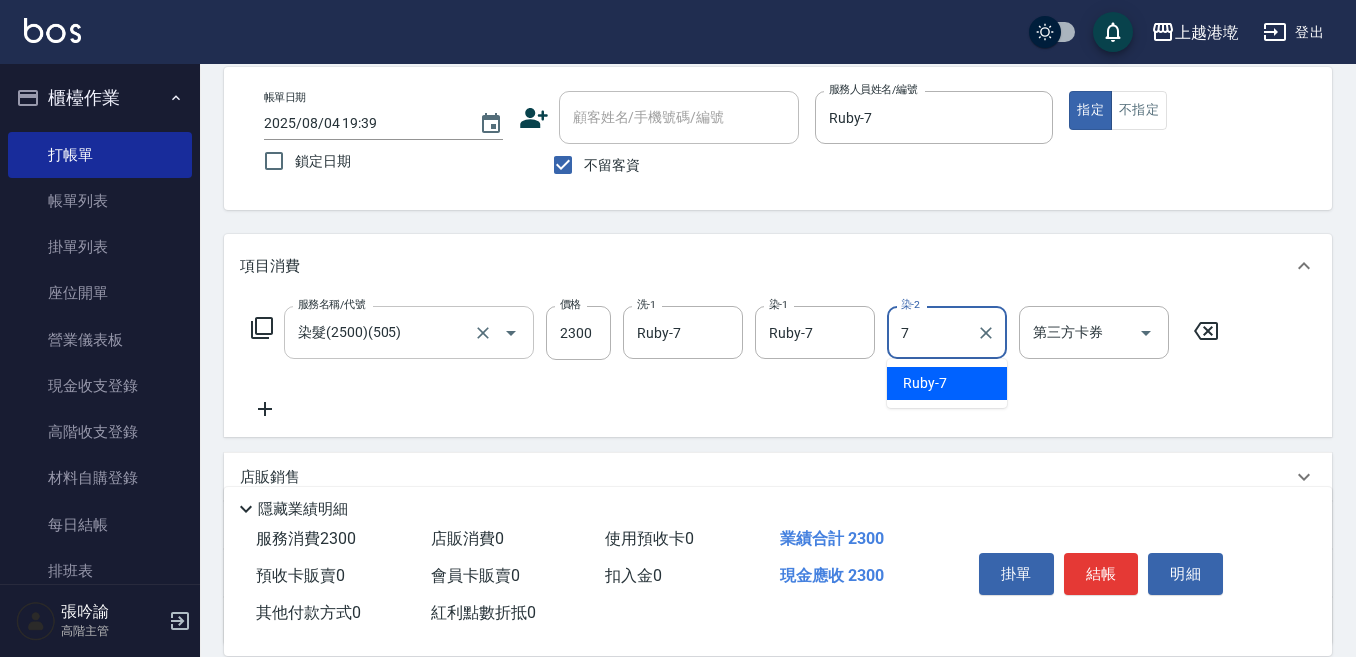 type on "Ruby-7" 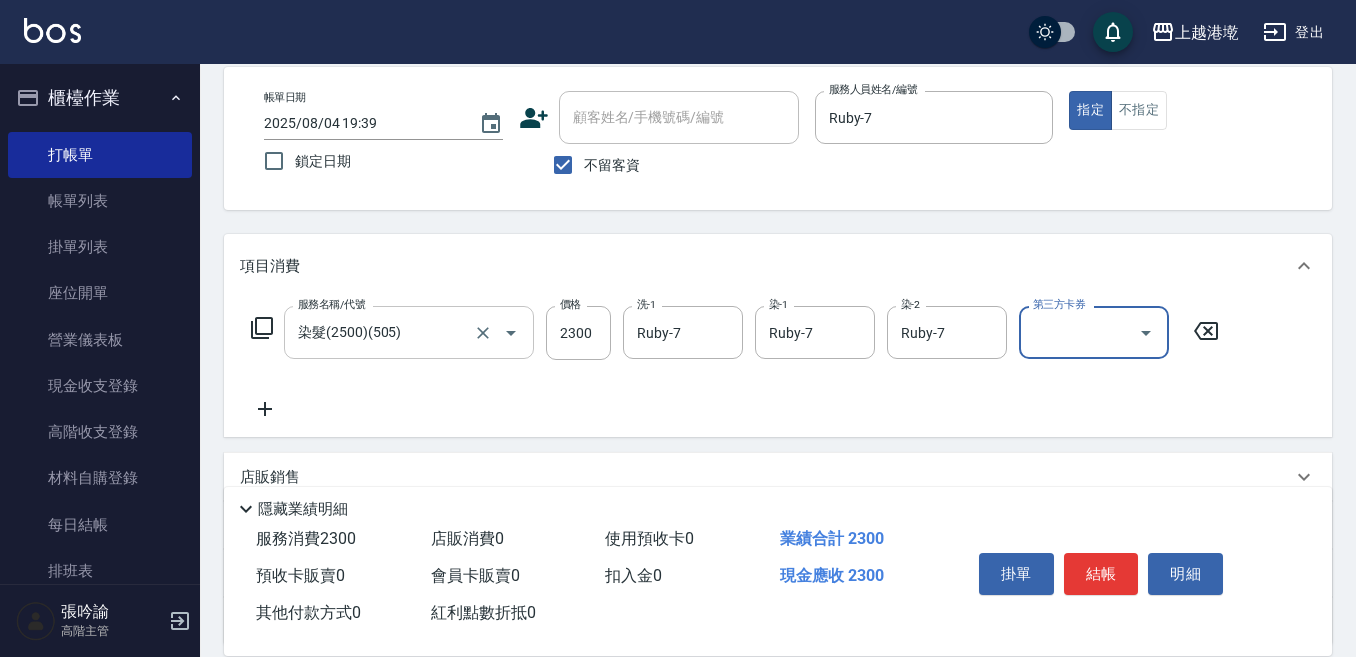 type 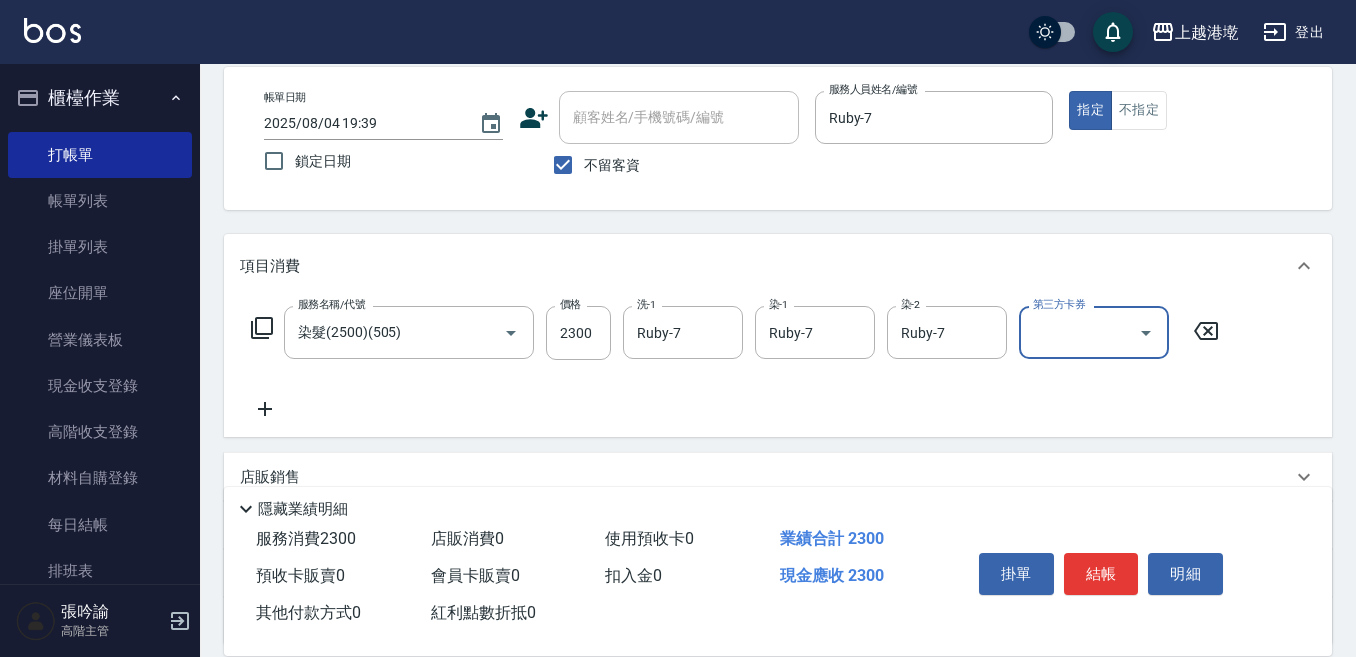 click on "第三方卡券" at bounding box center (1079, 332) 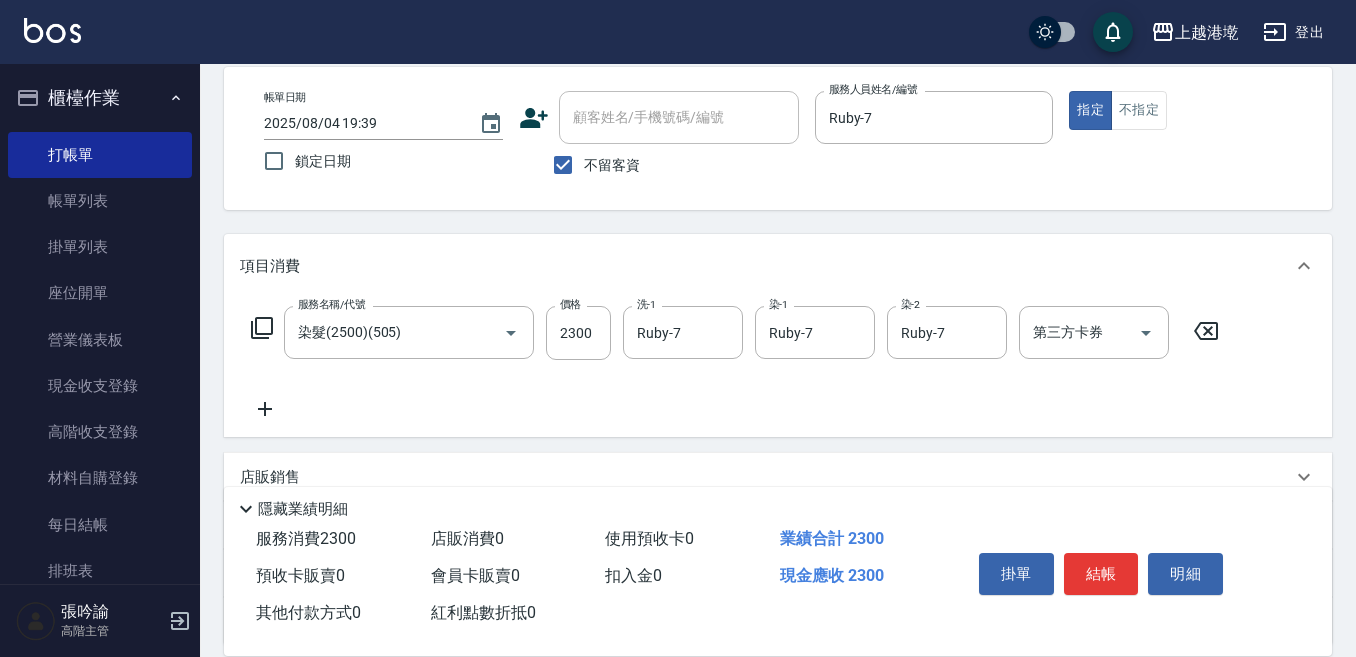 click 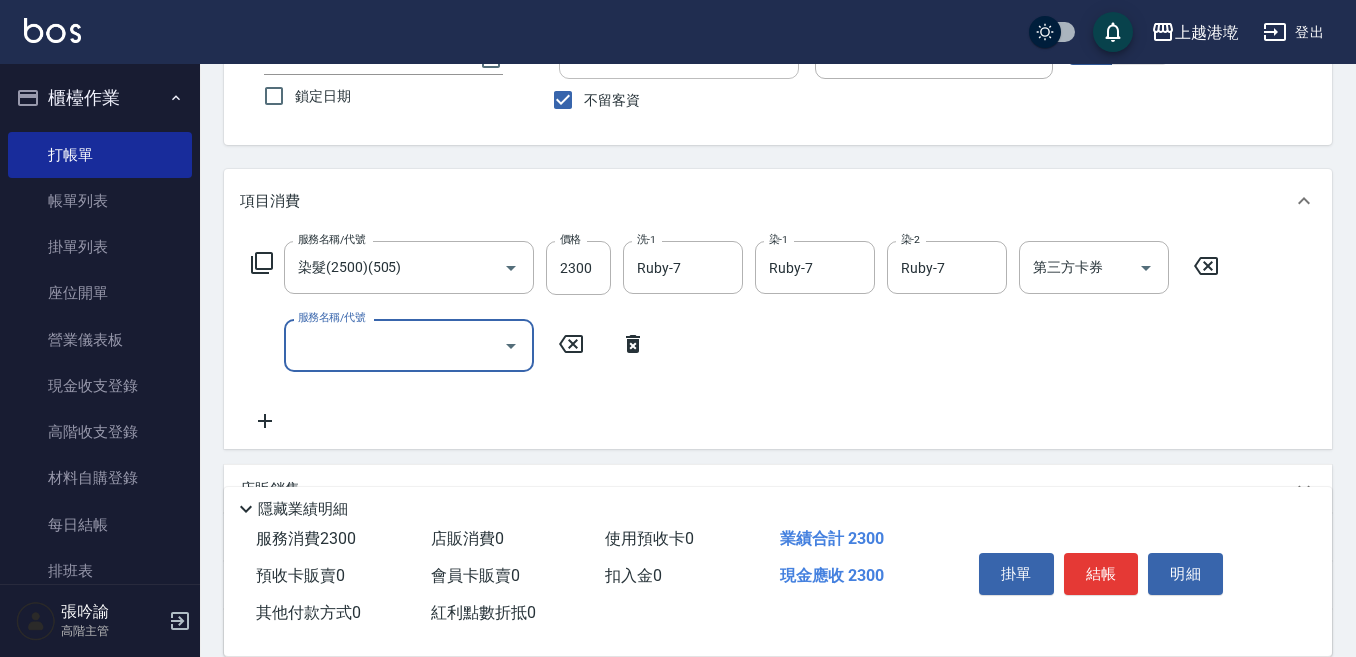 scroll, scrollTop: 194, scrollLeft: 0, axis: vertical 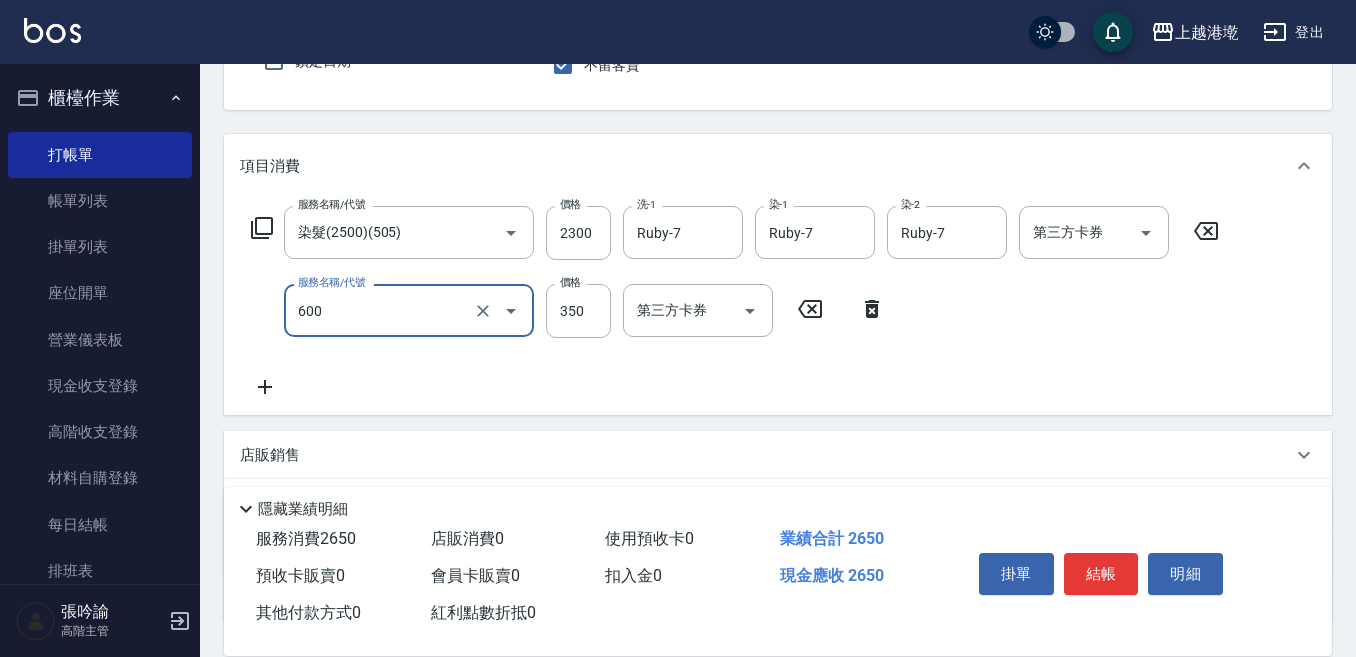 type on "護髮 (自備）(600)" 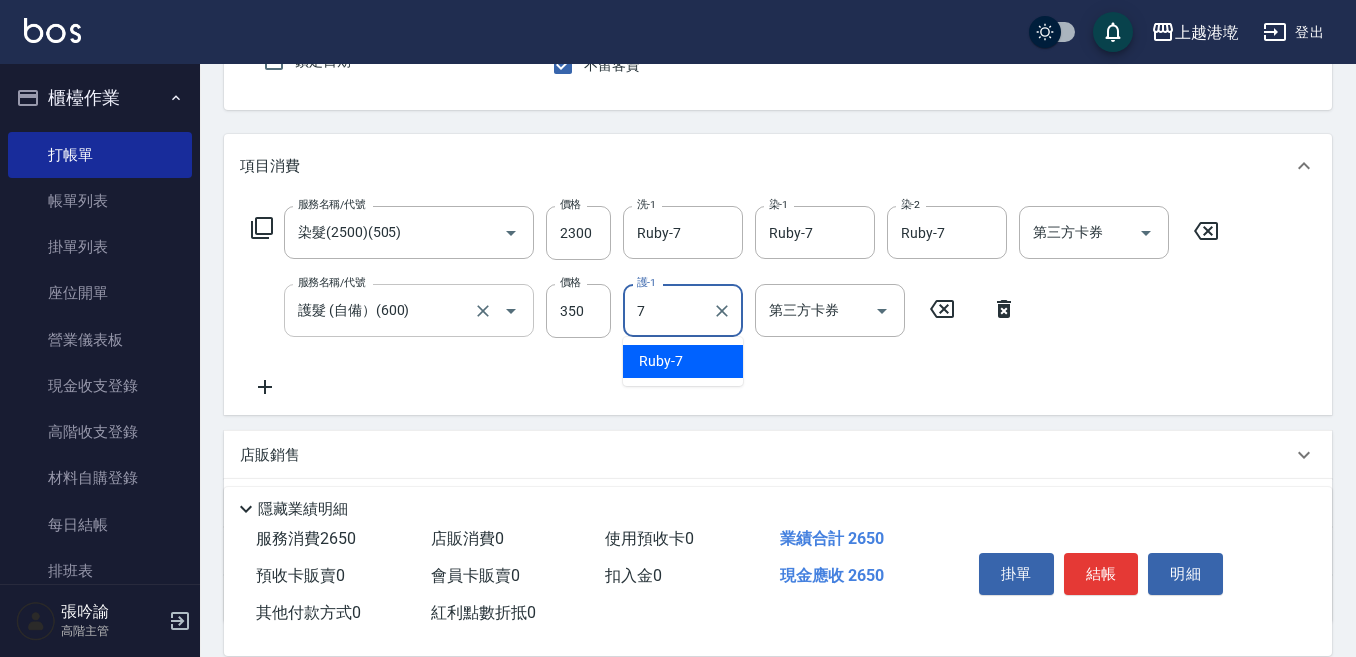 type on "Ruby-7" 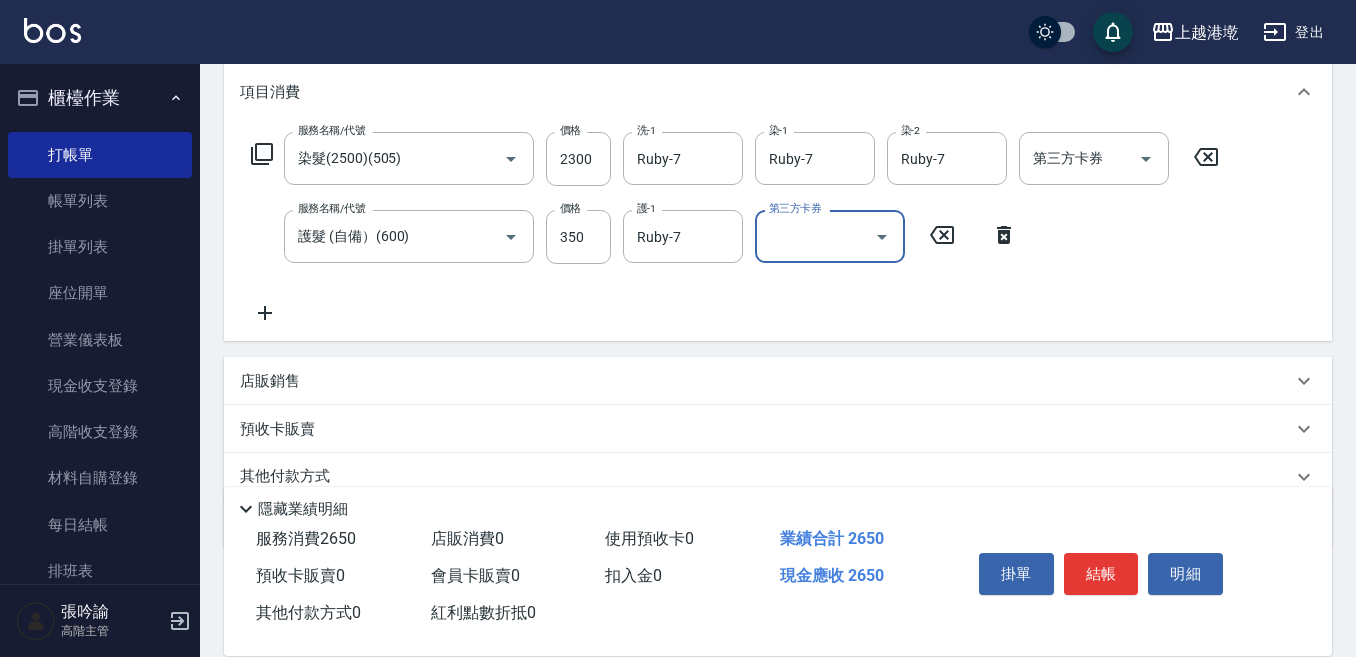 scroll, scrollTop: 352, scrollLeft: 0, axis: vertical 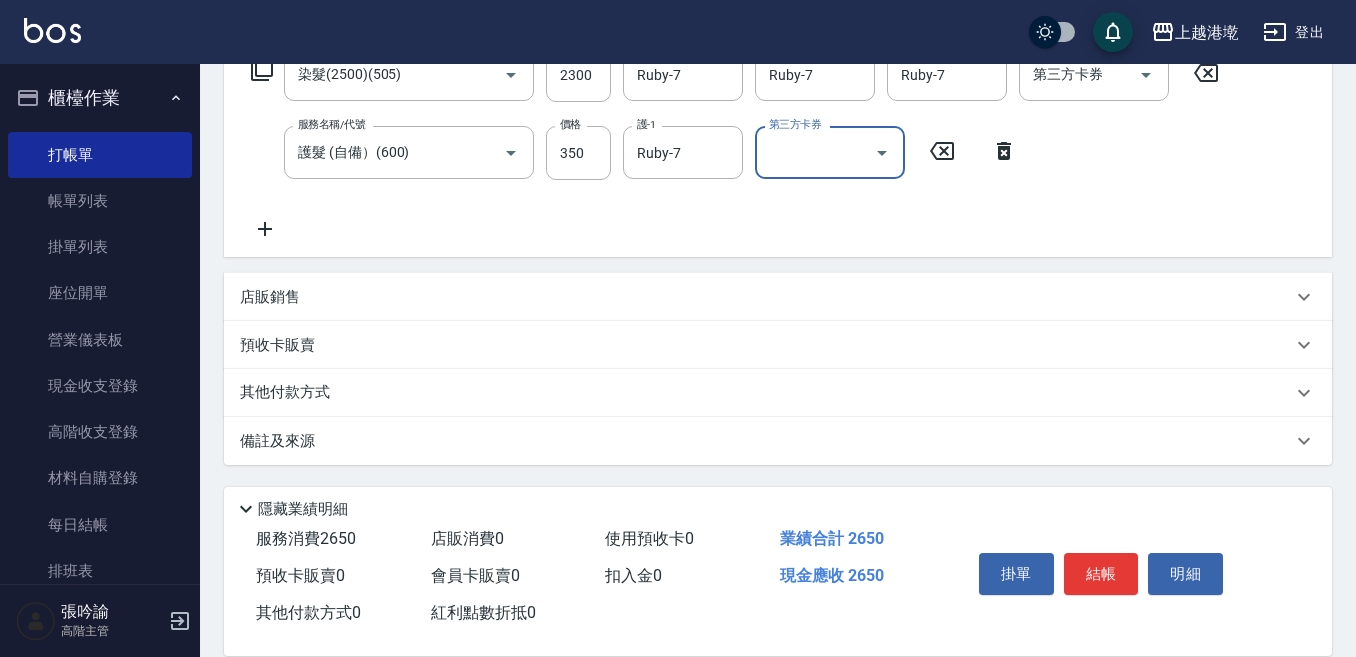 click on "店販銷售" at bounding box center [766, 297] 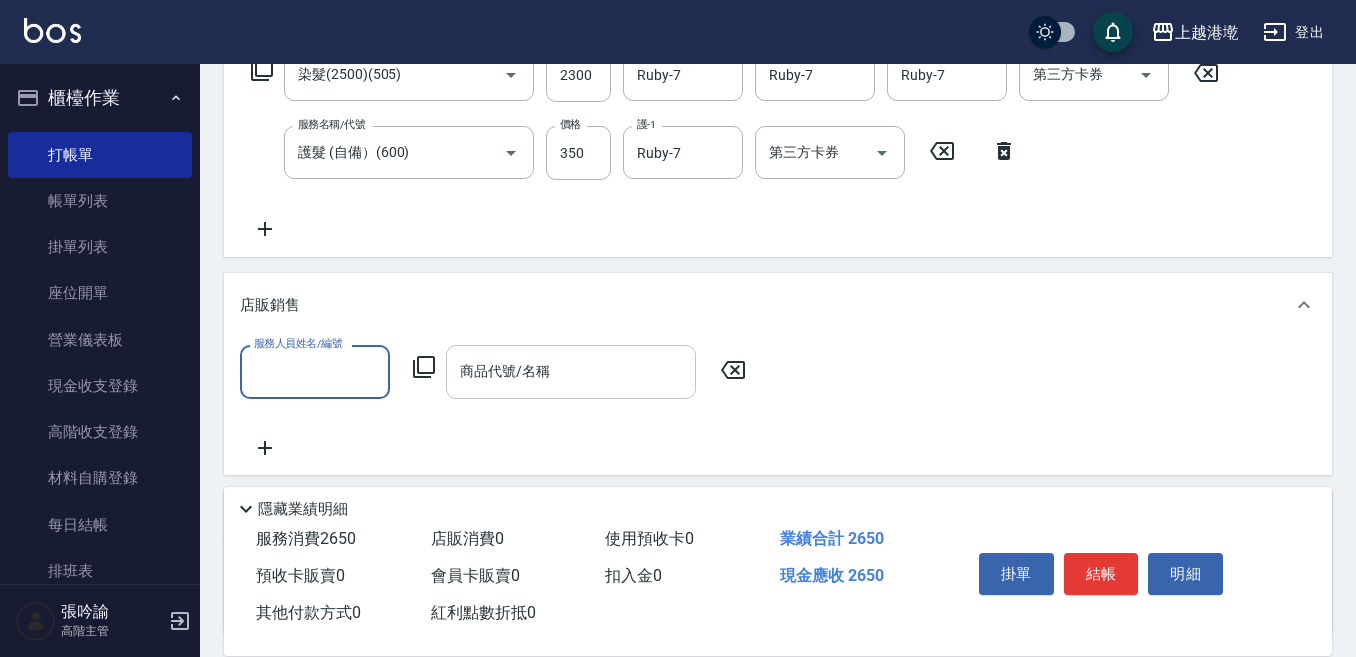 scroll, scrollTop: 1, scrollLeft: 0, axis: vertical 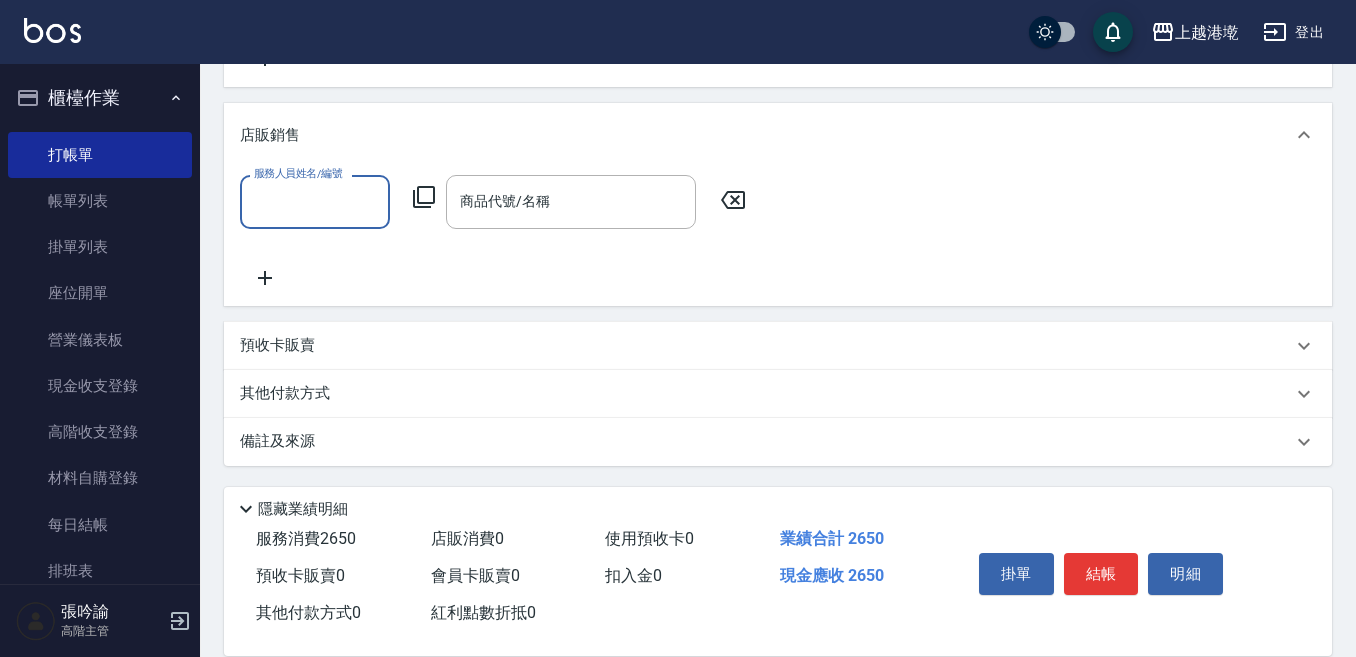 click on "服務人員姓名/編號" at bounding box center (315, 201) 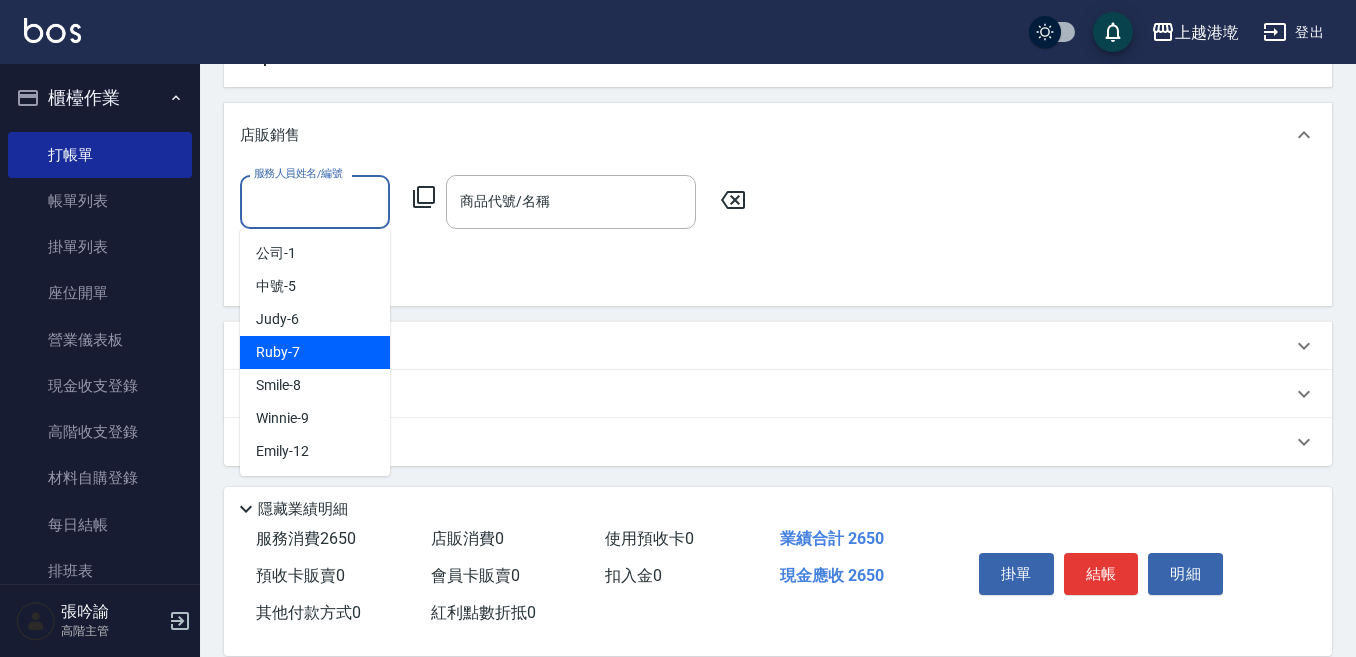 click on "[PERSON] -7" at bounding box center [315, 352] 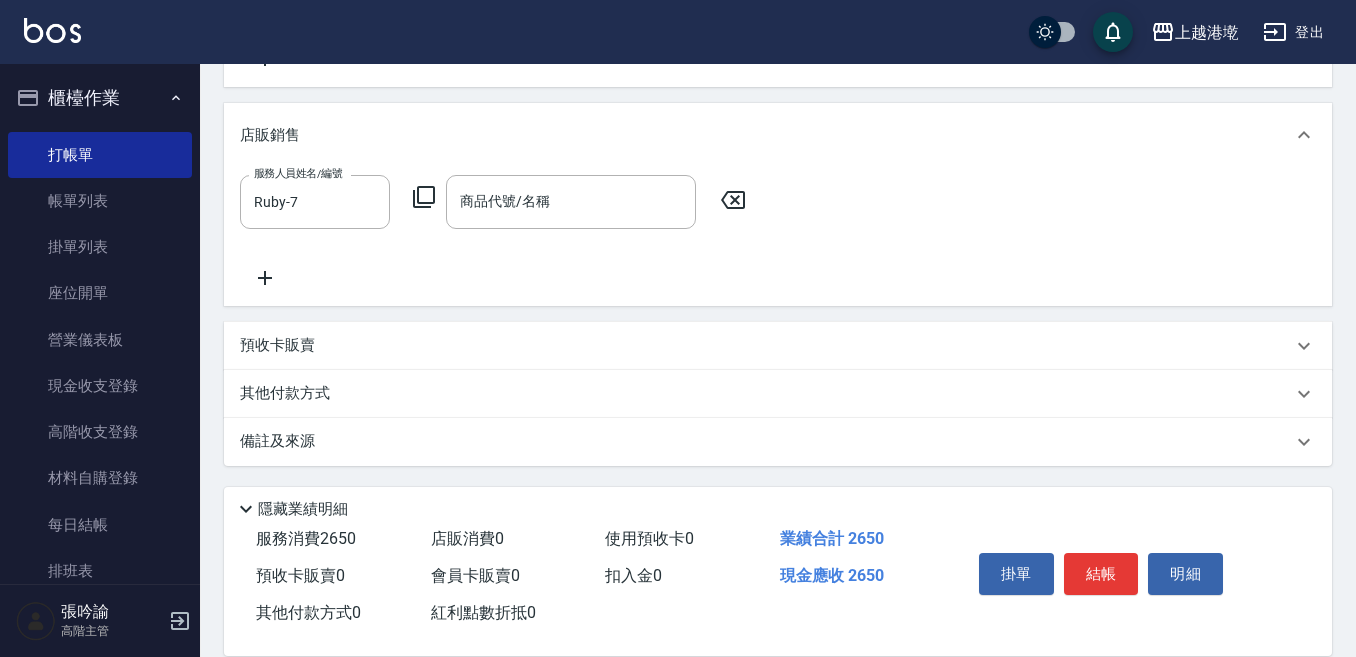 click 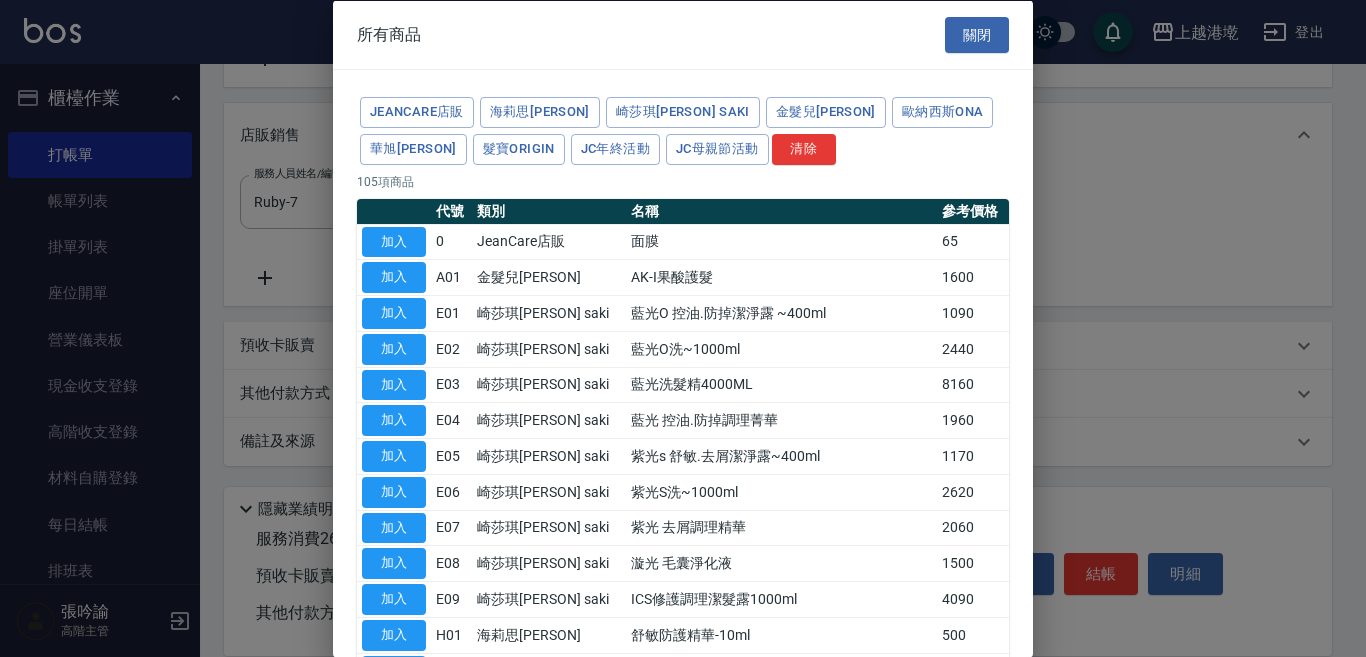 drag, startPoint x: 406, startPoint y: 630, endPoint x: 469, endPoint y: 348, distance: 288.95154 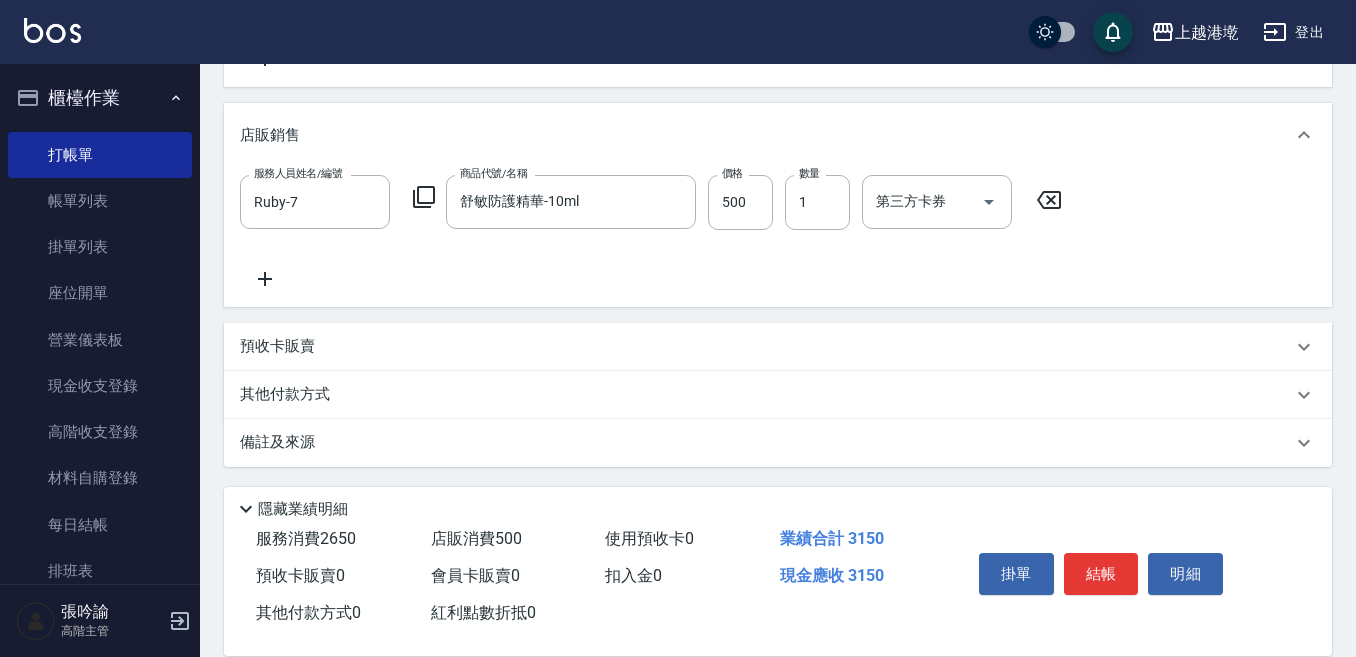 click 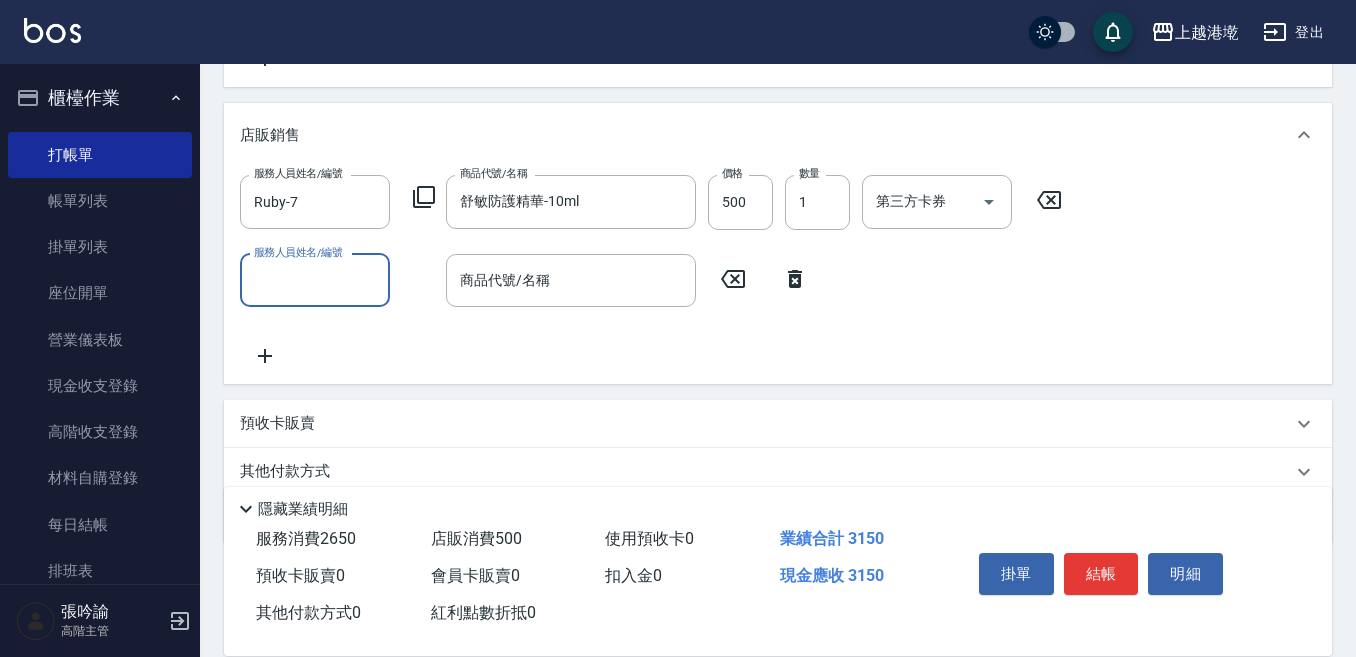 click 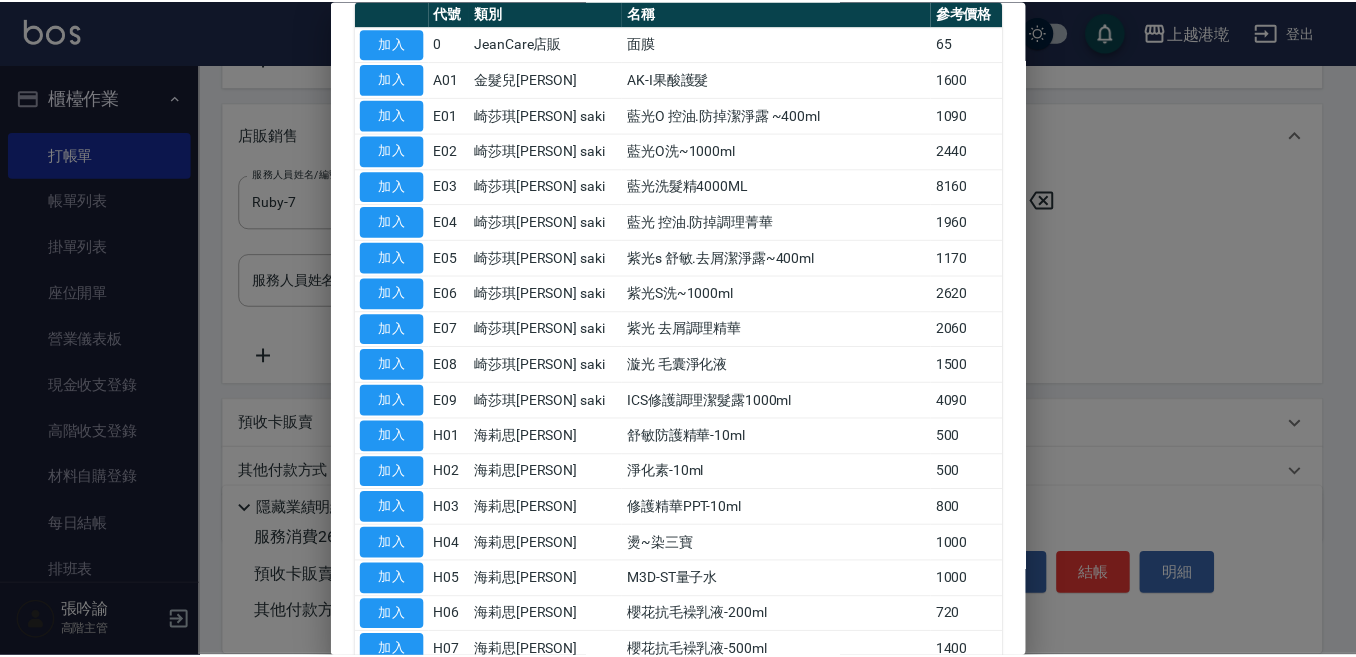 scroll, scrollTop: 200, scrollLeft: 0, axis: vertical 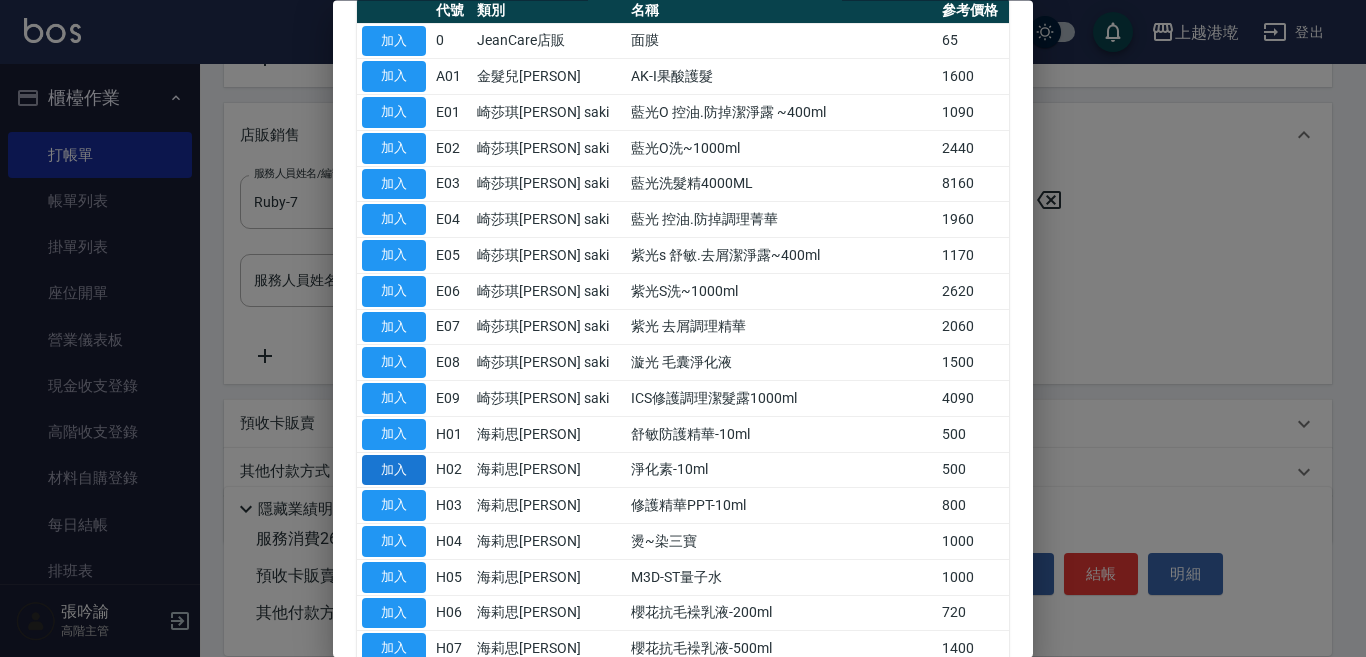 click on "加入" at bounding box center [394, 470] 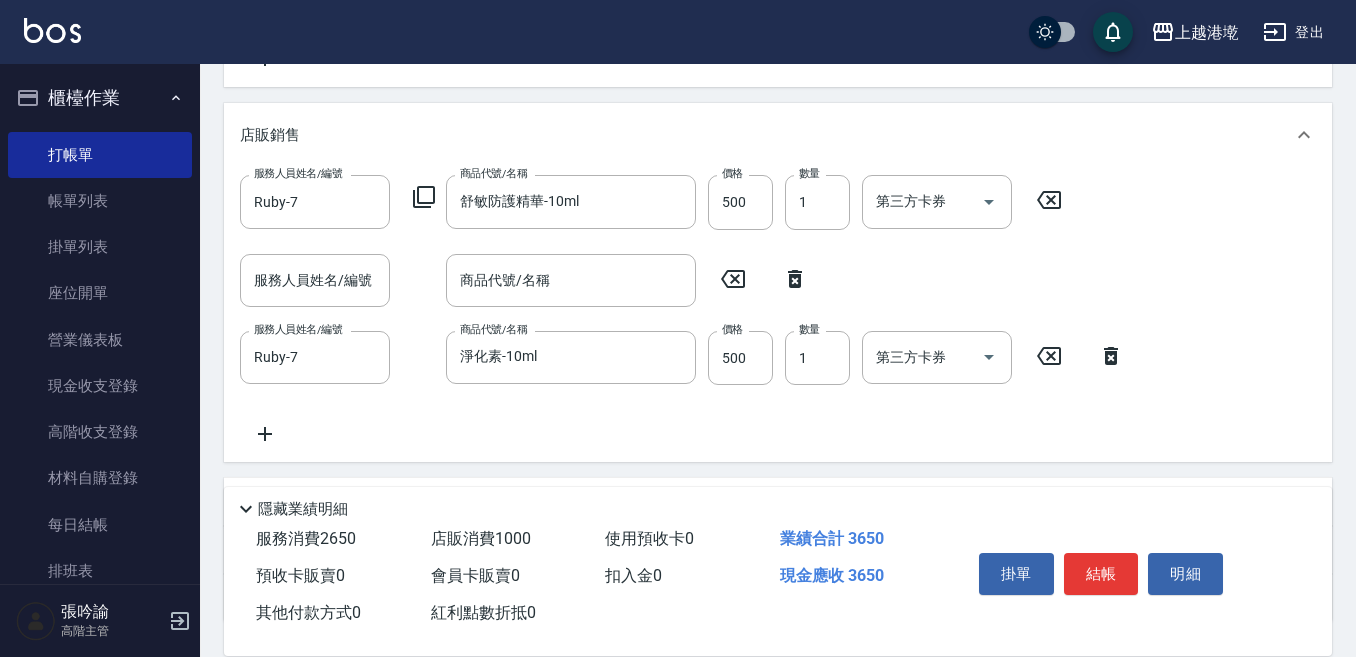 click 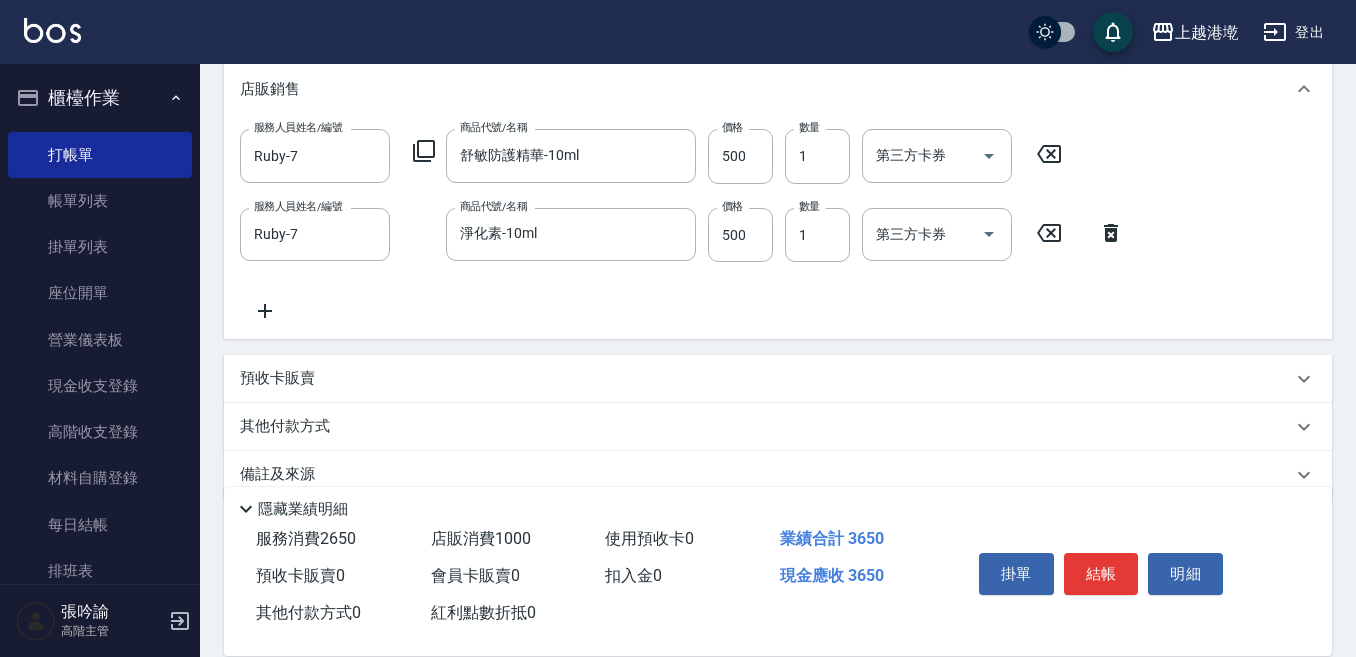 scroll, scrollTop: 602, scrollLeft: 0, axis: vertical 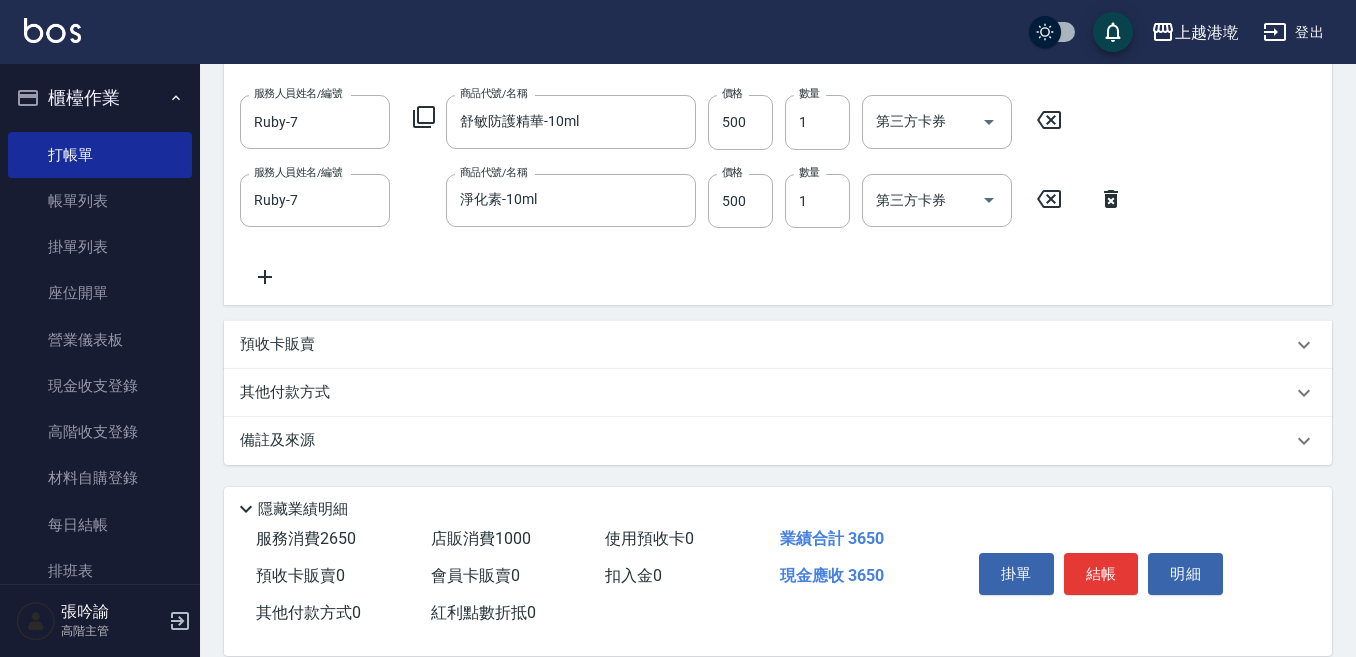 click on "其他付款方式" at bounding box center [778, 393] 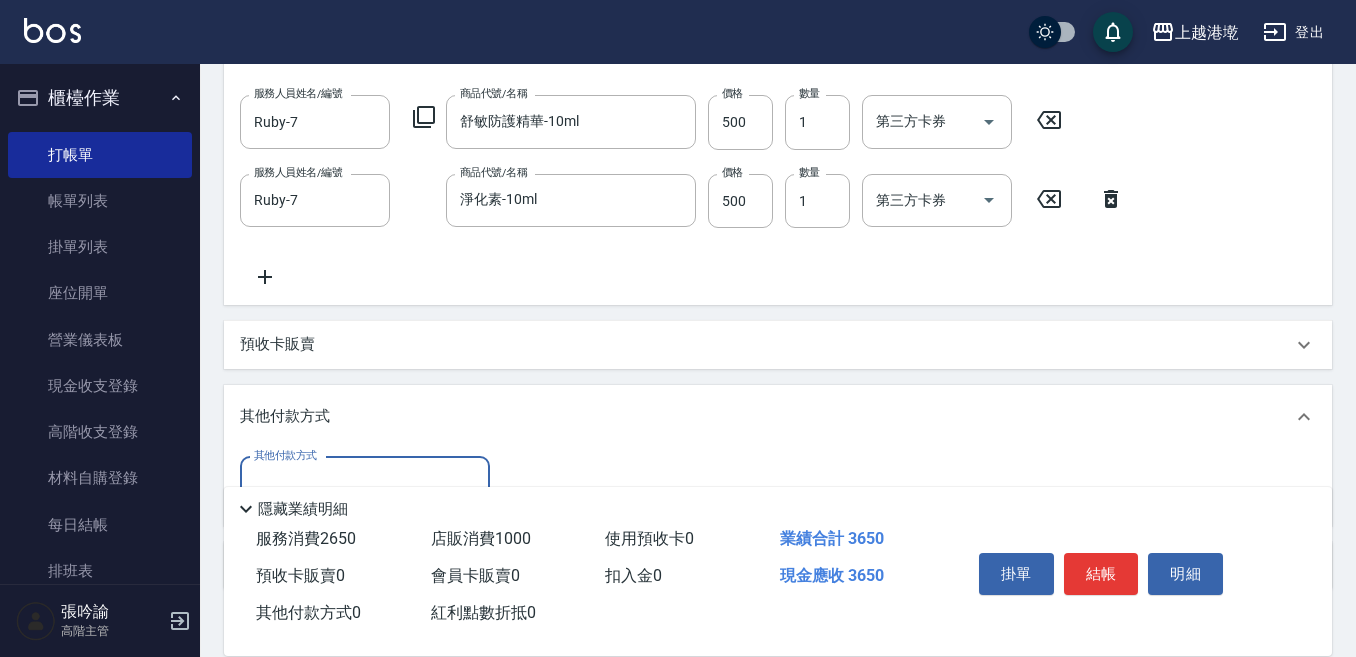 scroll, scrollTop: 0, scrollLeft: 0, axis: both 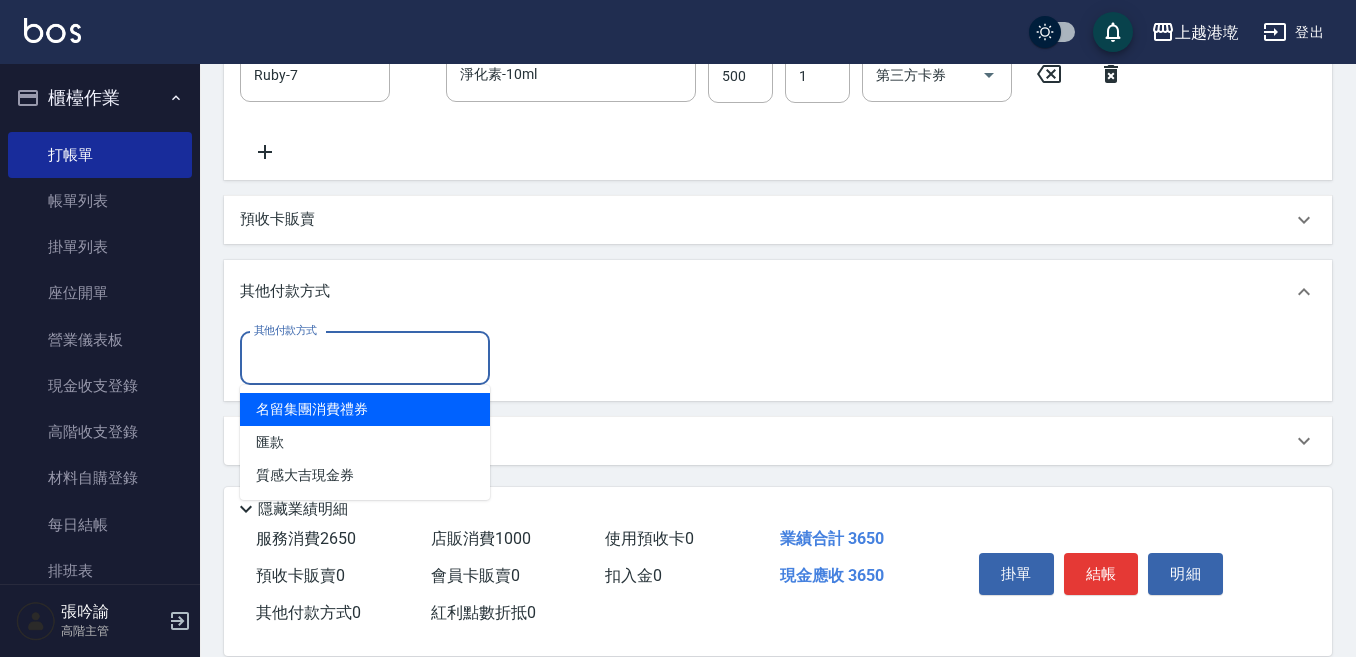 click on "其他付款方式" at bounding box center (365, 358) 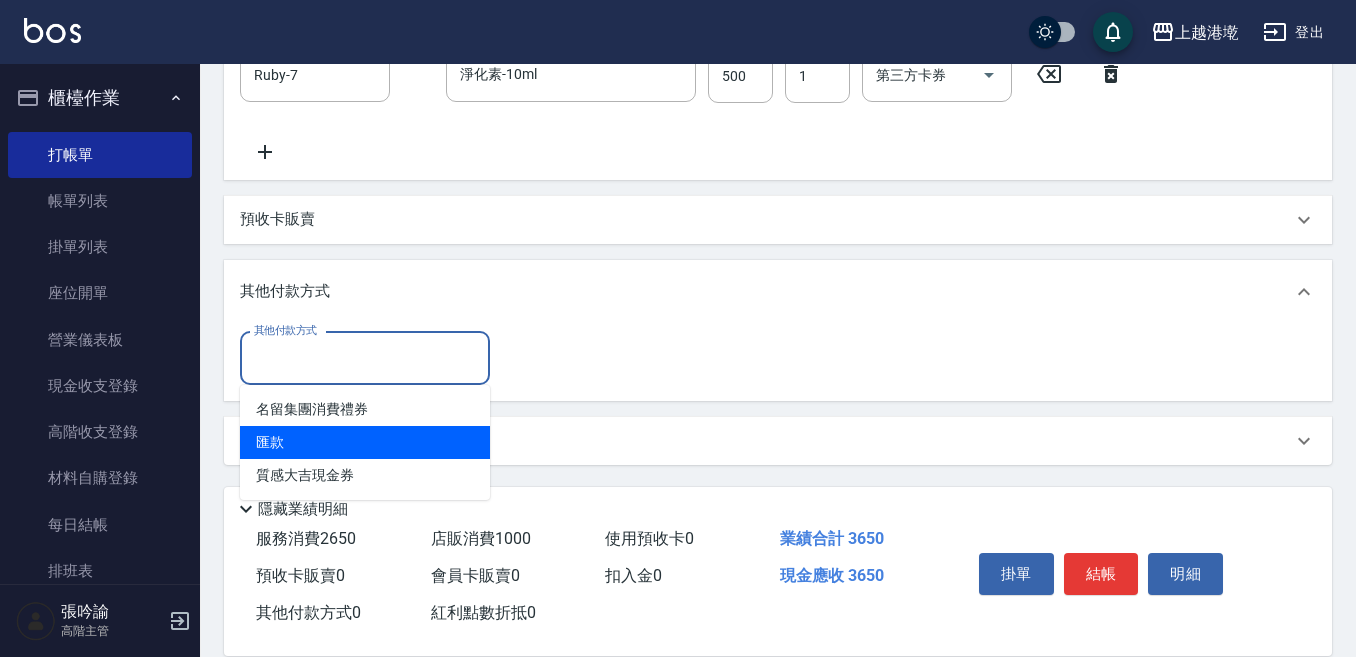 click on "匯款" at bounding box center [365, 442] 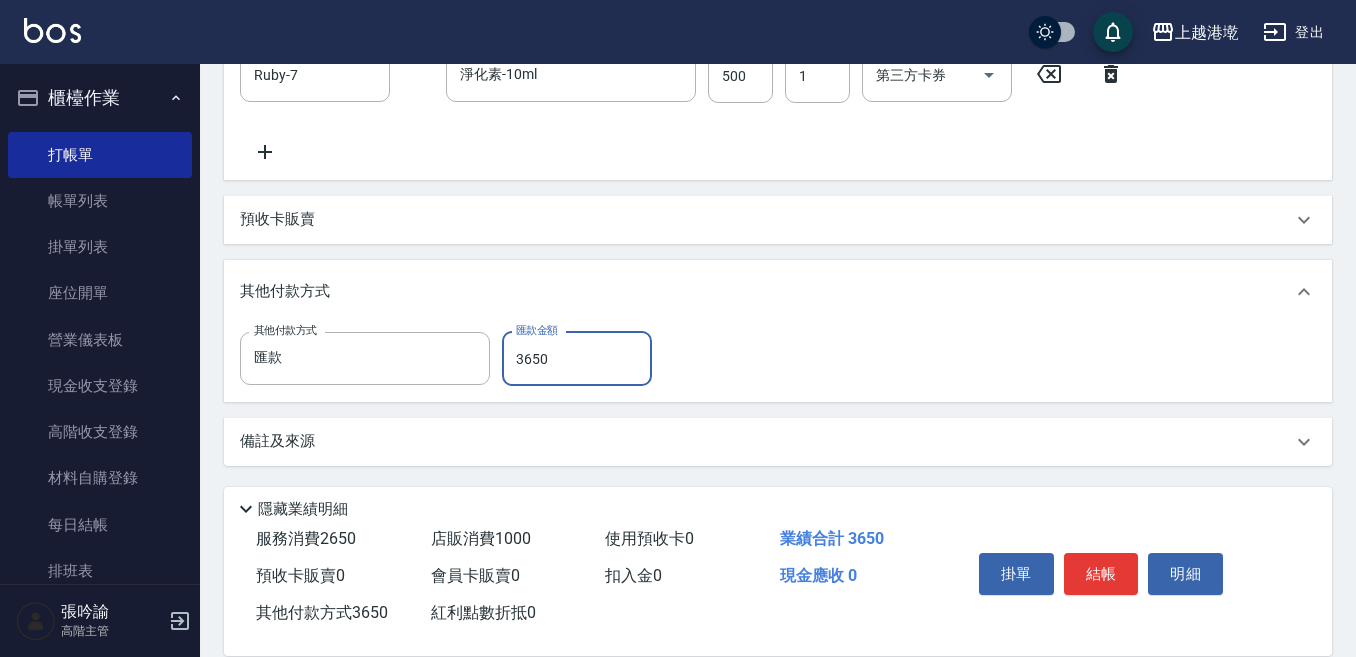 type on "3650" 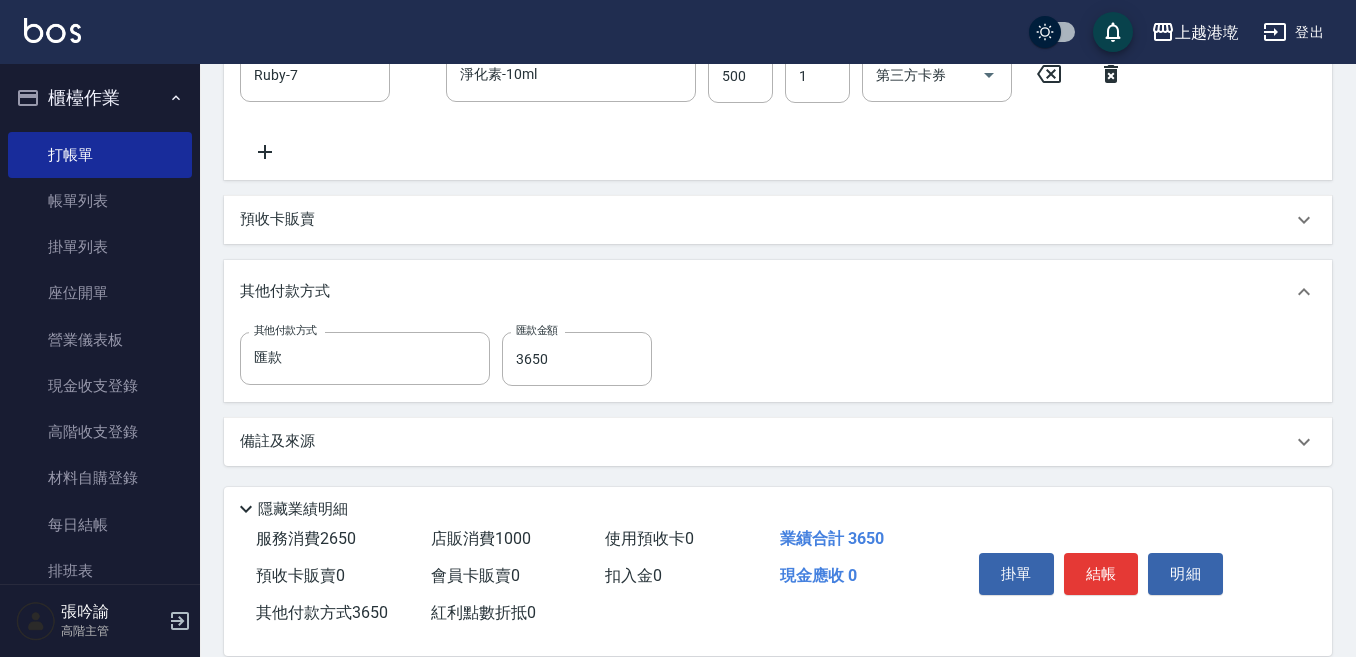 click on "其他付款方式 匯款 其他付款方式 匯款金額 3650 匯款金額" at bounding box center [778, 359] 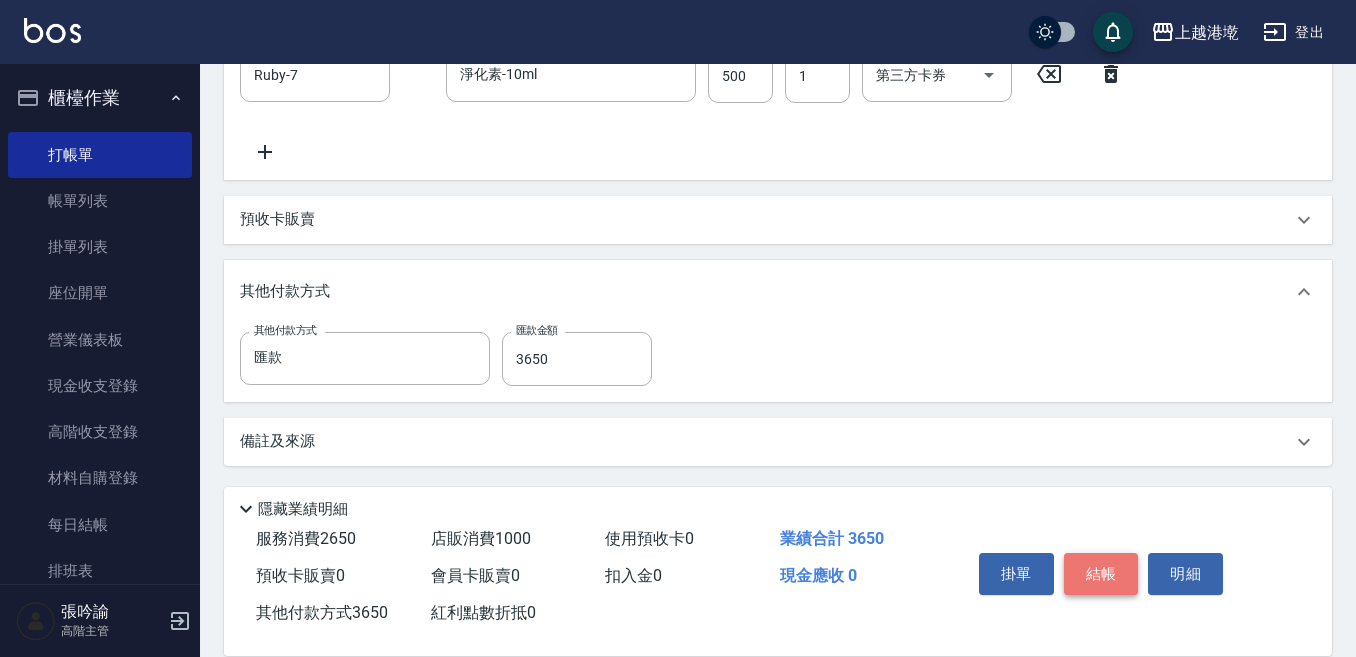click on "結帳" at bounding box center (1101, 574) 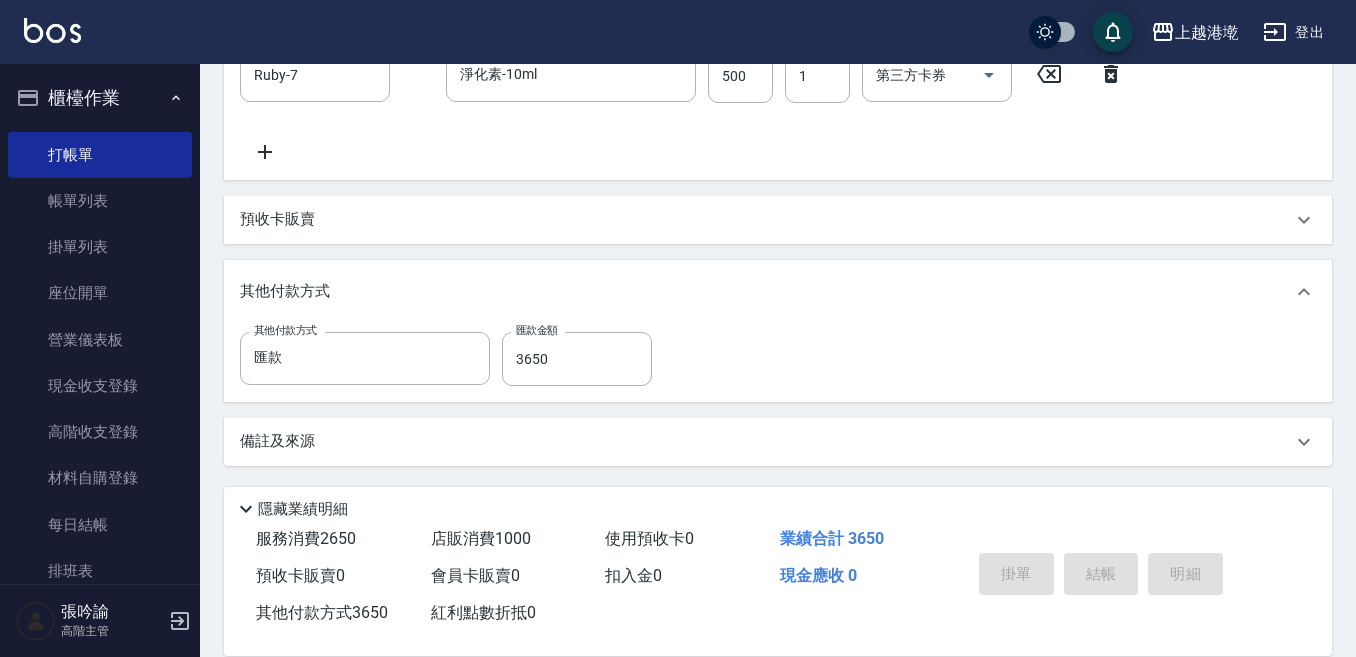 type on "[DATE] [TIME]" 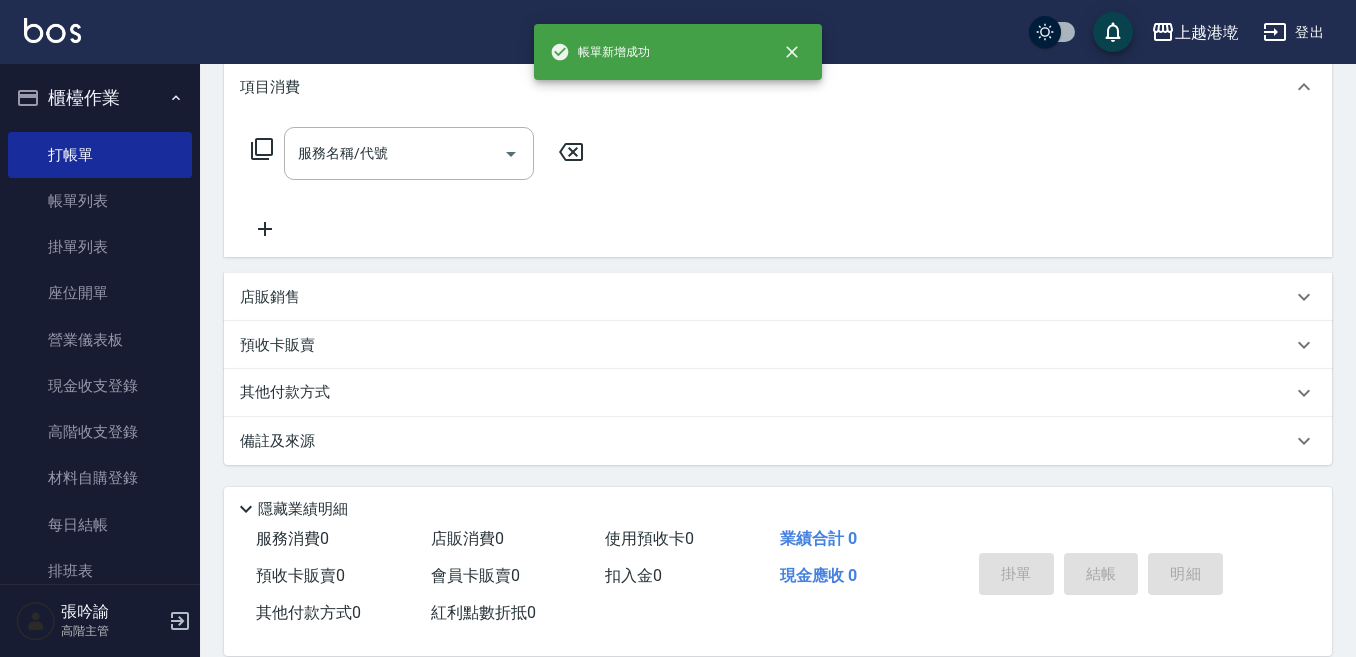 scroll, scrollTop: 0, scrollLeft: 0, axis: both 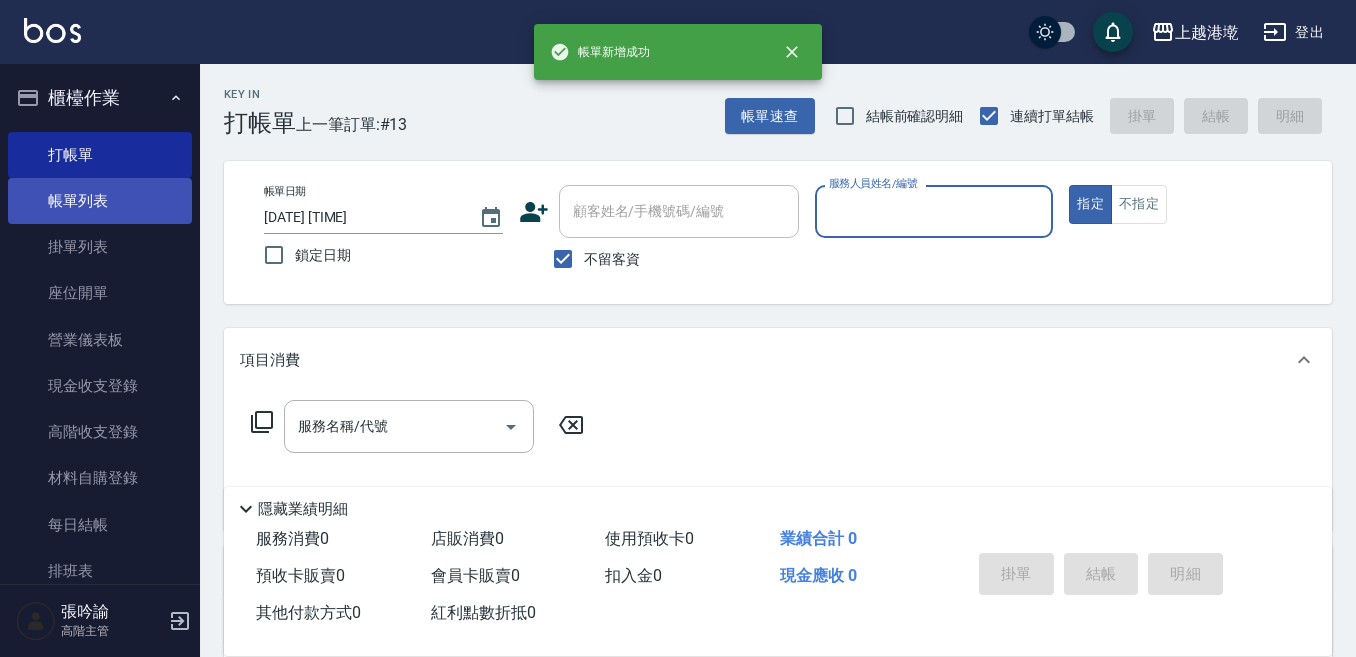 click on "帳單列表" at bounding box center [100, 201] 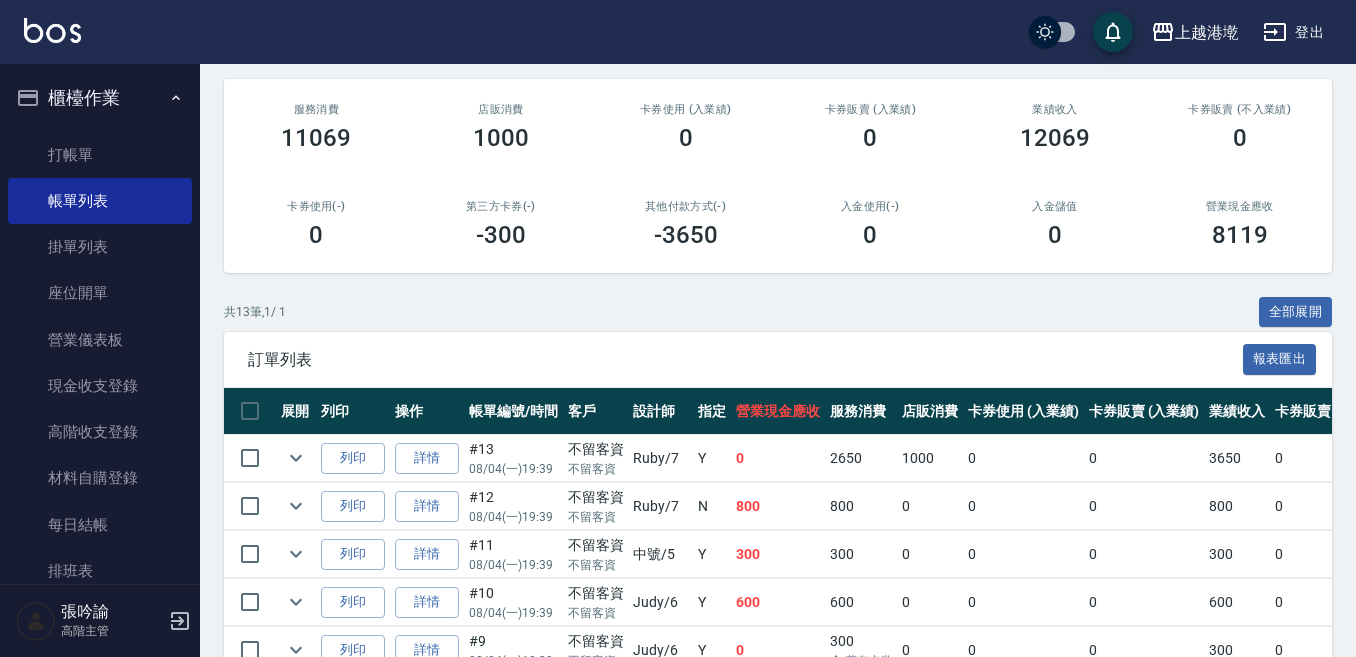 scroll, scrollTop: 500, scrollLeft: 0, axis: vertical 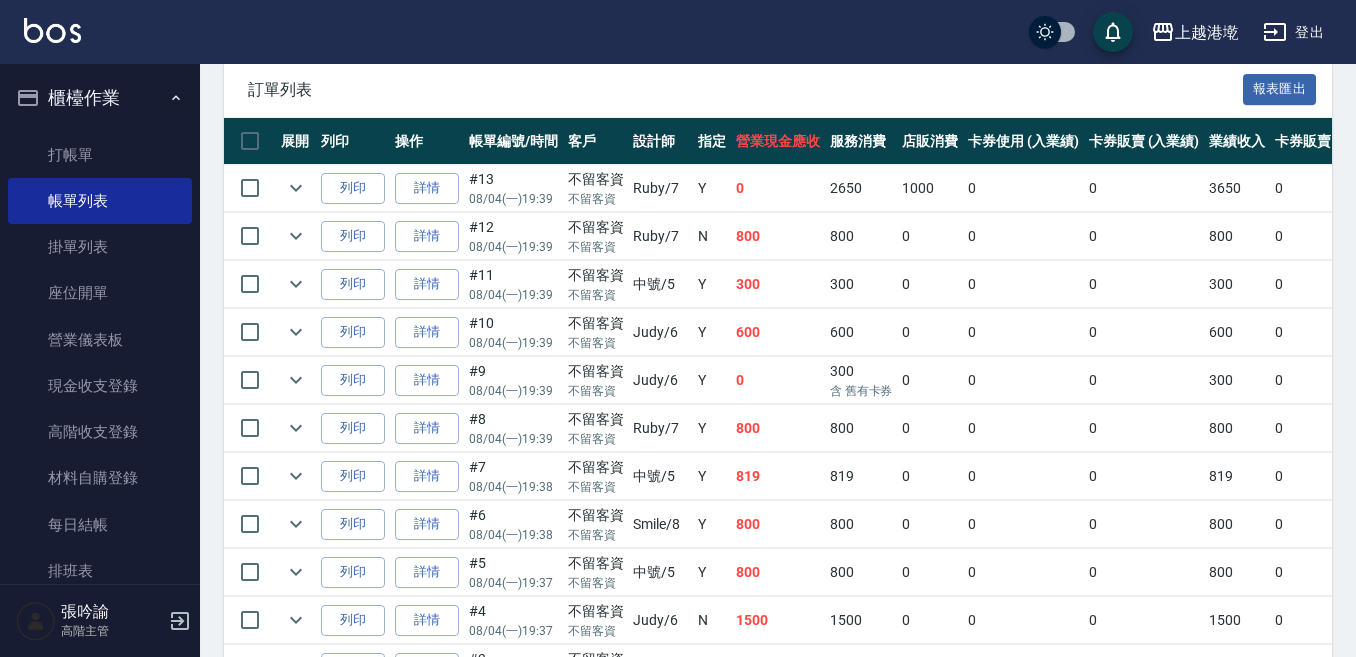 drag, startPoint x: 737, startPoint y: 260, endPoint x: 472, endPoint y: 256, distance: 265.03018 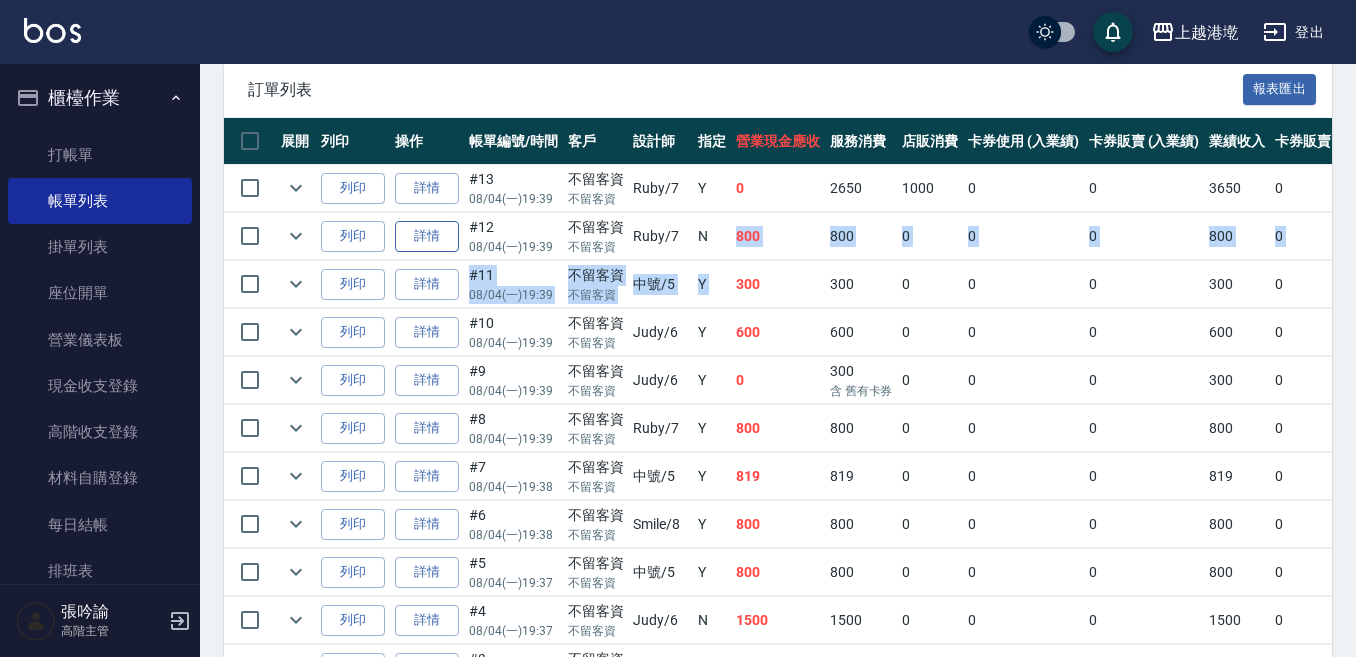 click on "詳情" at bounding box center (427, 236) 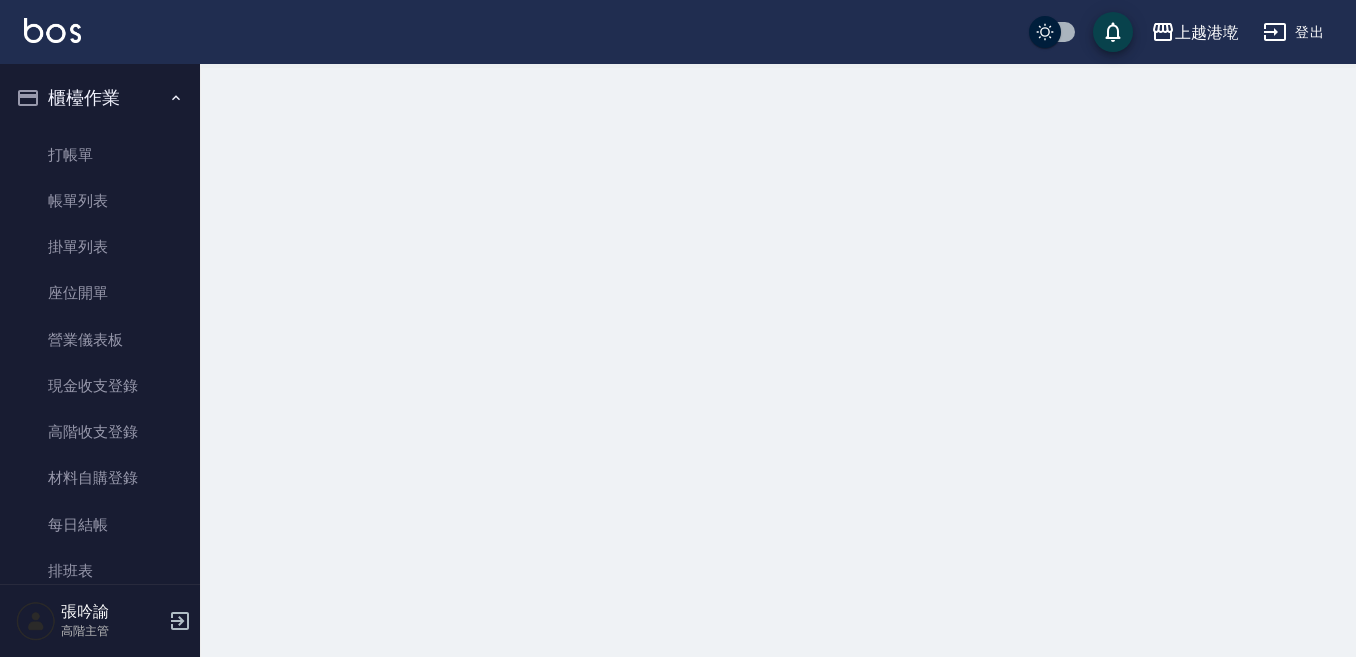 scroll, scrollTop: 0, scrollLeft: 0, axis: both 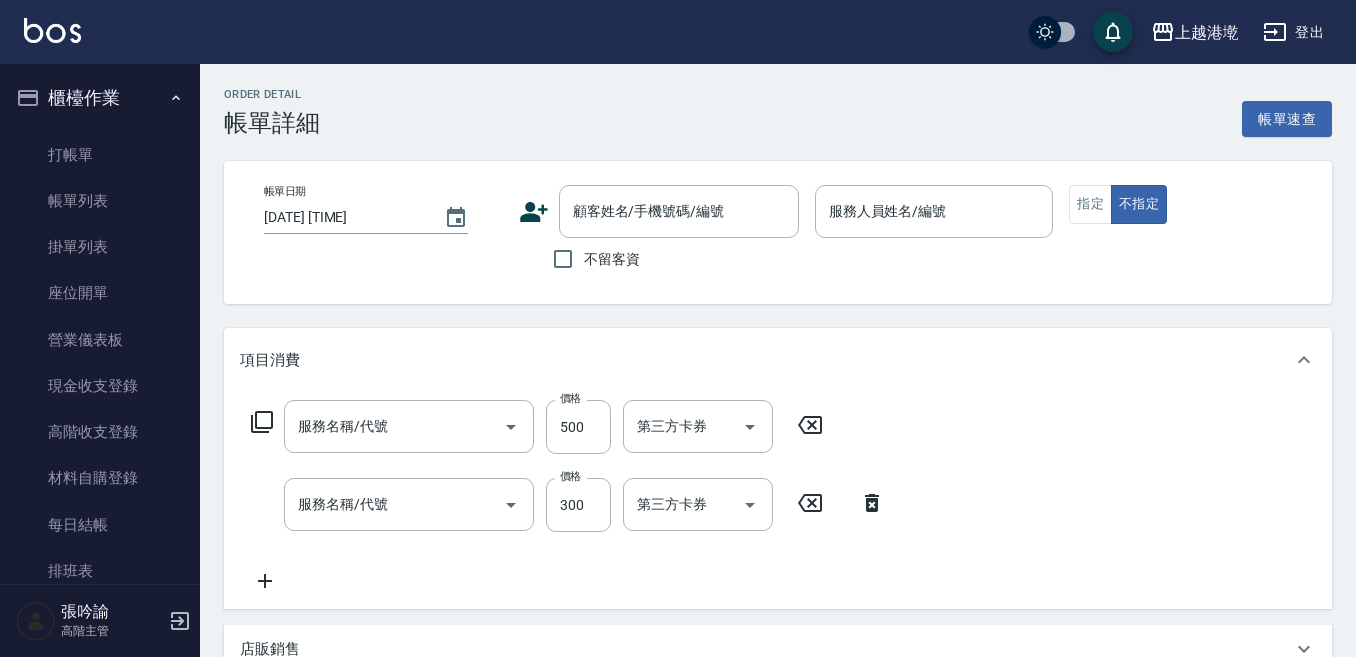 type on "2025/08/04 19:39" 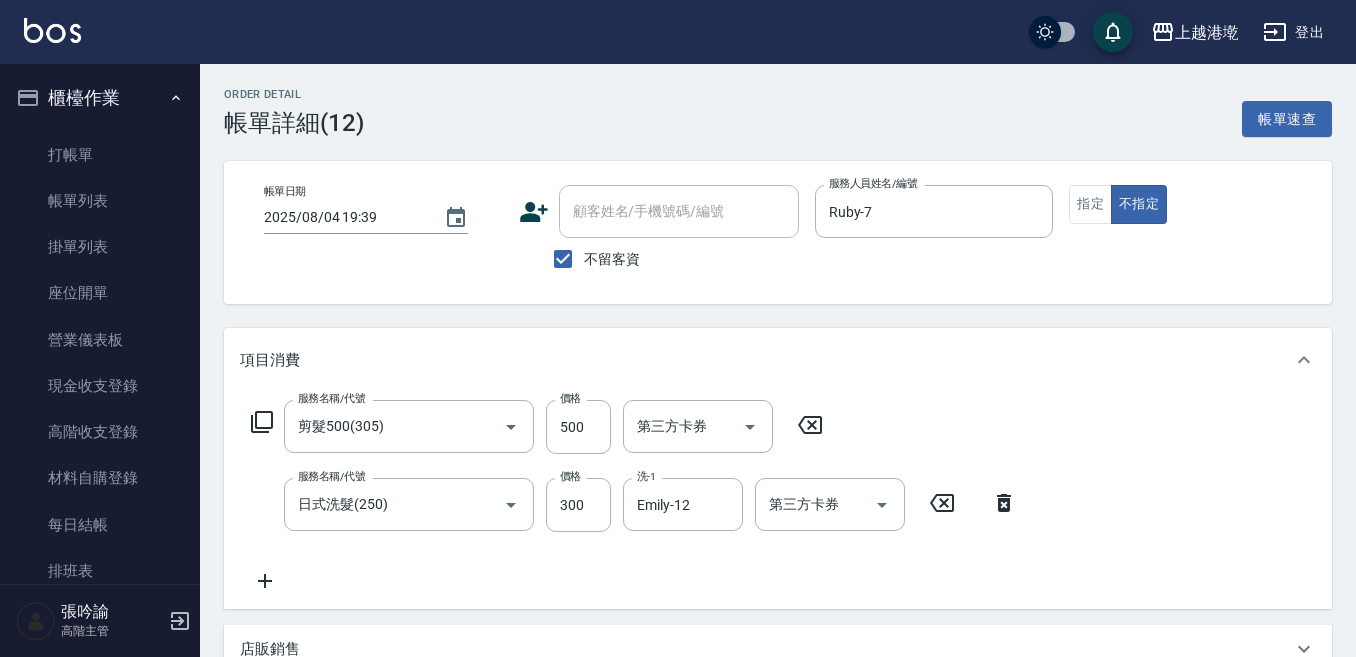type on "剪髮500(305)" 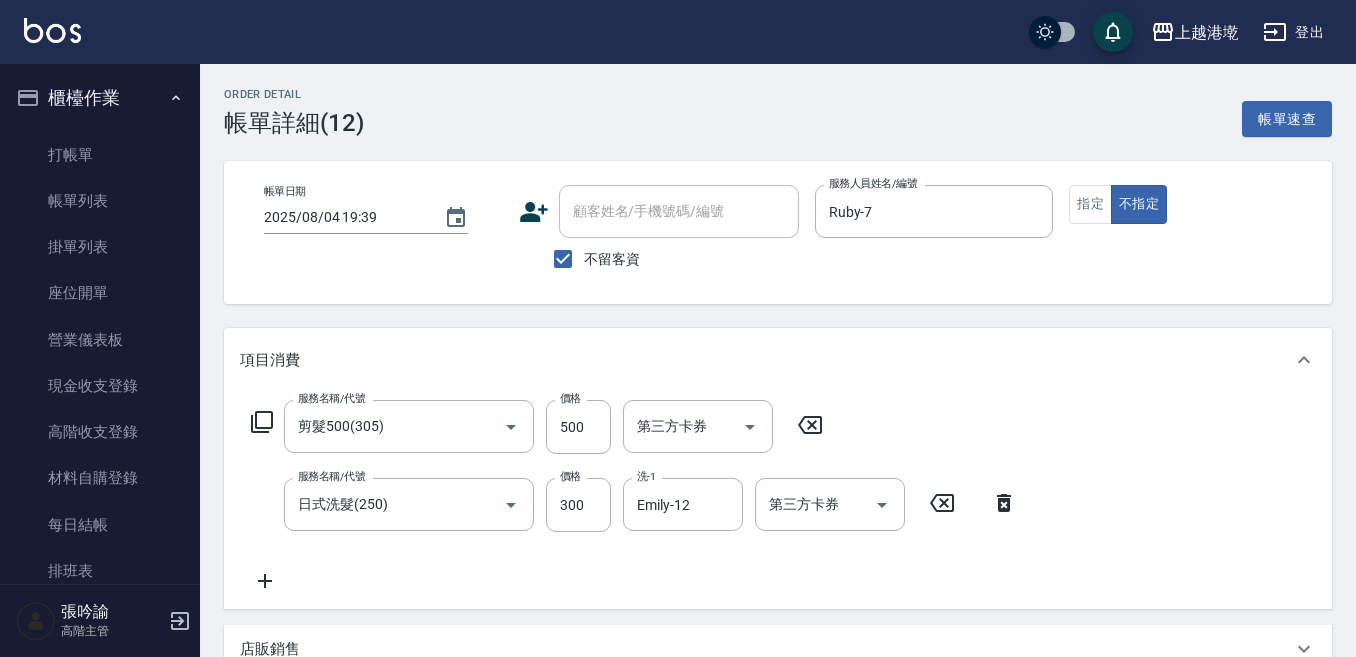 type on "日式洗髮(250)" 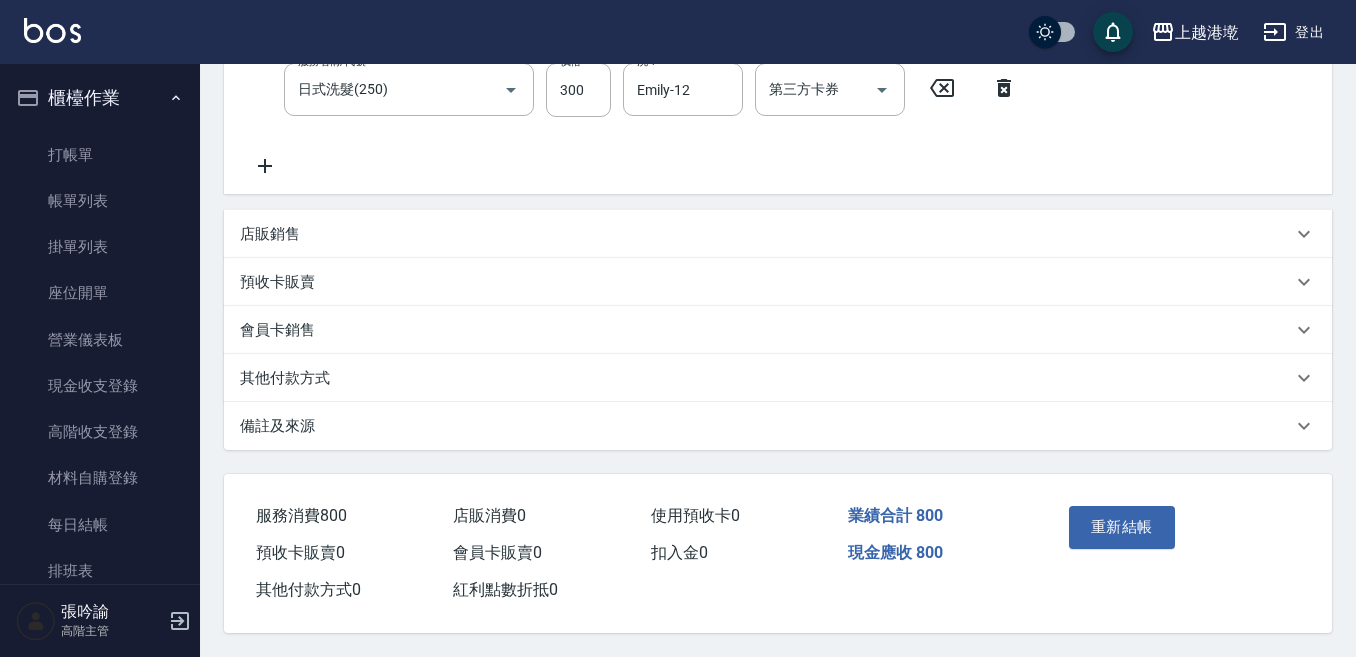 scroll, scrollTop: 424, scrollLeft: 0, axis: vertical 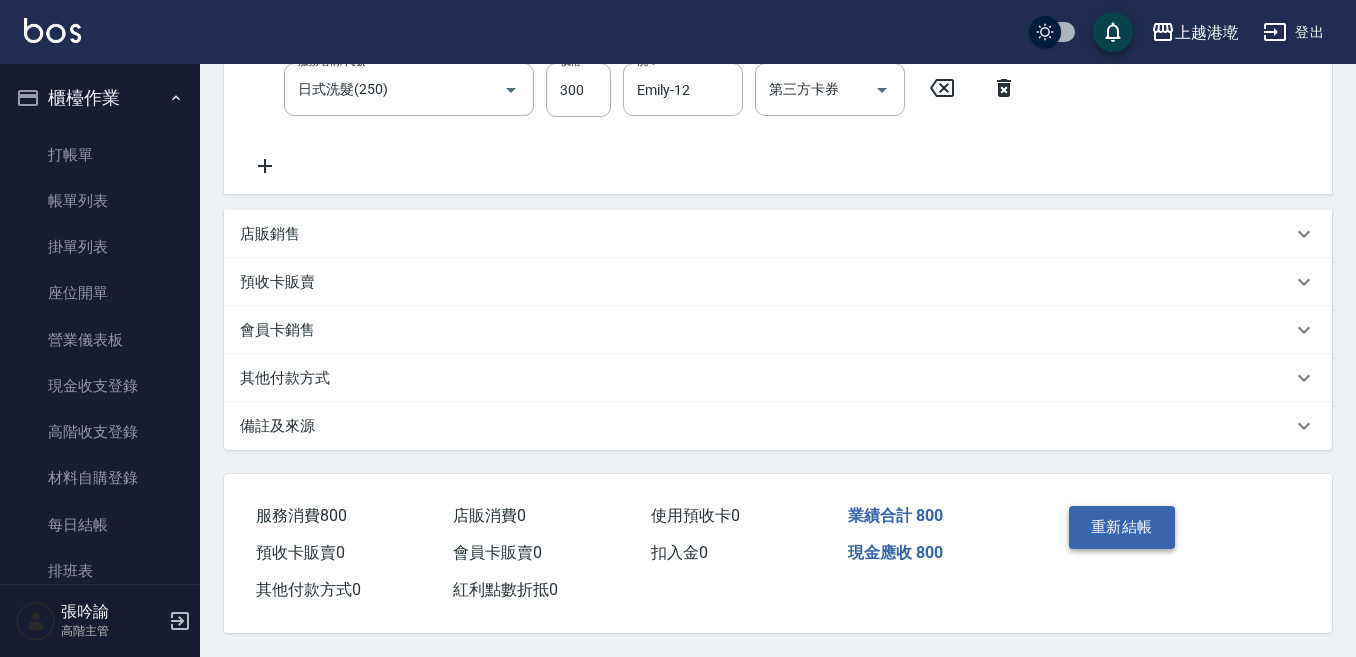click on "重新結帳" at bounding box center [1122, 527] 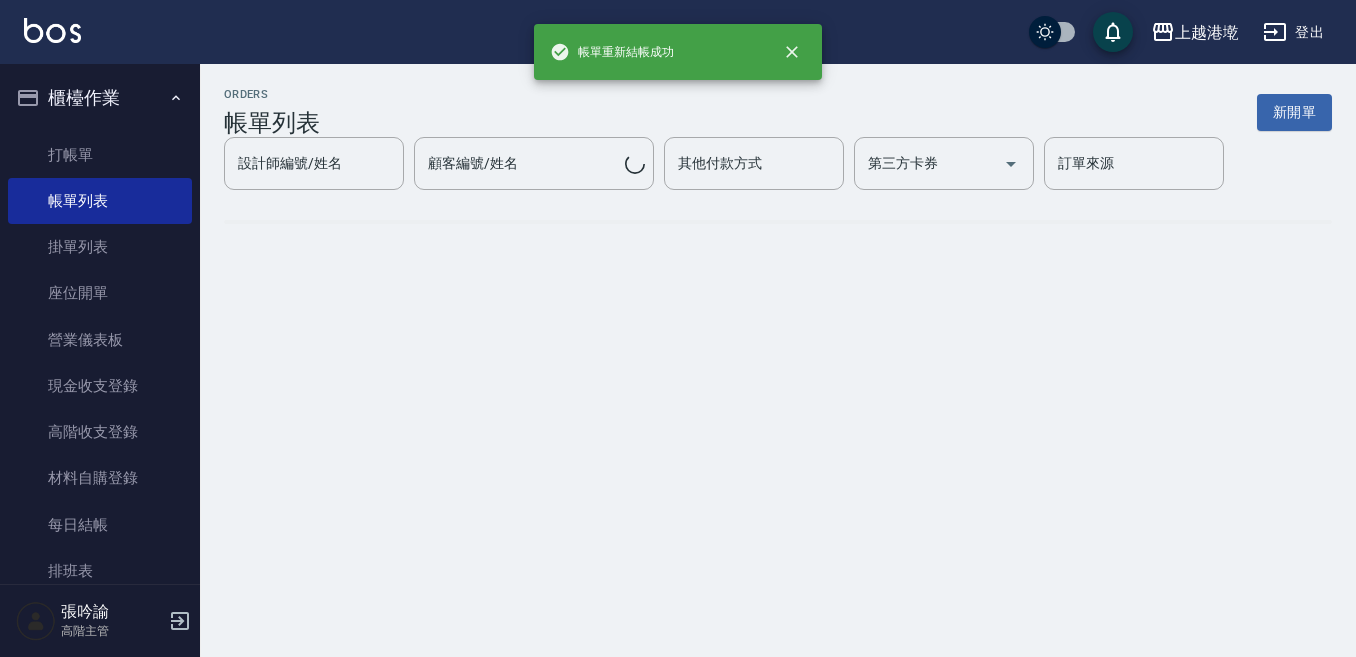 scroll, scrollTop: 0, scrollLeft: 0, axis: both 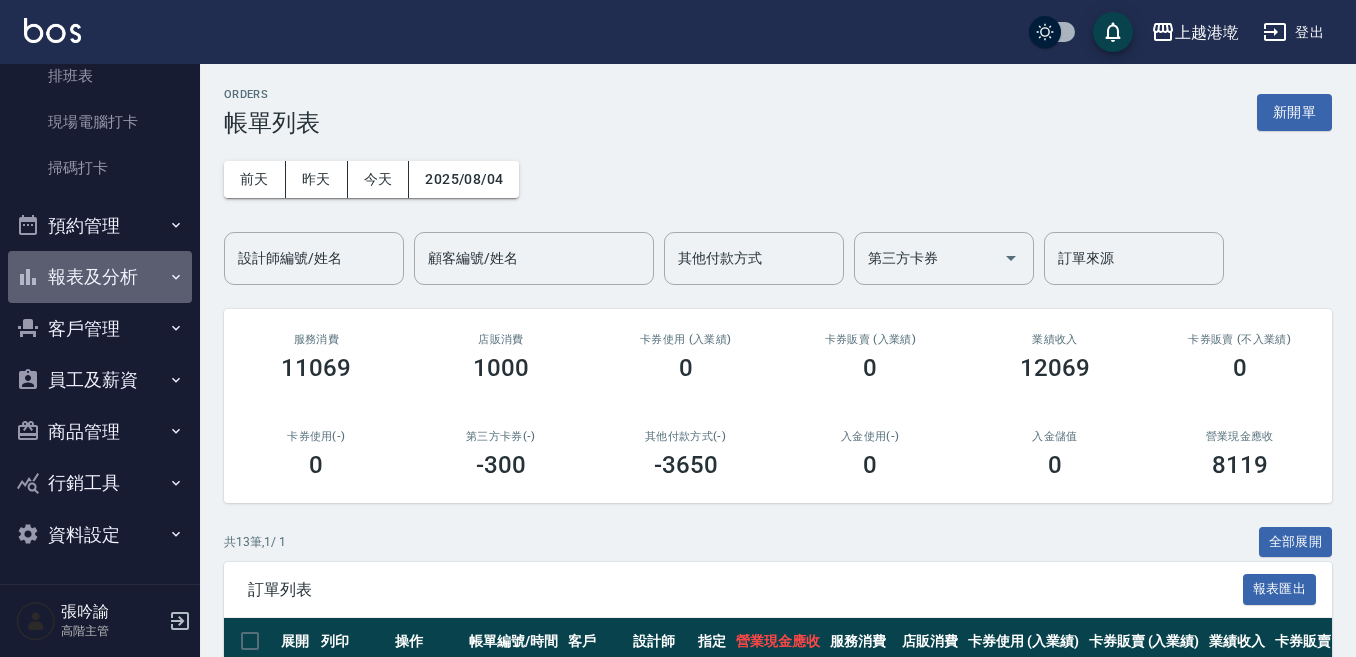 click on "報表及分析" at bounding box center (100, 277) 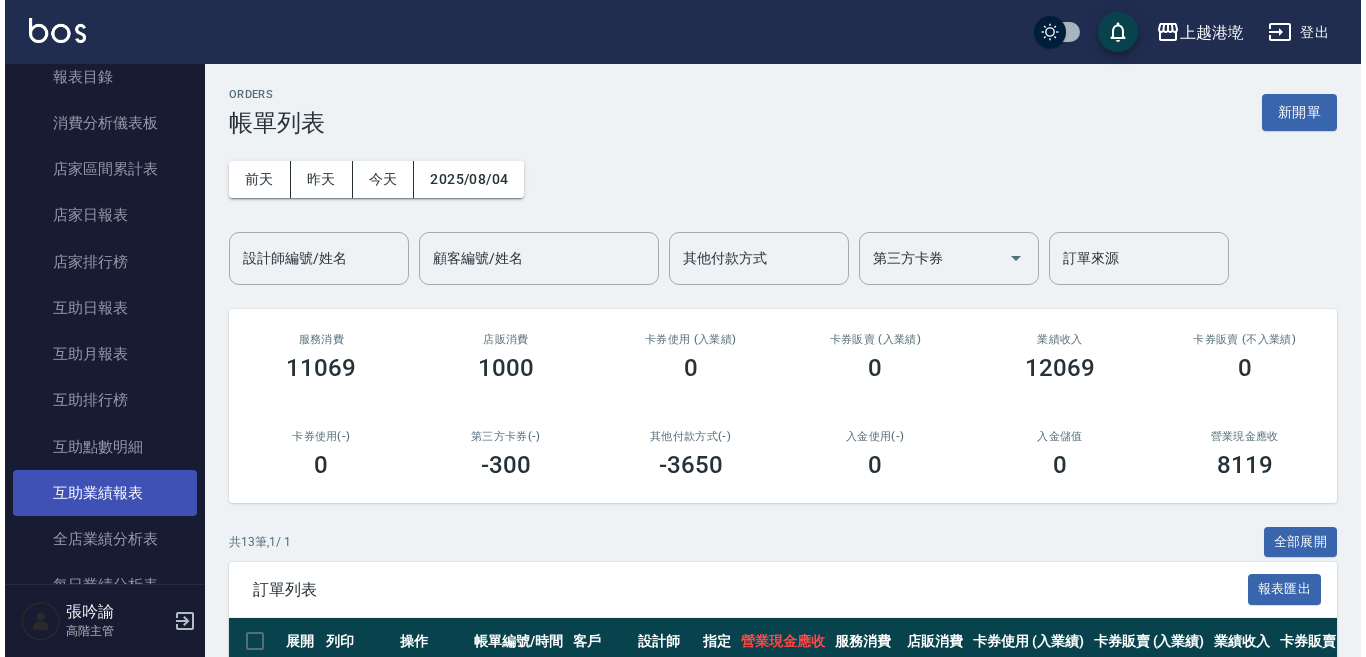 scroll, scrollTop: 895, scrollLeft: 0, axis: vertical 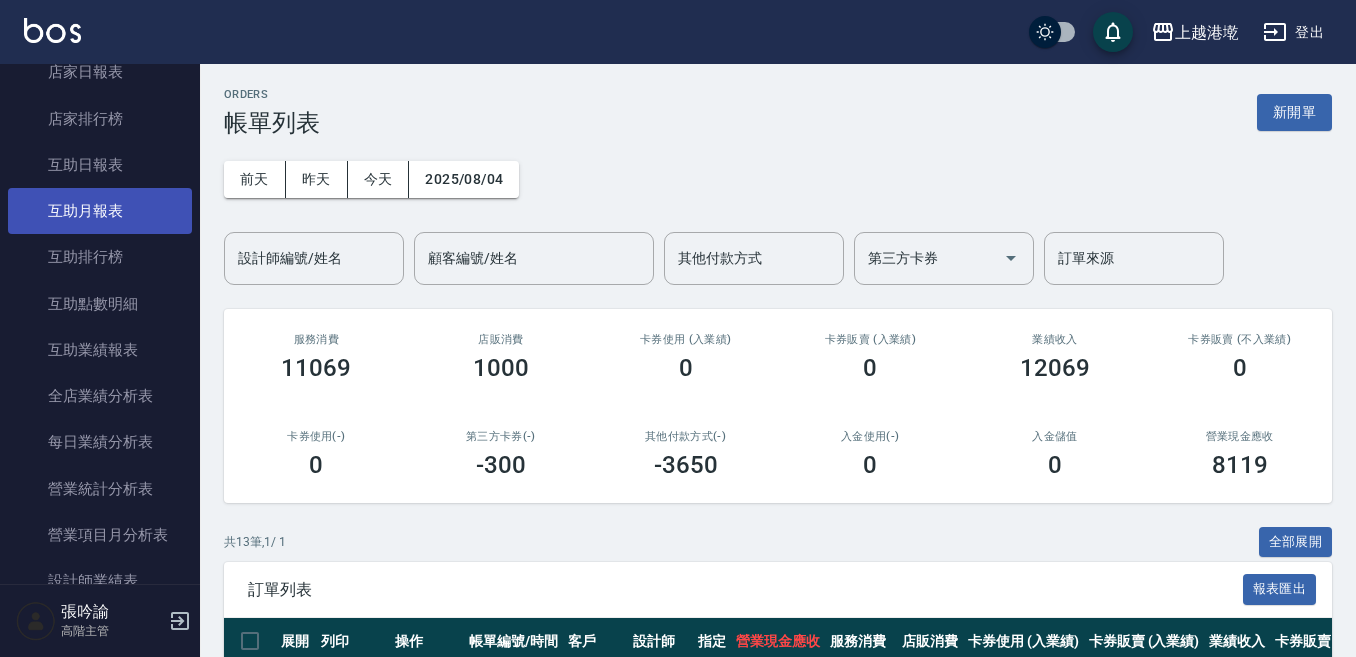 click on "互助月報表" at bounding box center (100, 211) 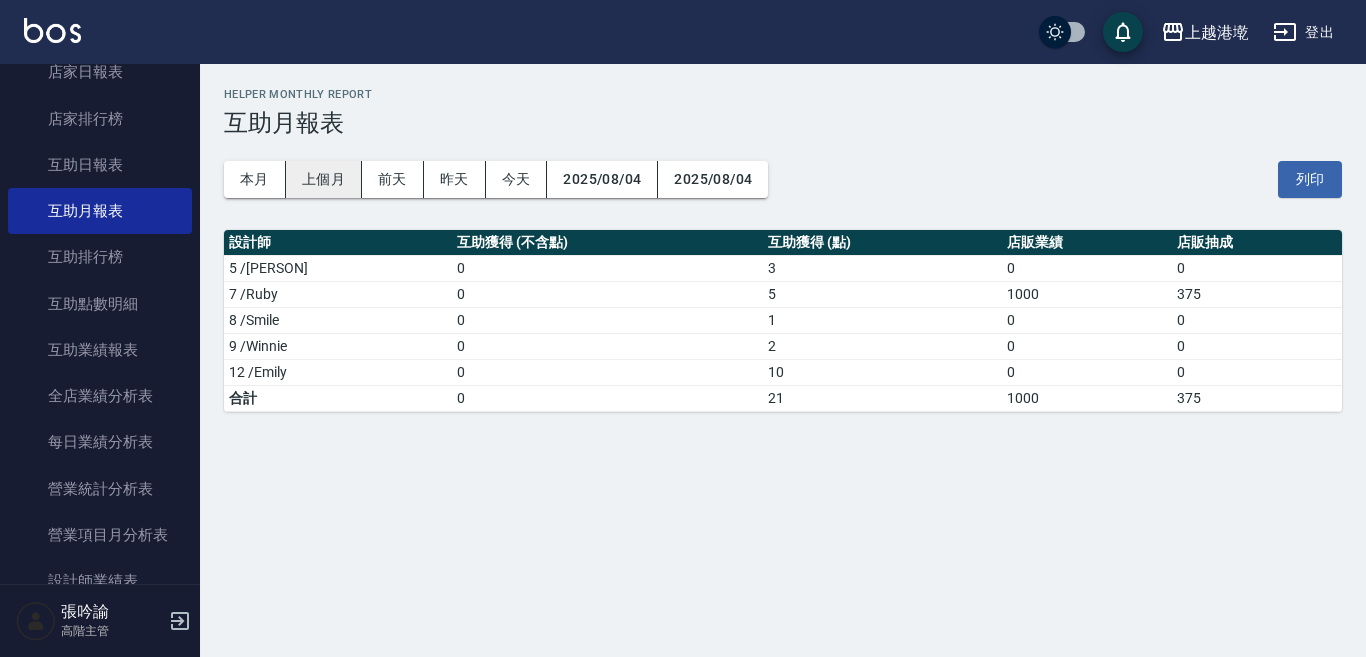 click on "上個月" at bounding box center (324, 179) 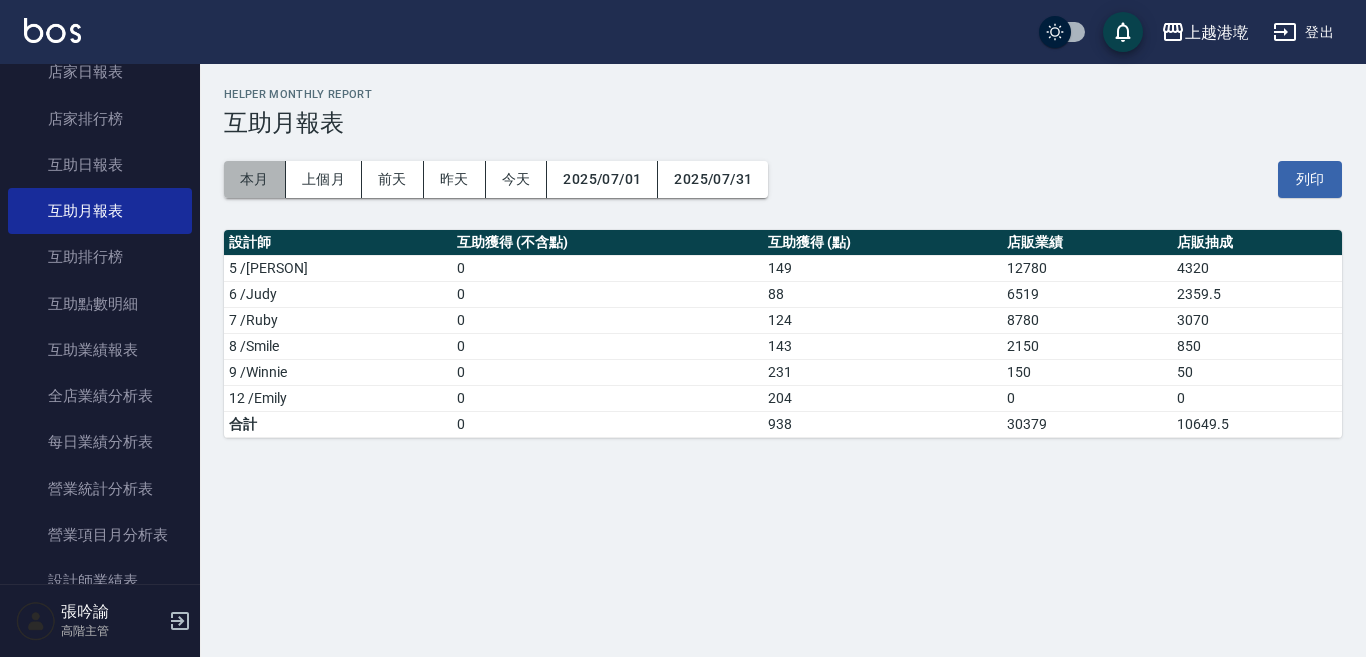 click on "本月" at bounding box center (255, 179) 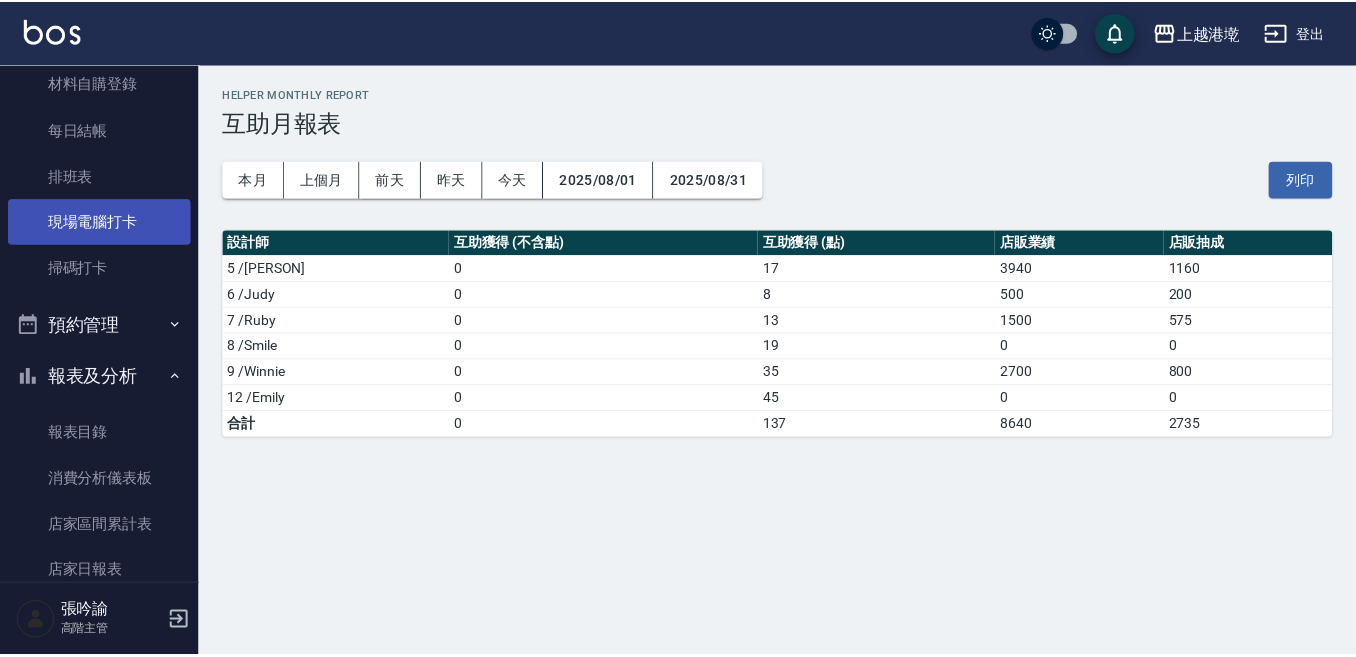 scroll, scrollTop: 0, scrollLeft: 0, axis: both 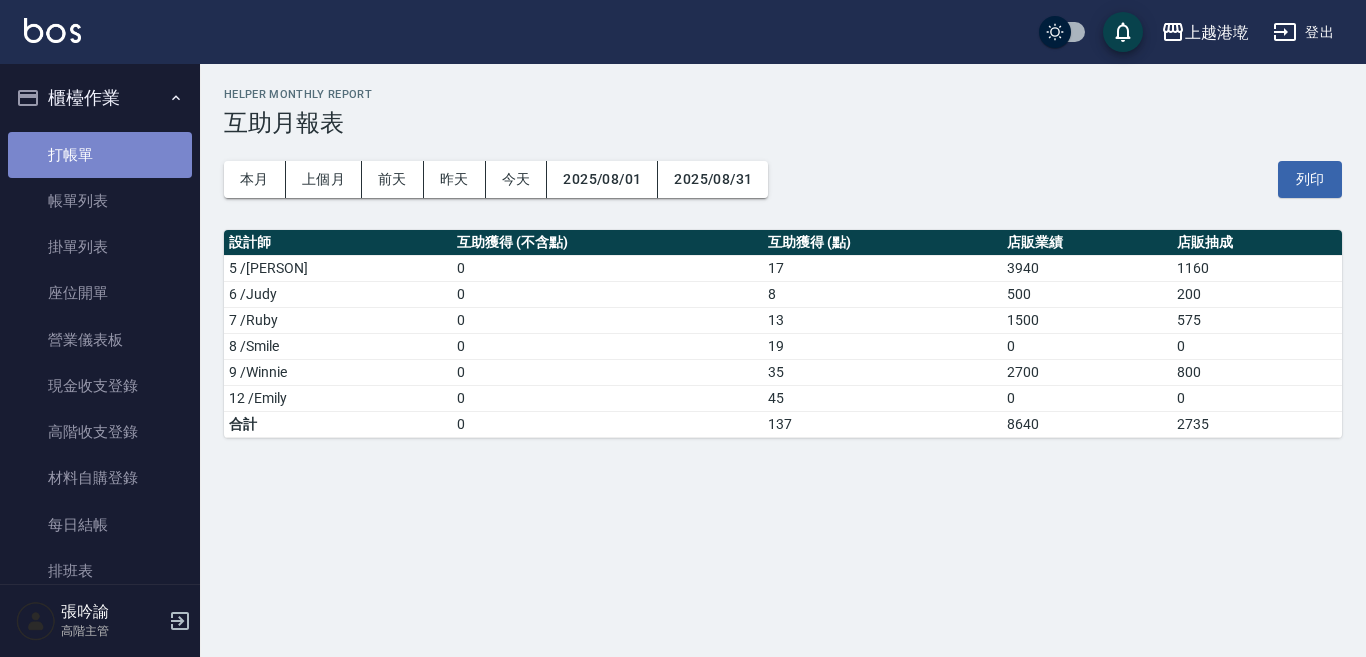 click on "打帳單" at bounding box center [100, 155] 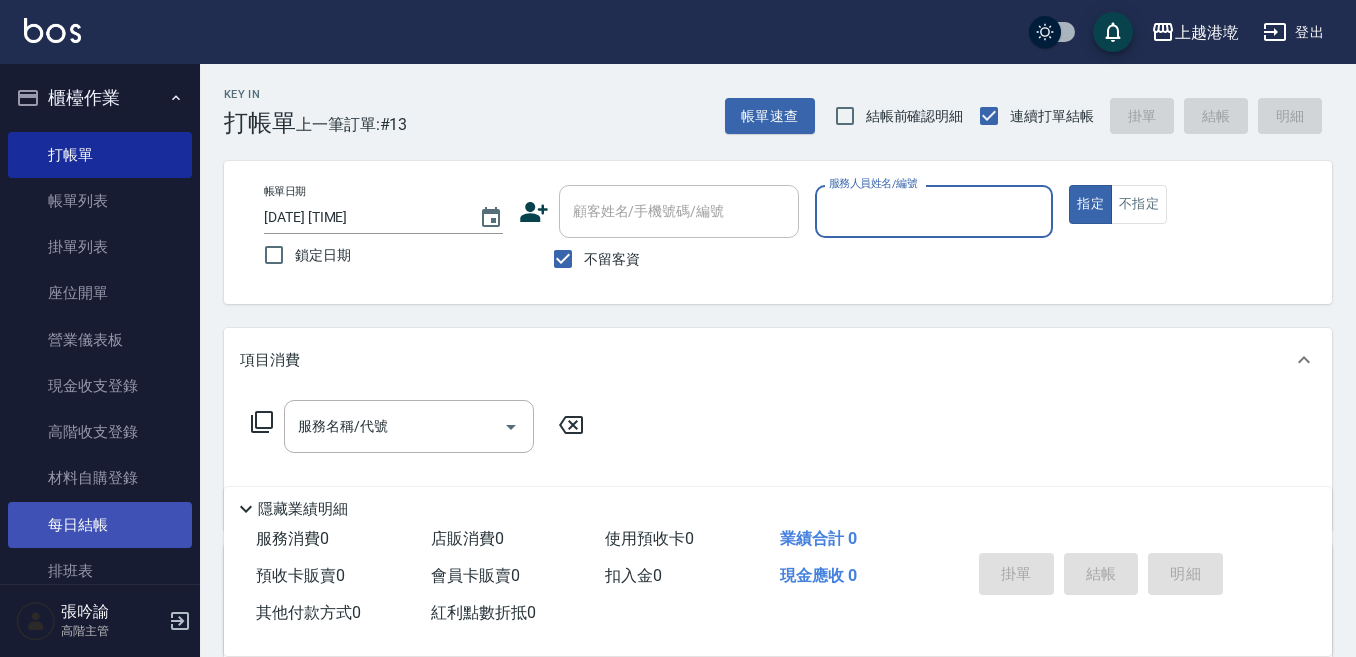 click on "每日結帳" at bounding box center (100, 525) 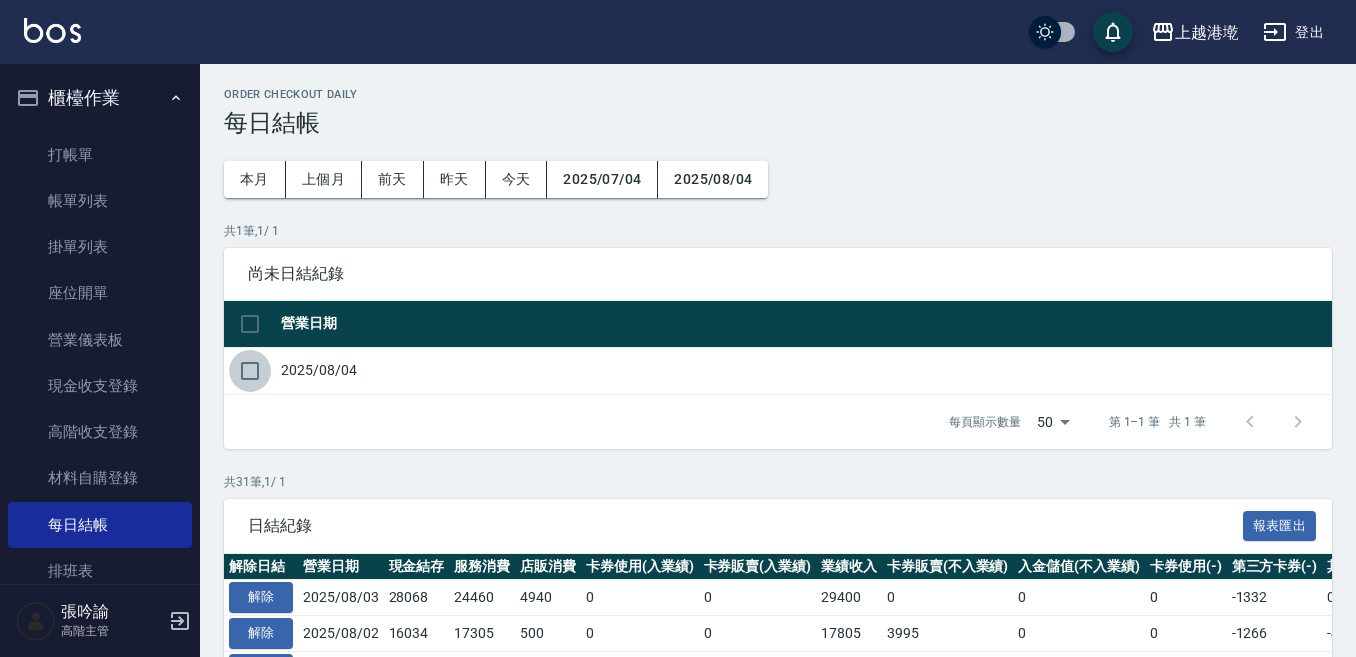 click at bounding box center [250, 371] 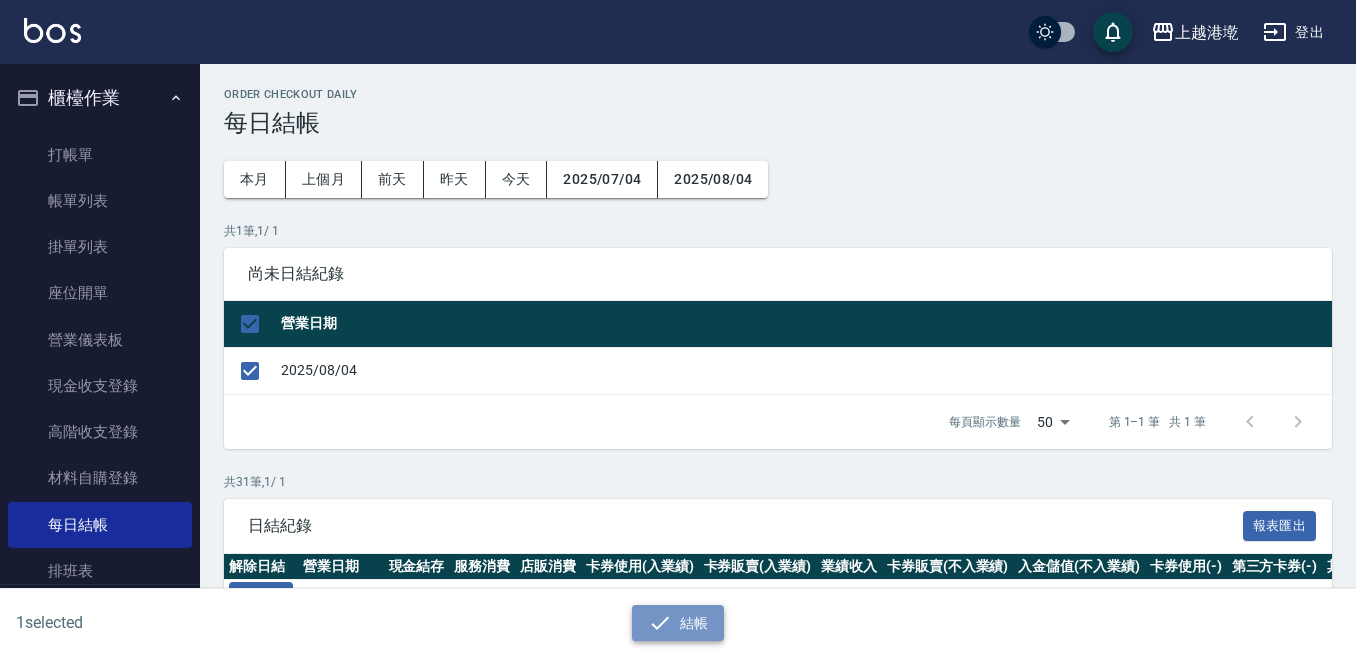 click on "結帳" at bounding box center (678, 623) 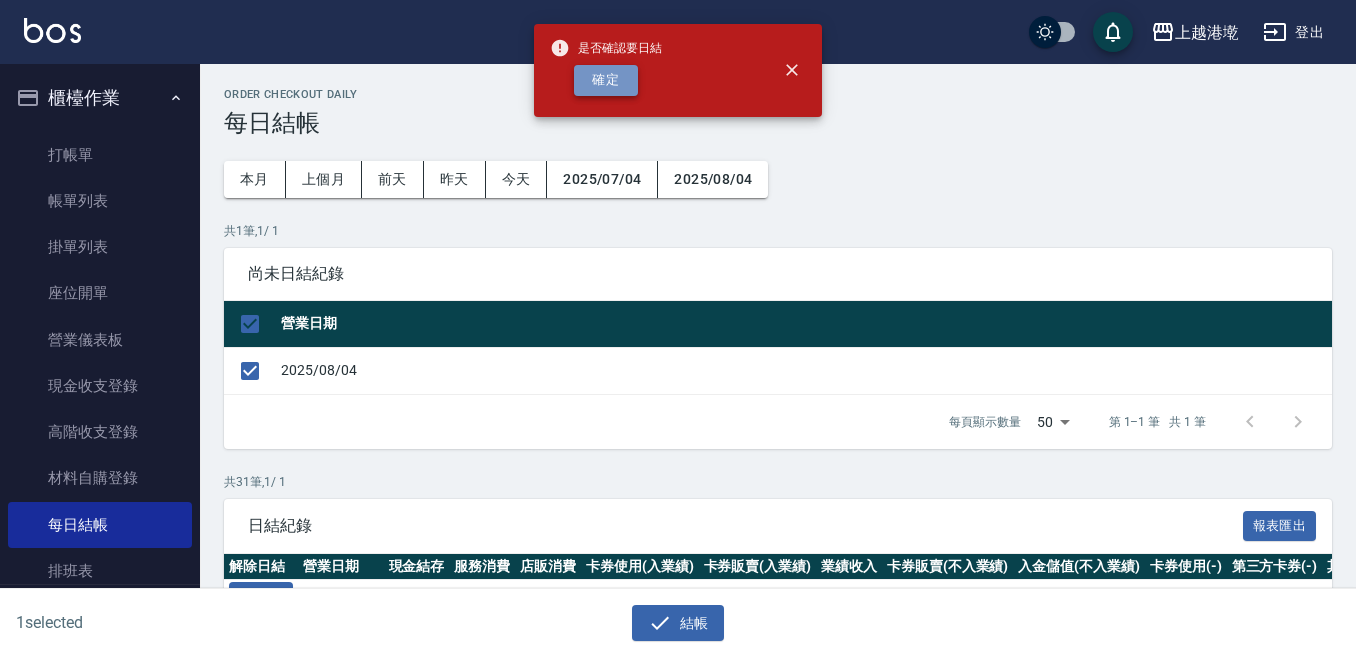click on "確定" at bounding box center [606, 80] 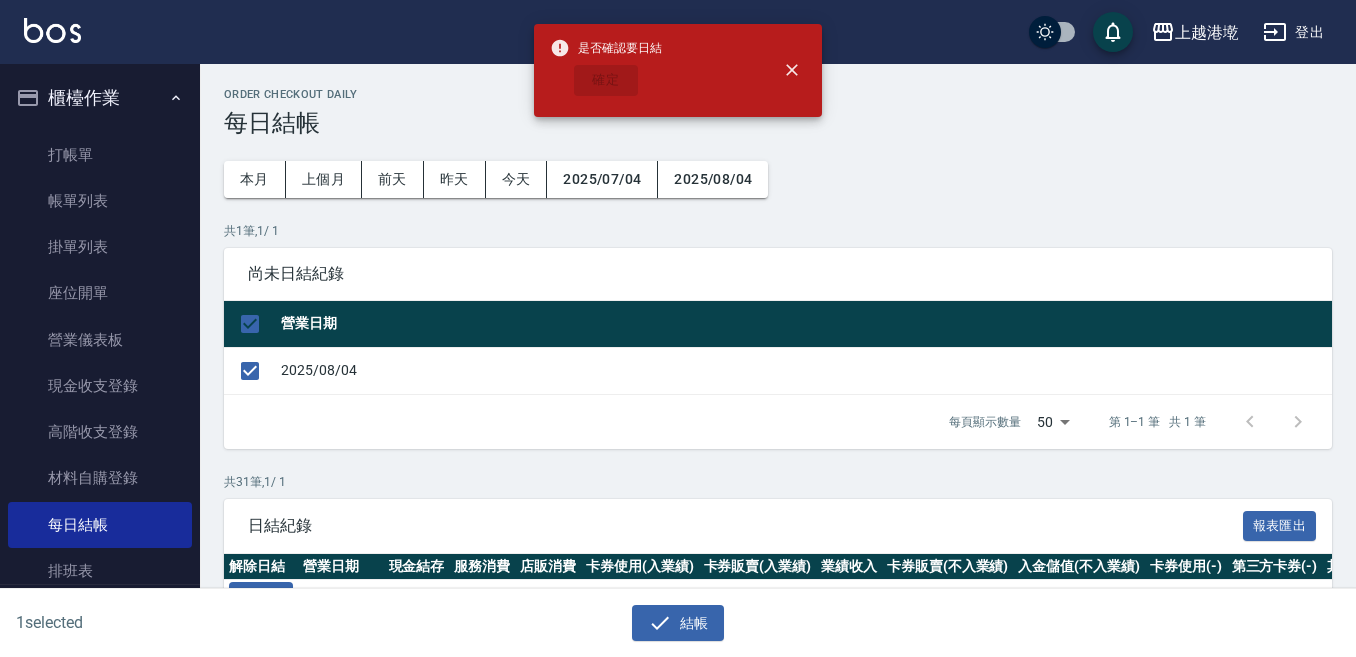 checkbox on "false" 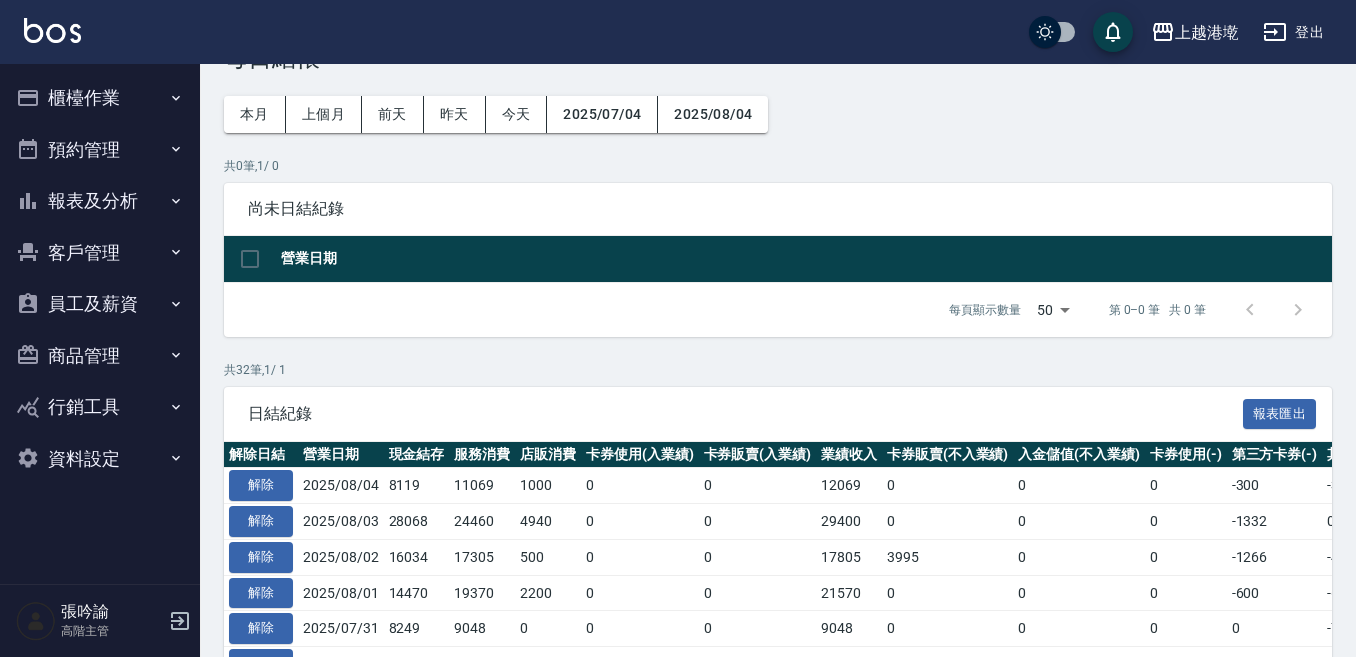 scroll, scrollTop: 100, scrollLeft: 0, axis: vertical 